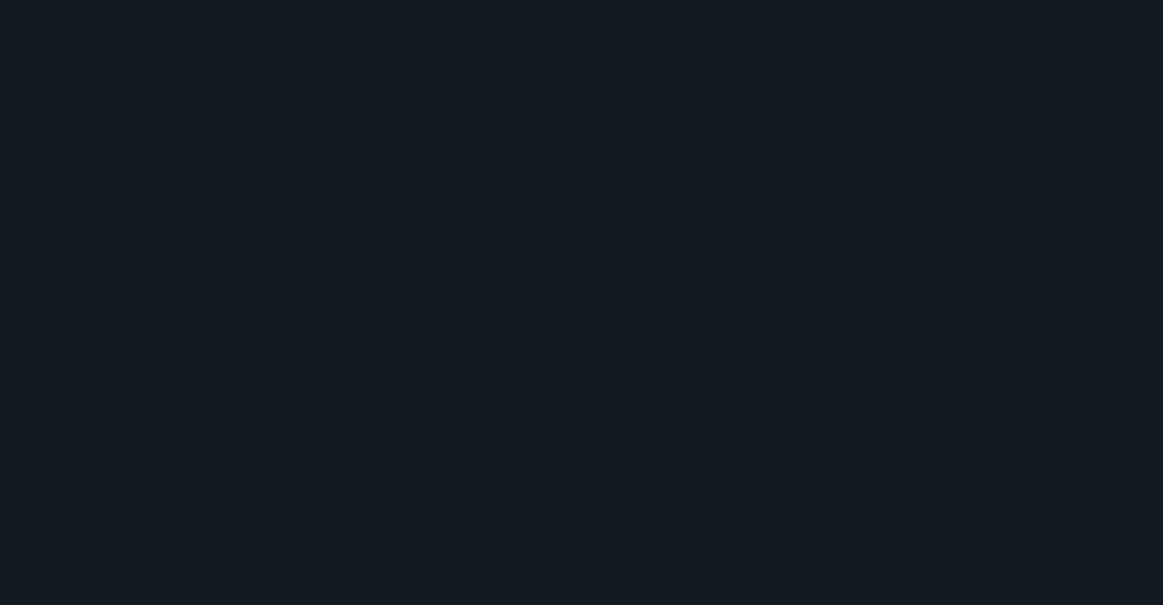 scroll, scrollTop: 0, scrollLeft: 0, axis: both 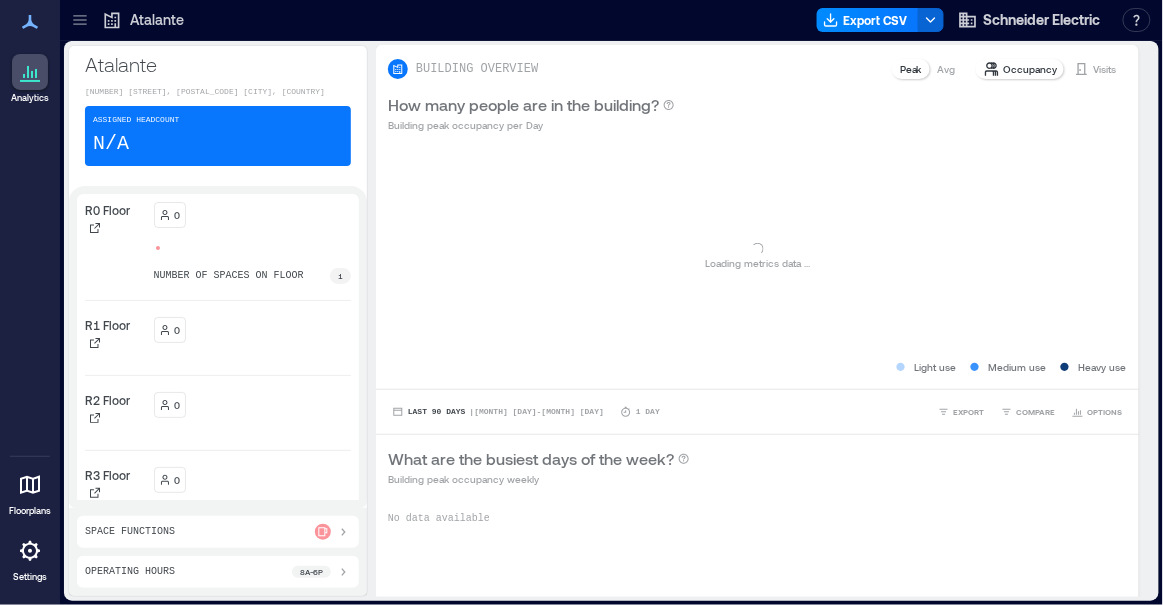 click 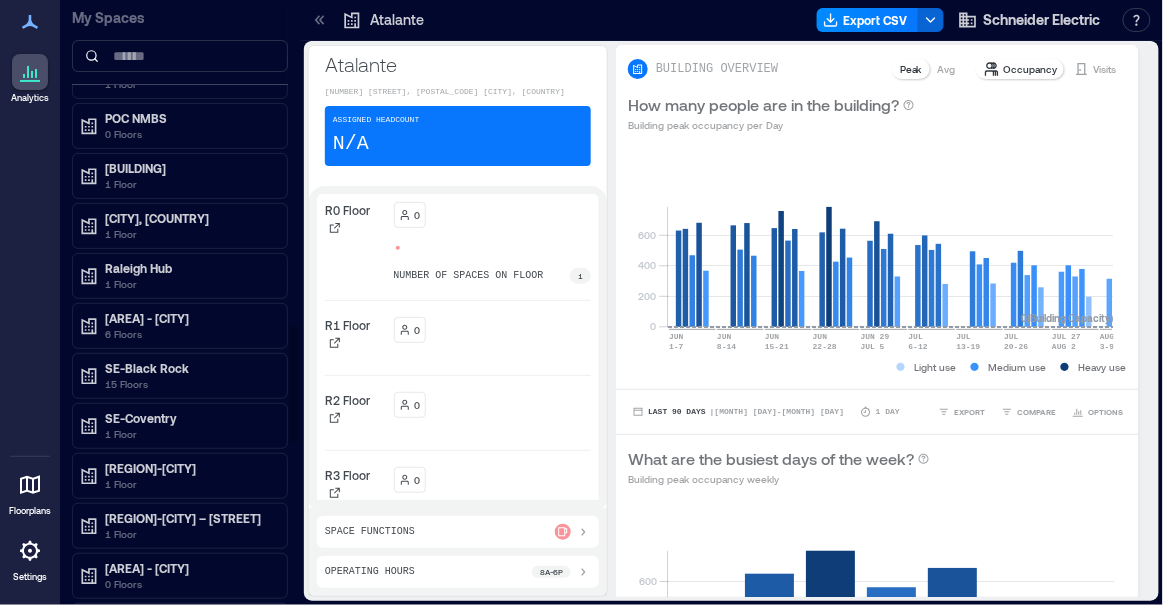 scroll, scrollTop: 1727, scrollLeft: 0, axis: vertical 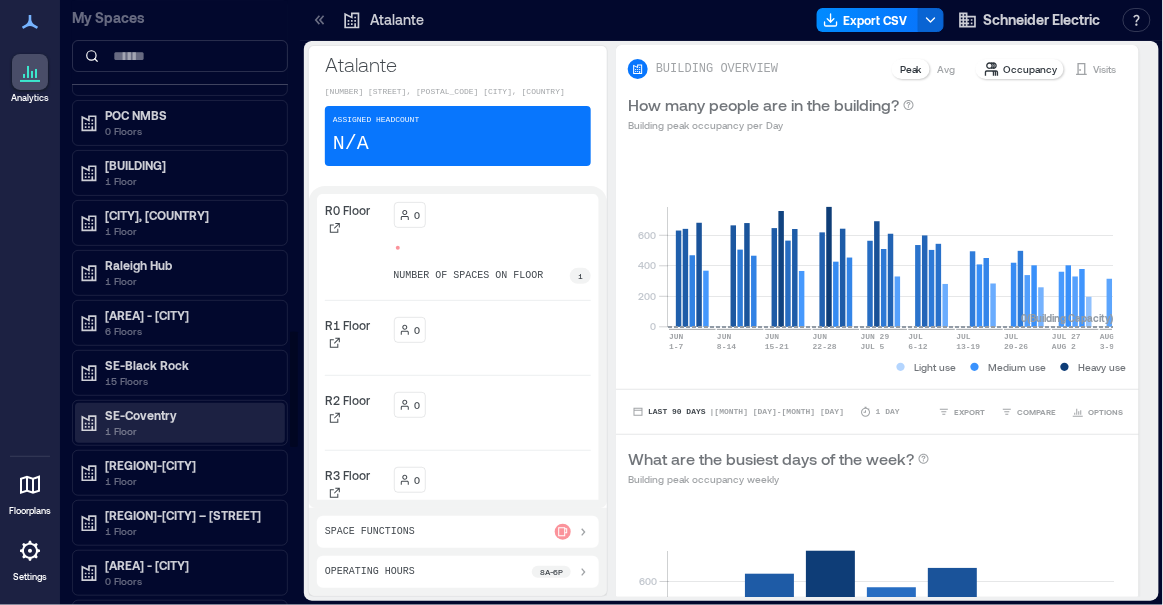 click on "SE-Coventry" at bounding box center (189, 415) 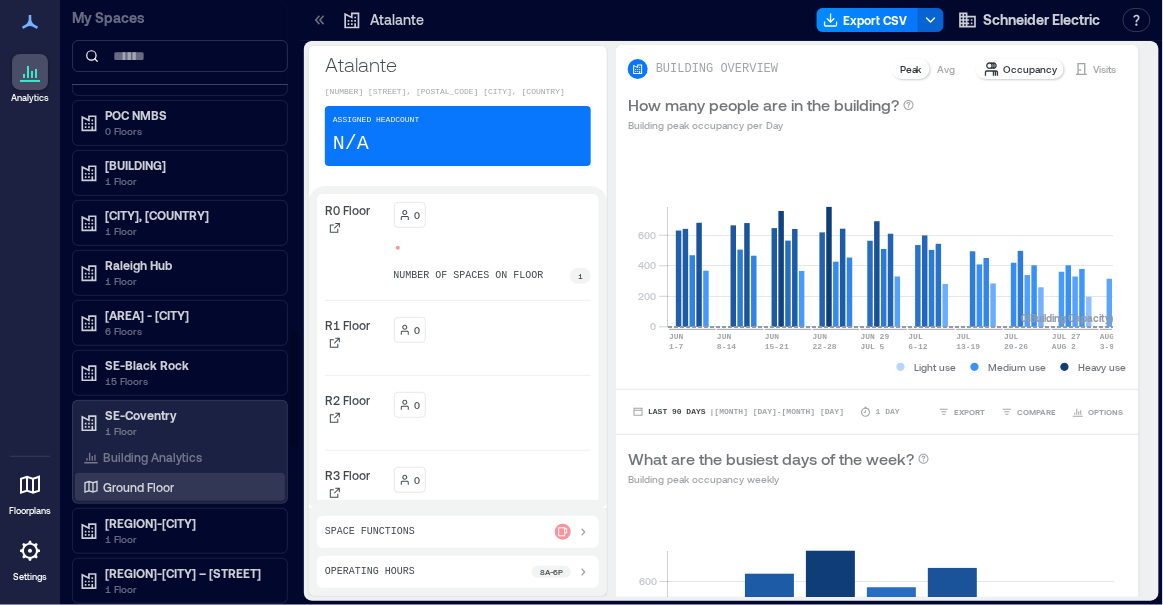 click on "Ground Floor" at bounding box center (138, 487) 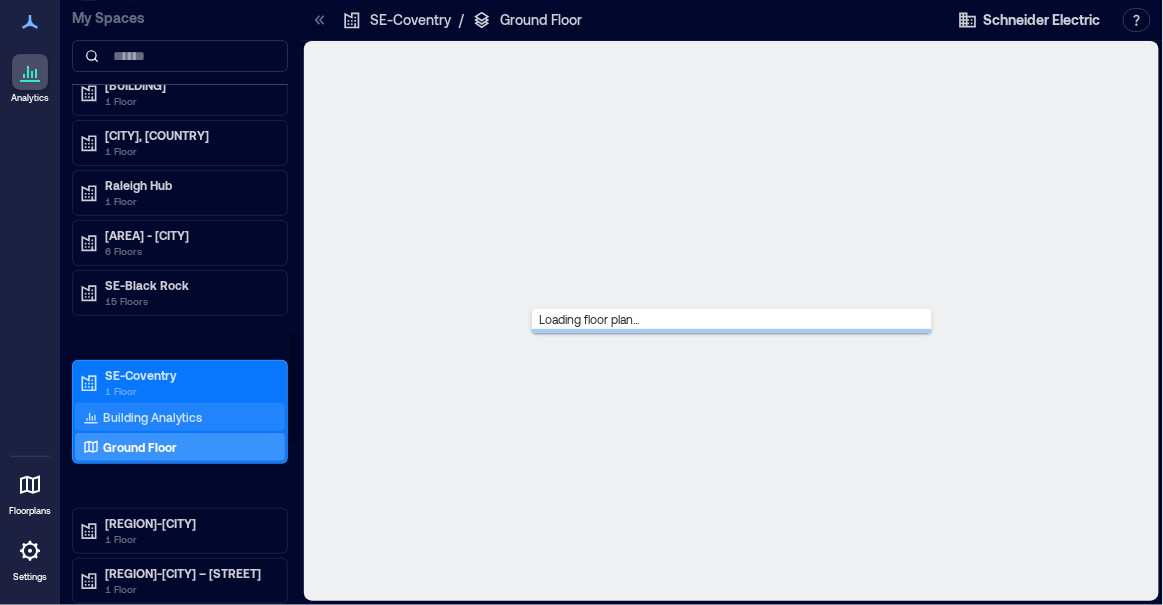 scroll, scrollTop: 1647, scrollLeft: 0, axis: vertical 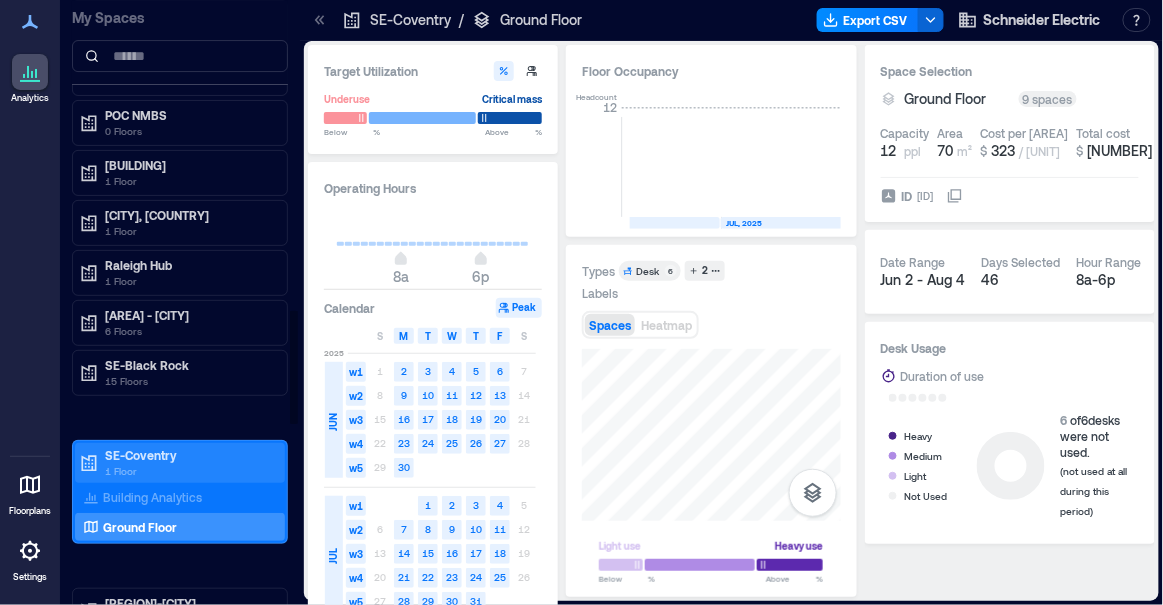 click on "SE-Coventry" at bounding box center [189, 455] 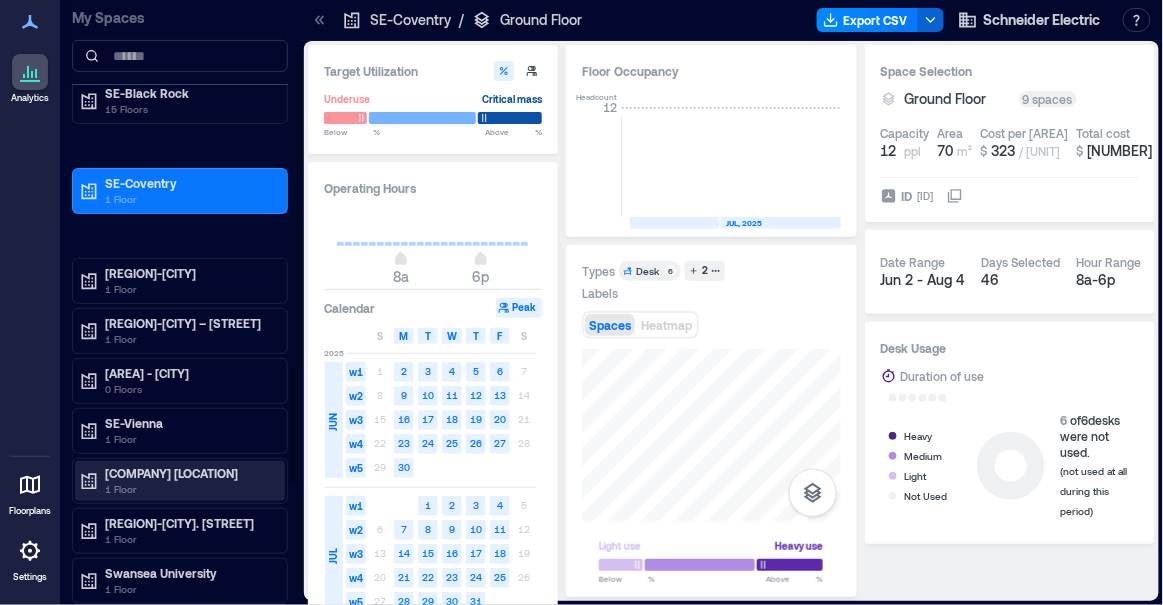 scroll, scrollTop: 2101, scrollLeft: 0, axis: vertical 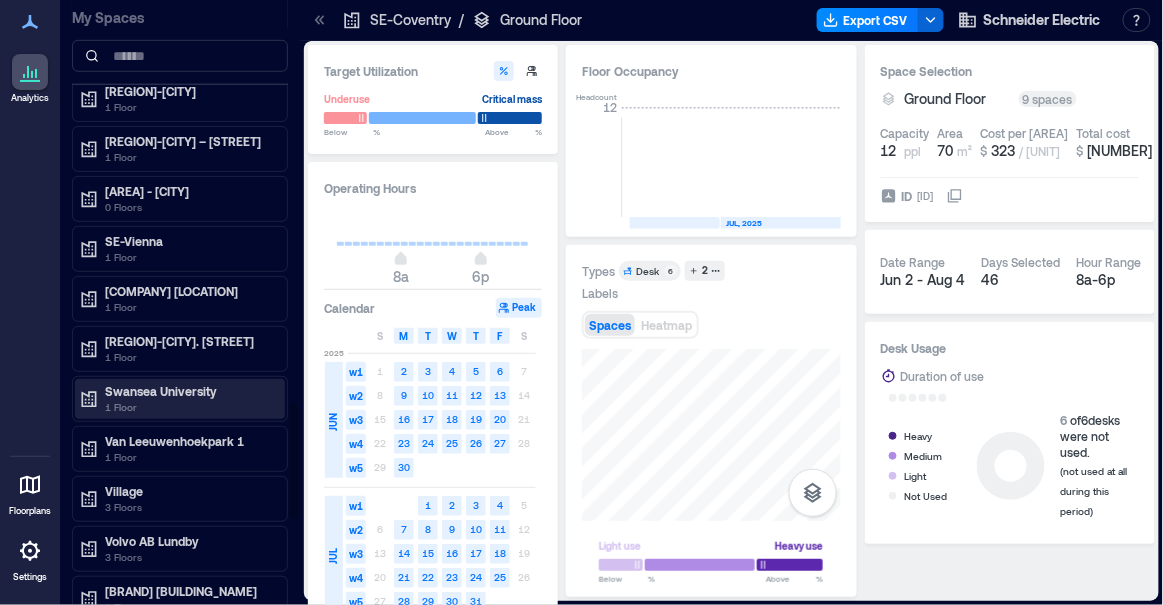 click on "Swansea University" at bounding box center (189, 391) 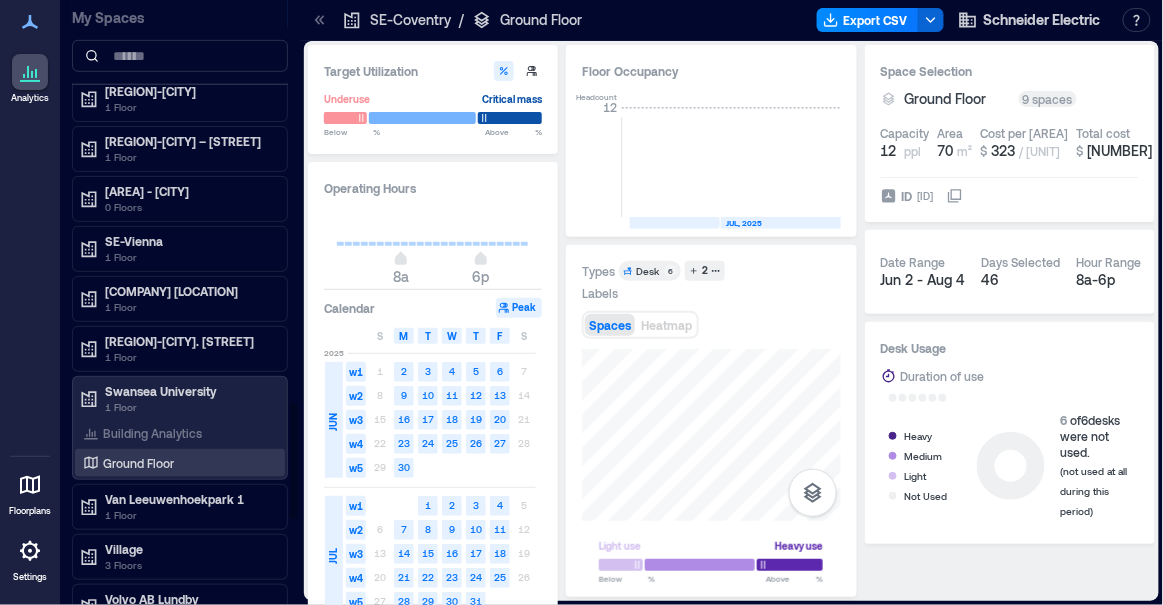 click on "Ground Floor" at bounding box center [138, 463] 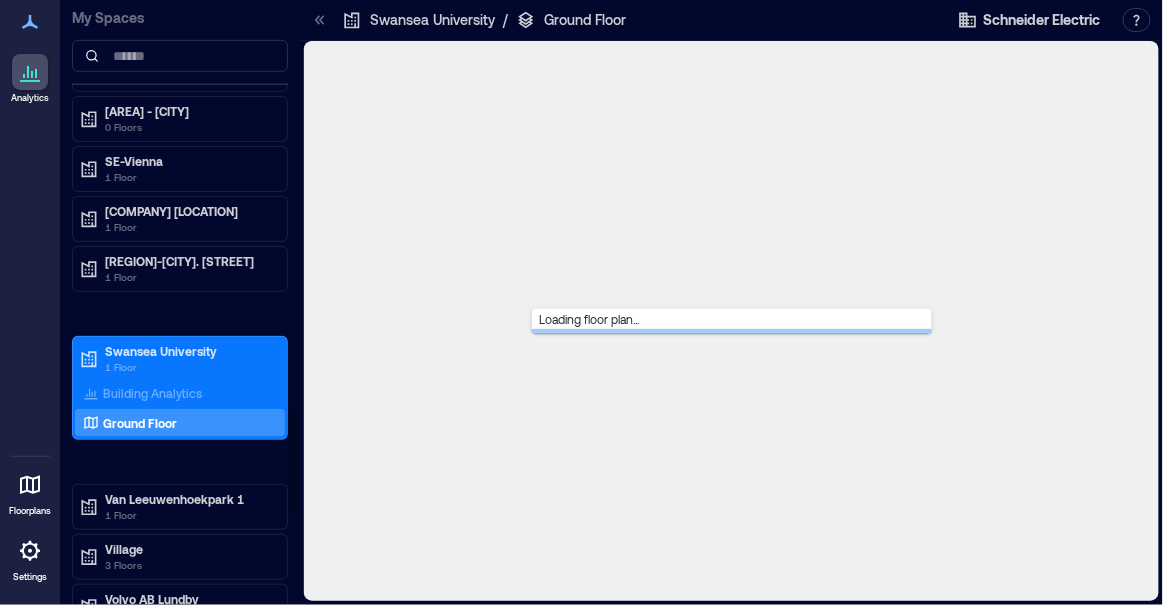 scroll, scrollTop: 2021, scrollLeft: 0, axis: vertical 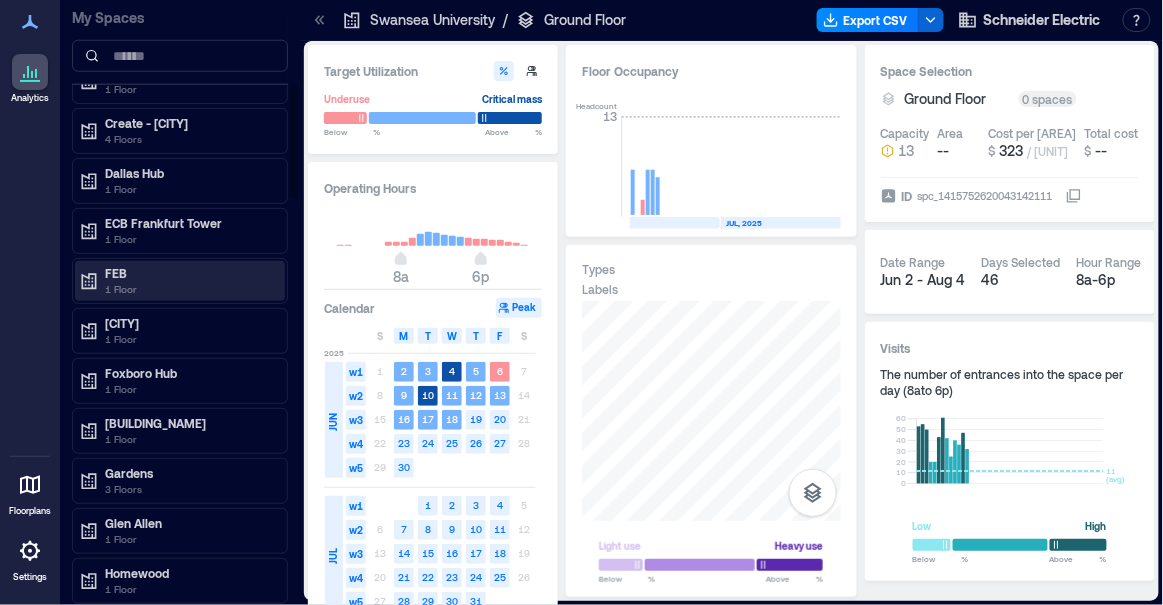 click on "1 Floor" at bounding box center [189, 289] 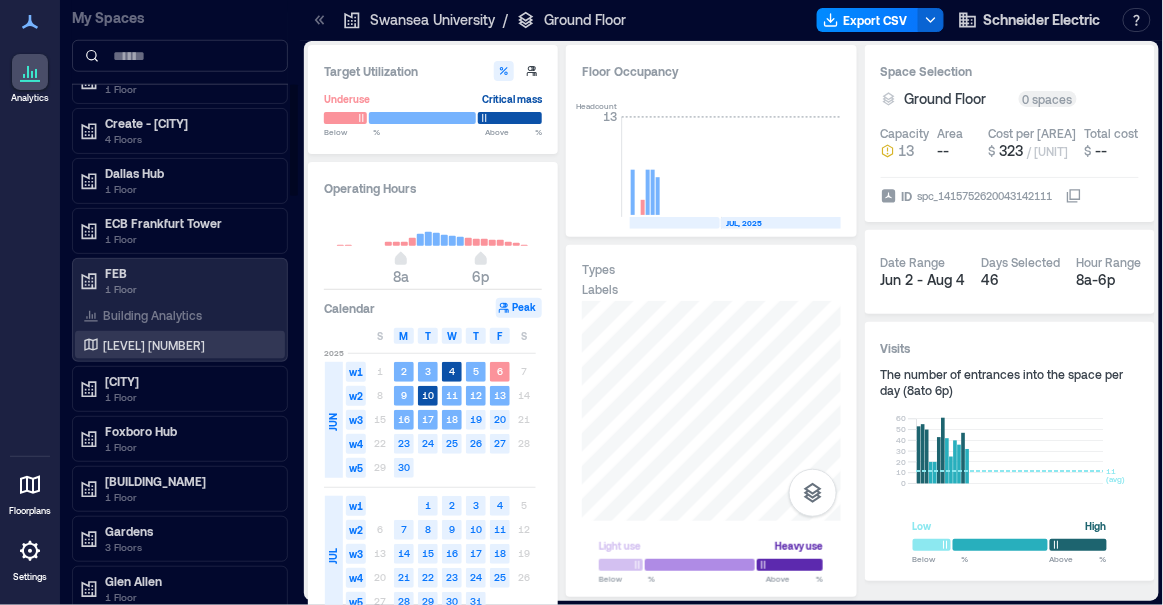 click on "[LEVEL] [NUMBER]" at bounding box center (154, 345) 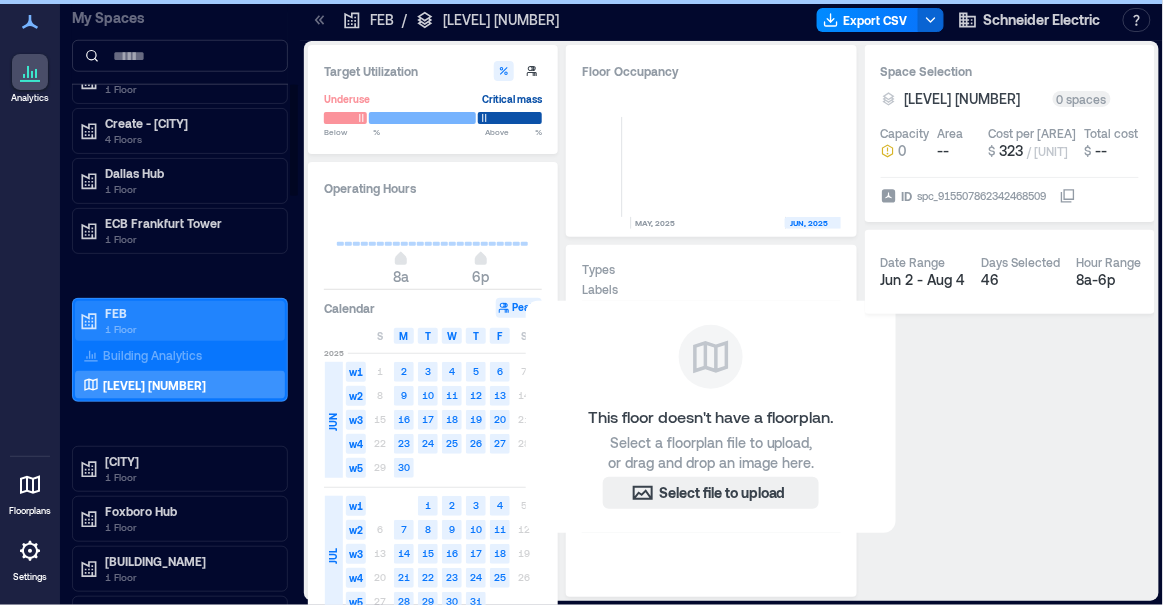scroll, scrollTop: 0, scrollLeft: 214, axis: horizontal 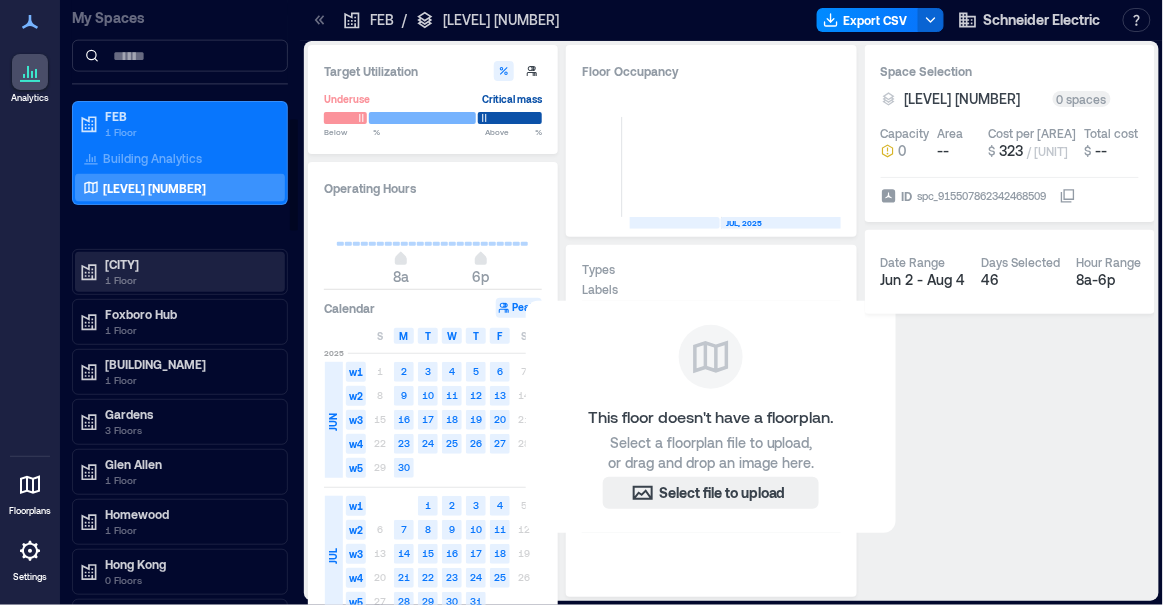 click on "1 Floor" at bounding box center [189, 280] 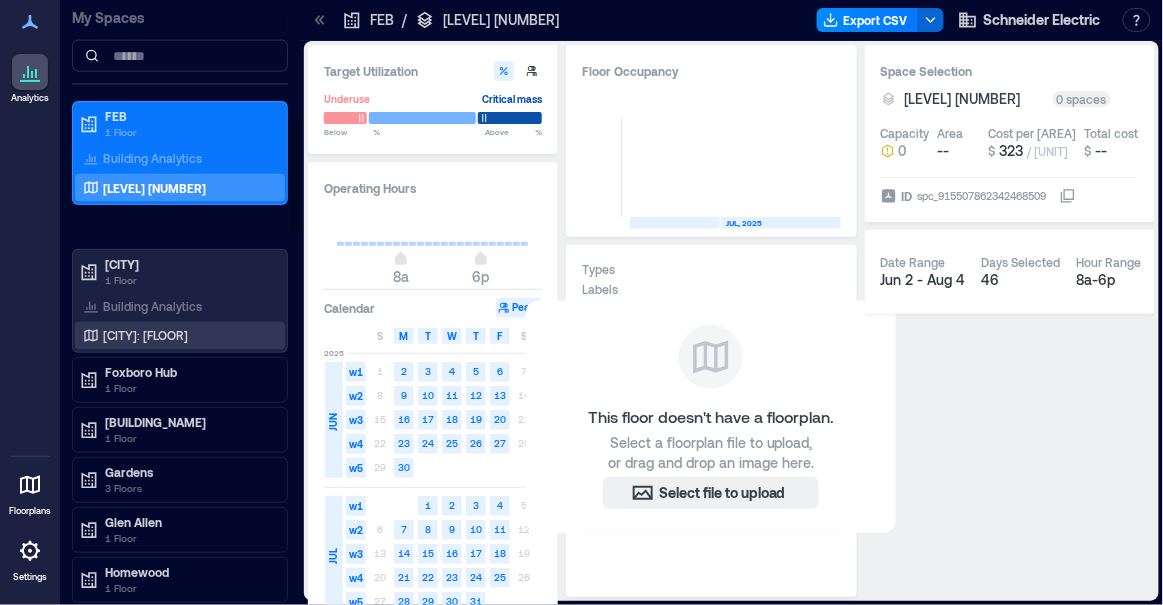 click on "[CITY]: [FLOOR]" at bounding box center [145, 336] 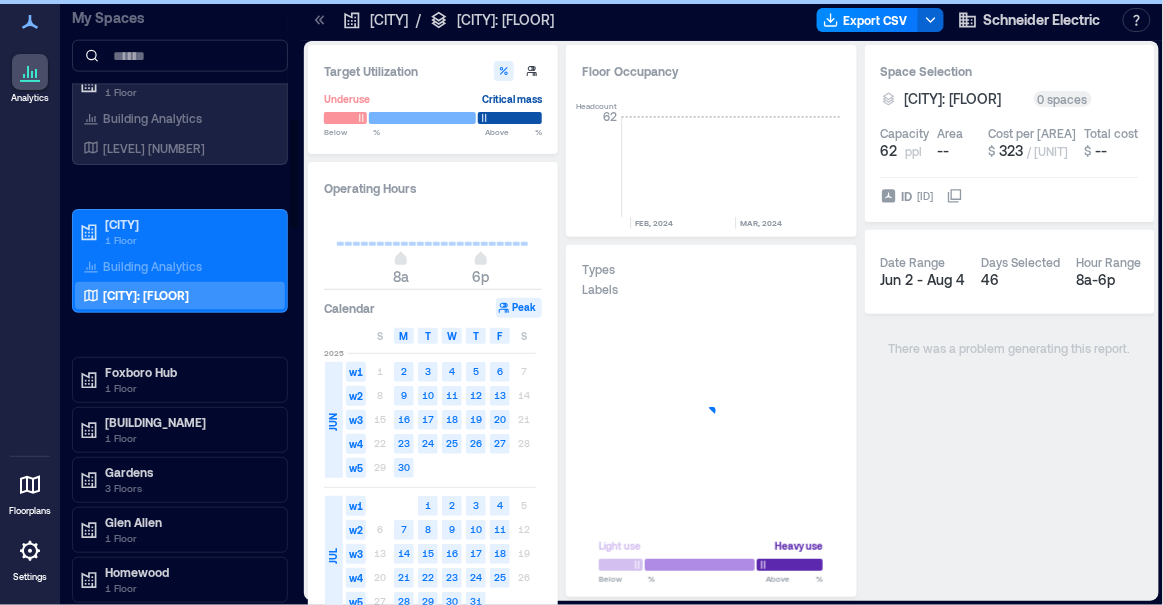 scroll, scrollTop: 0, scrollLeft: 2449, axis: horizontal 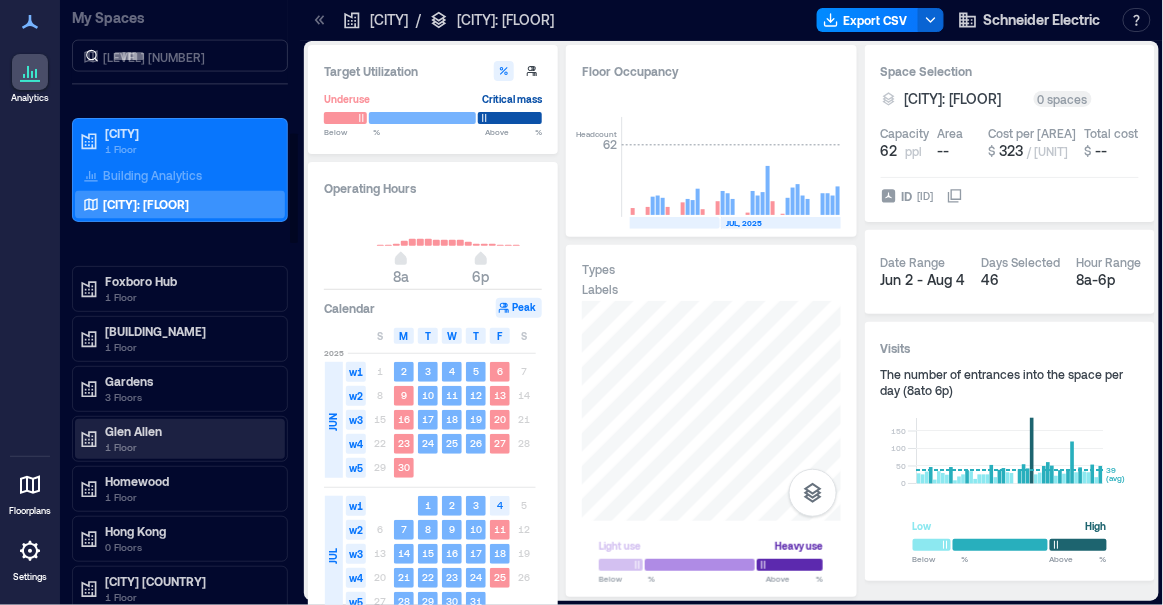 click on "1 Floor" at bounding box center [189, 447] 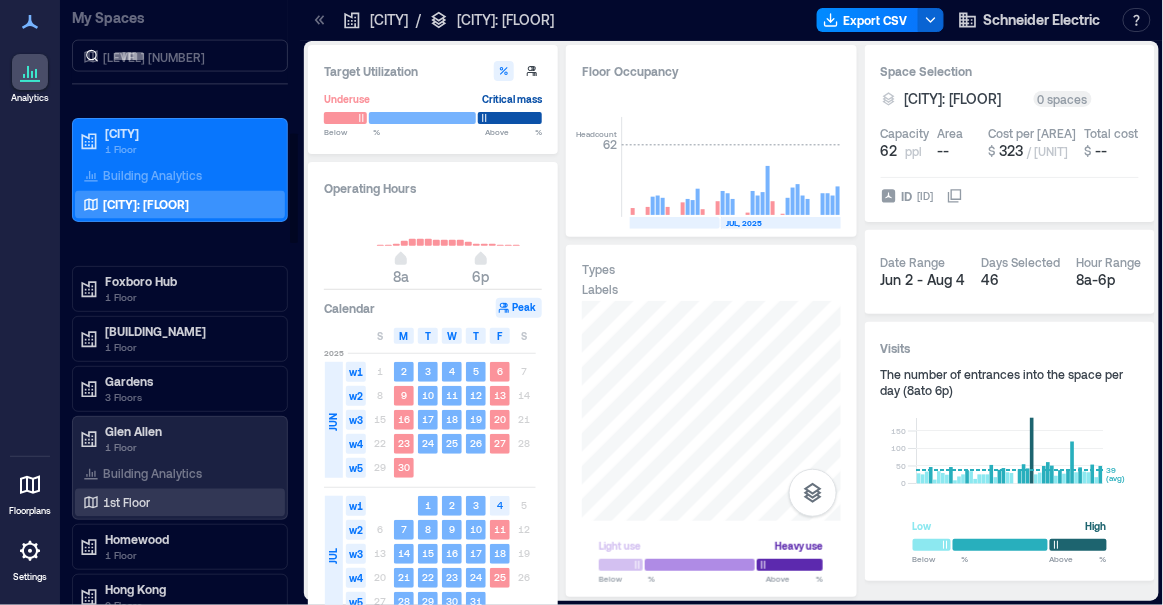 click on "1st Floor" at bounding box center [176, 503] 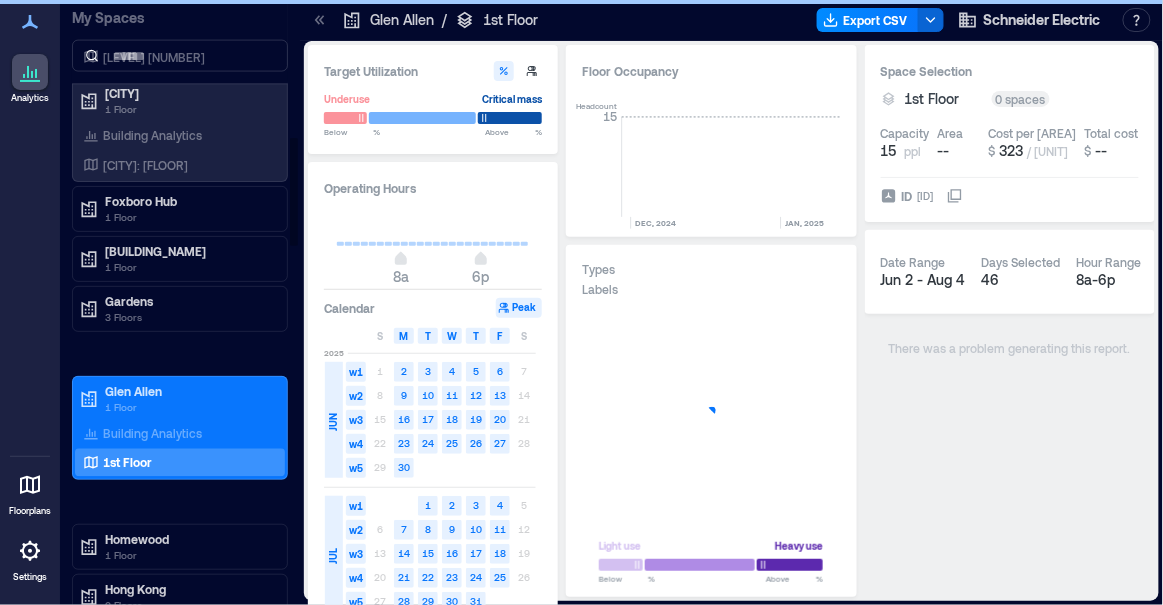 scroll, scrollTop: 818, scrollLeft: 0, axis: vertical 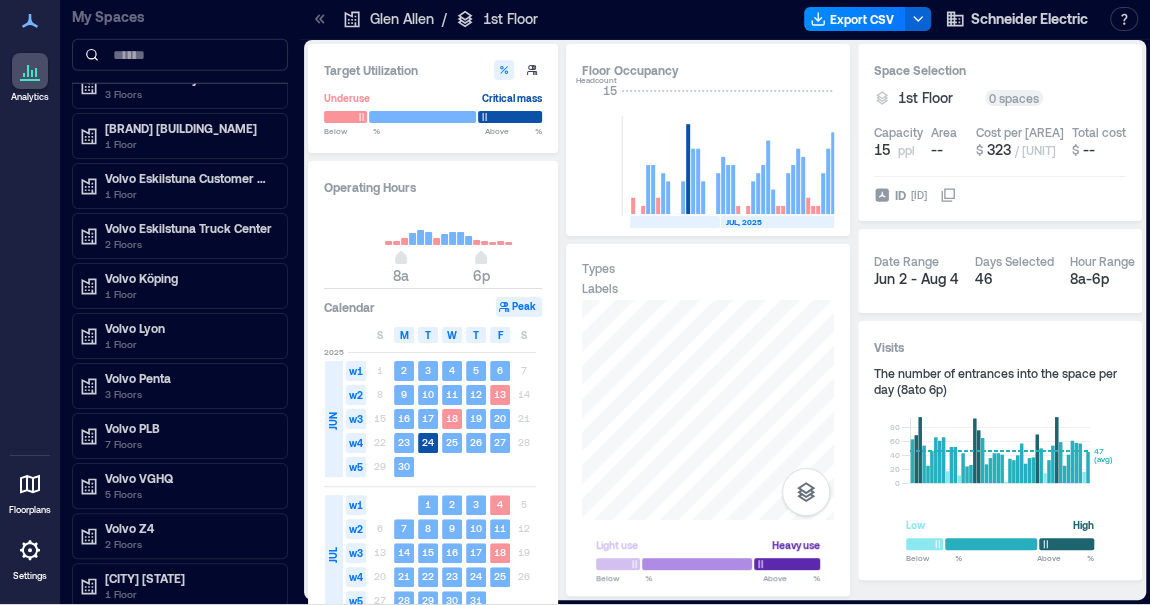 click 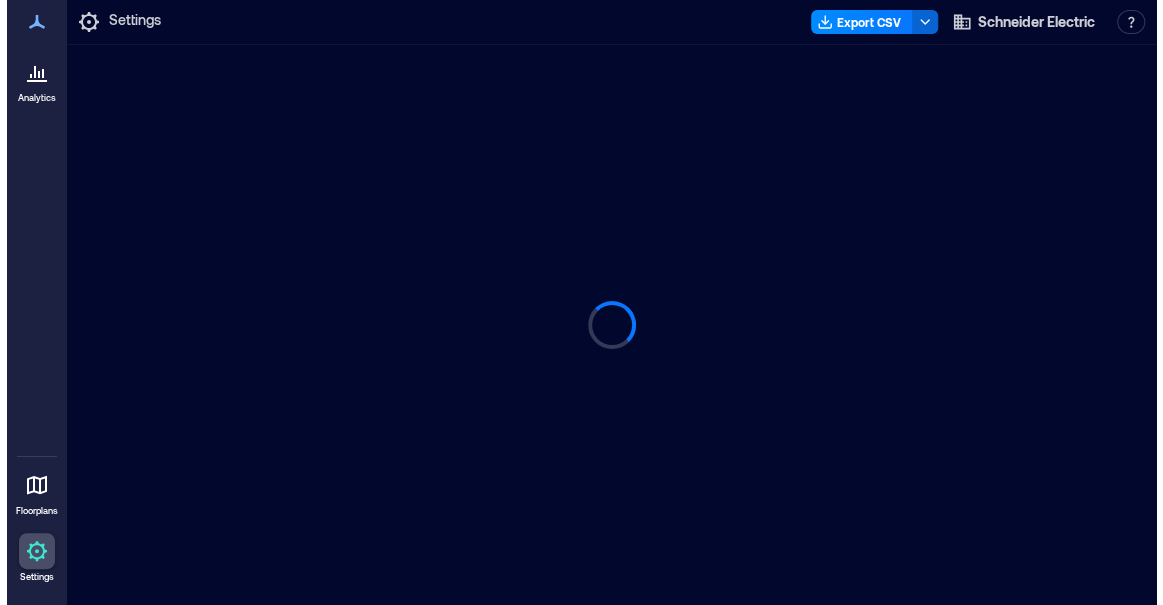 scroll, scrollTop: 0, scrollLeft: 0, axis: both 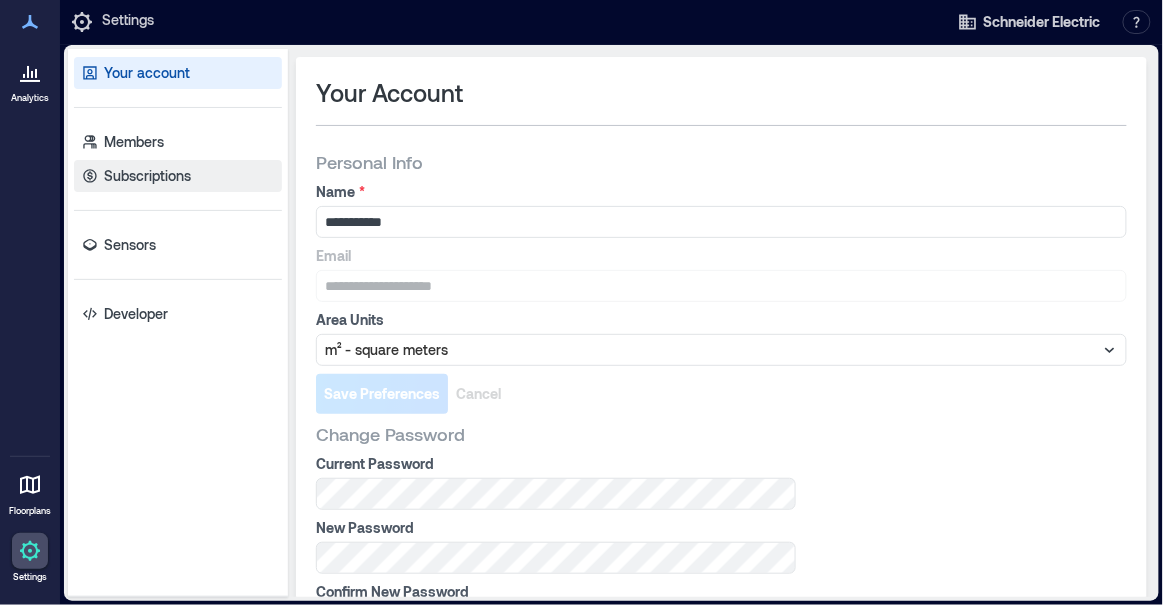click on "Subscriptions" at bounding box center [178, 176] 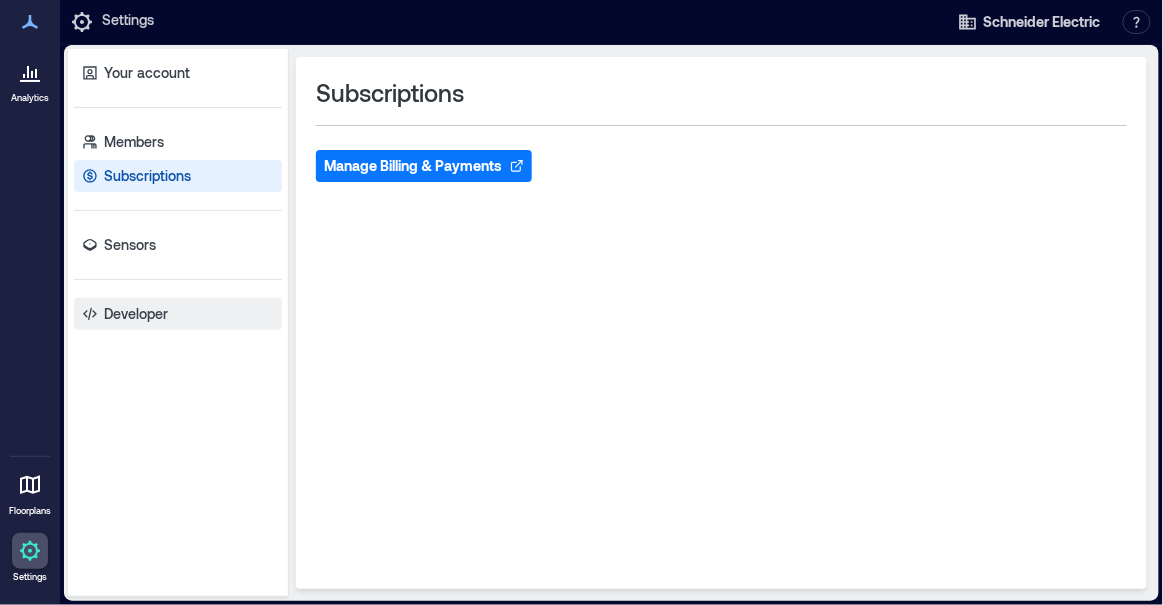 click on "Developer" at bounding box center (136, 314) 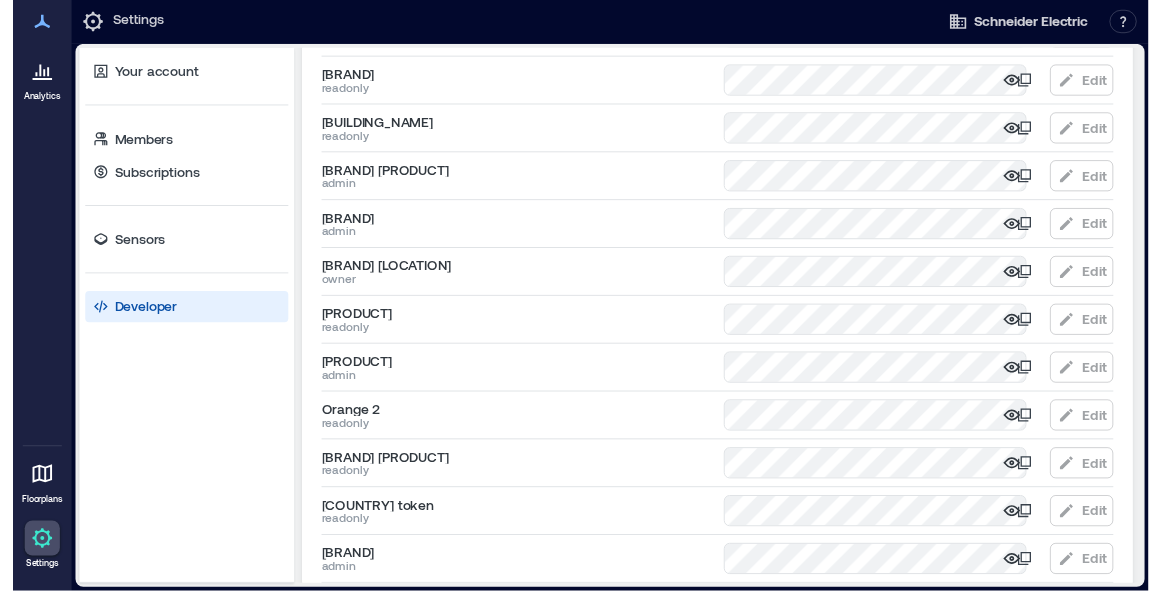 scroll, scrollTop: 1239, scrollLeft: 0, axis: vertical 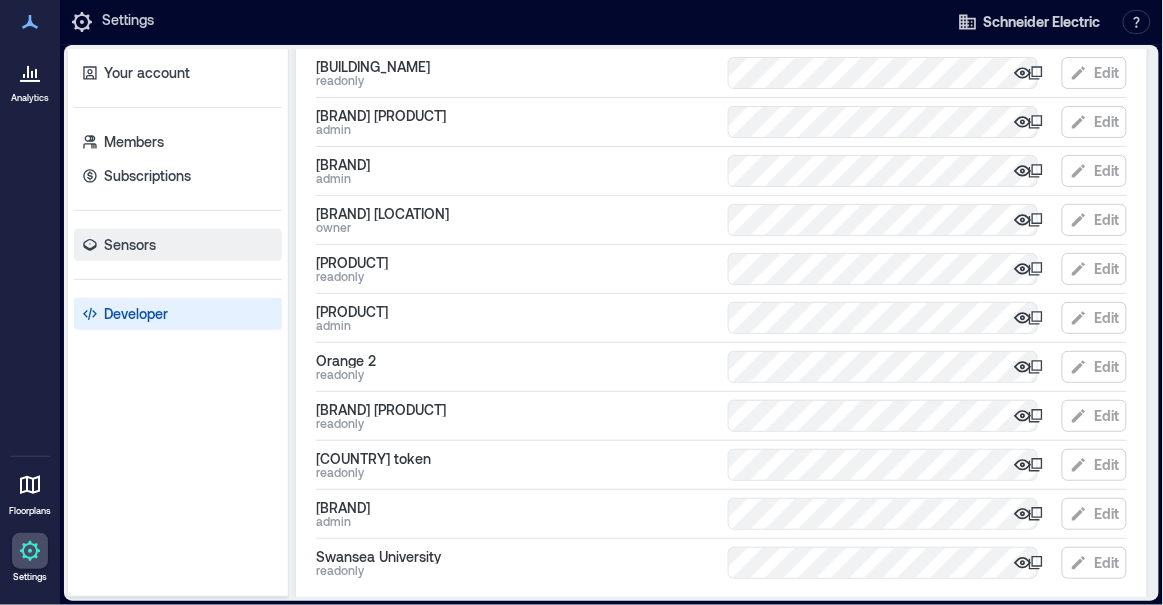 click on "Sensors" at bounding box center [130, 245] 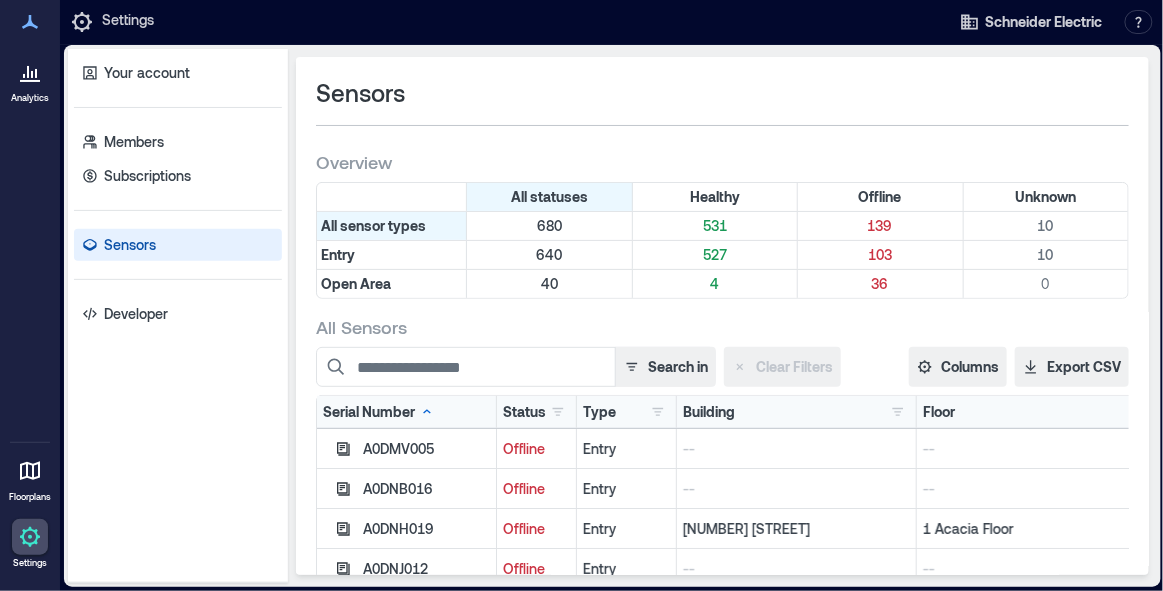 scroll, scrollTop: 0, scrollLeft: 0, axis: both 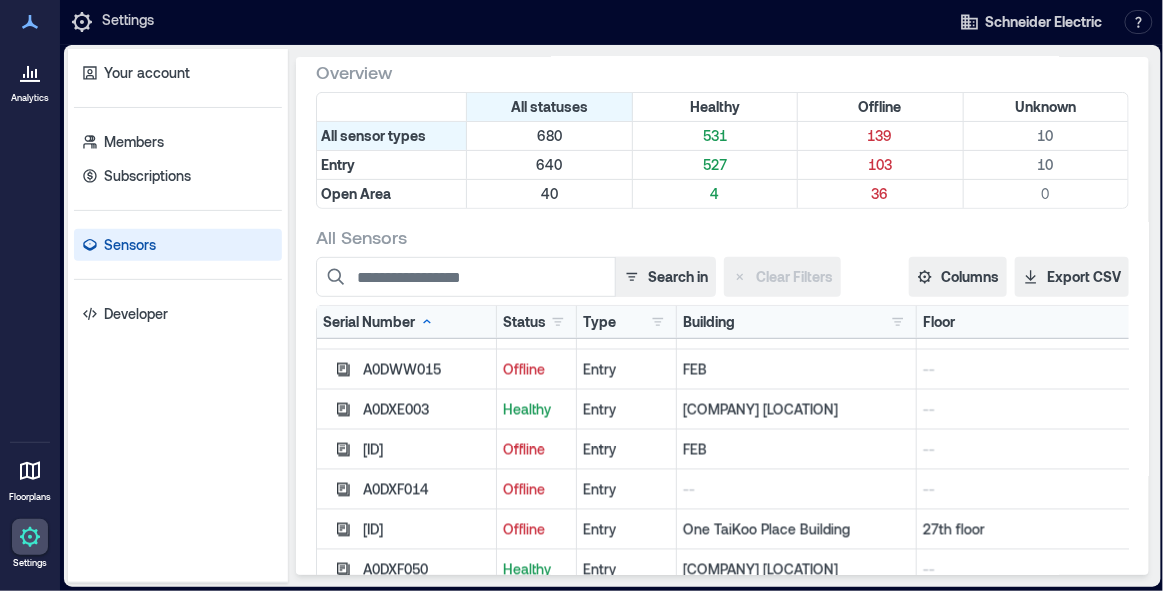 click on "Building" at bounding box center (709, 322) 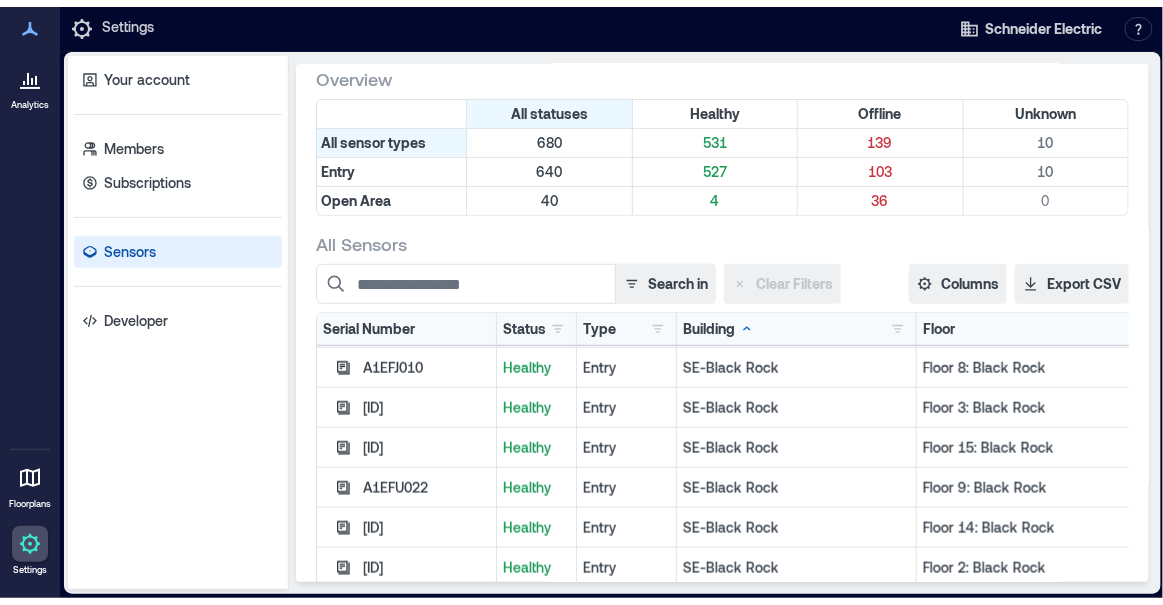 scroll, scrollTop: 16986, scrollLeft: 0, axis: vertical 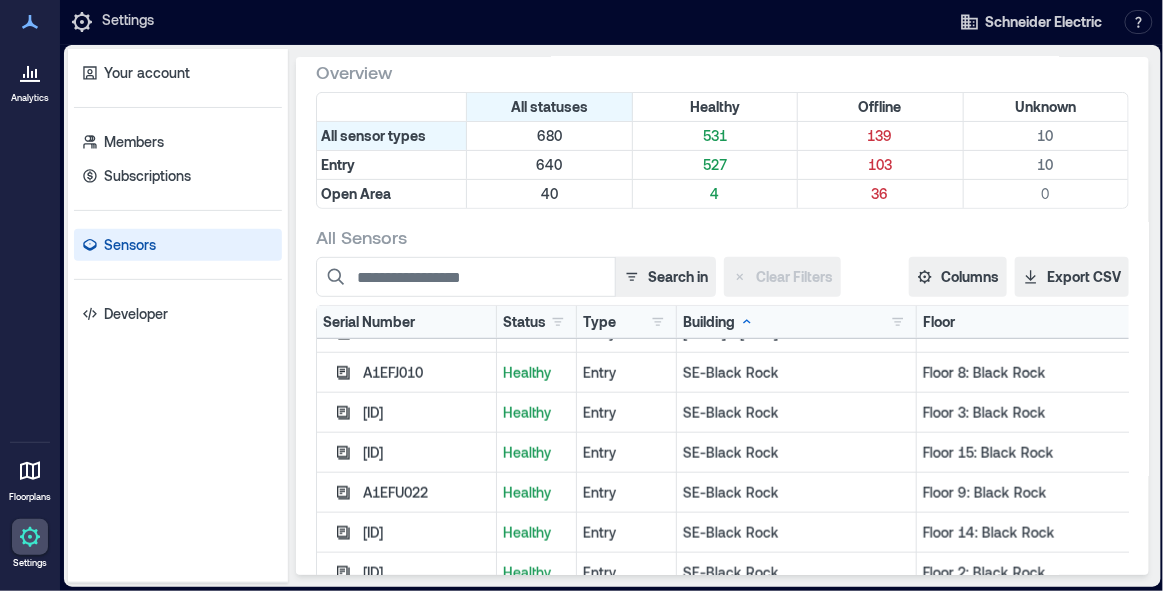 click 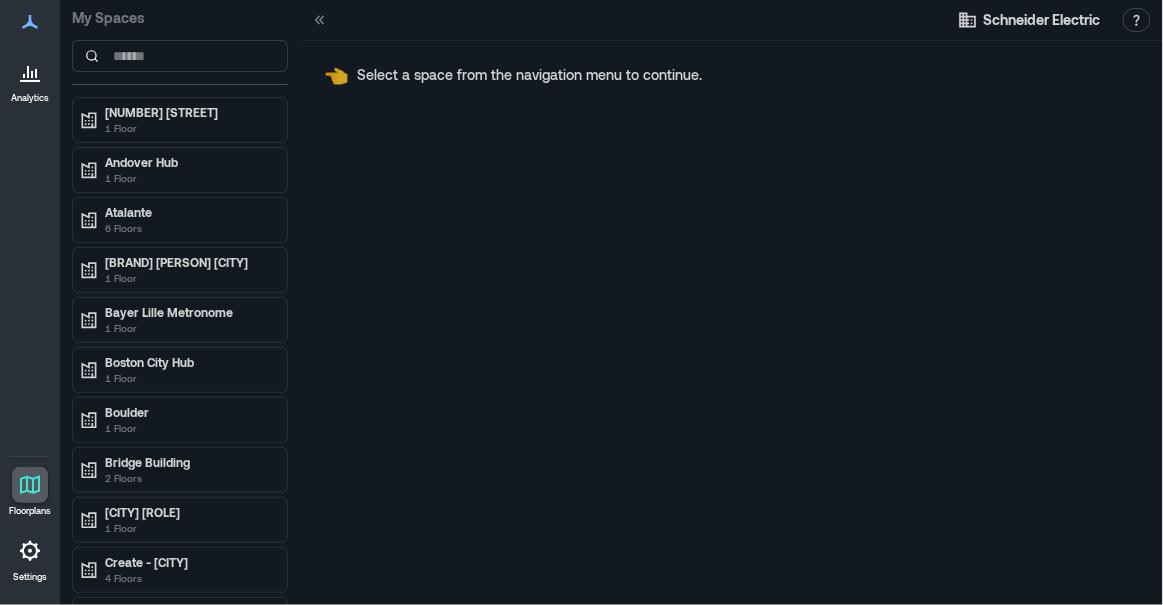 click 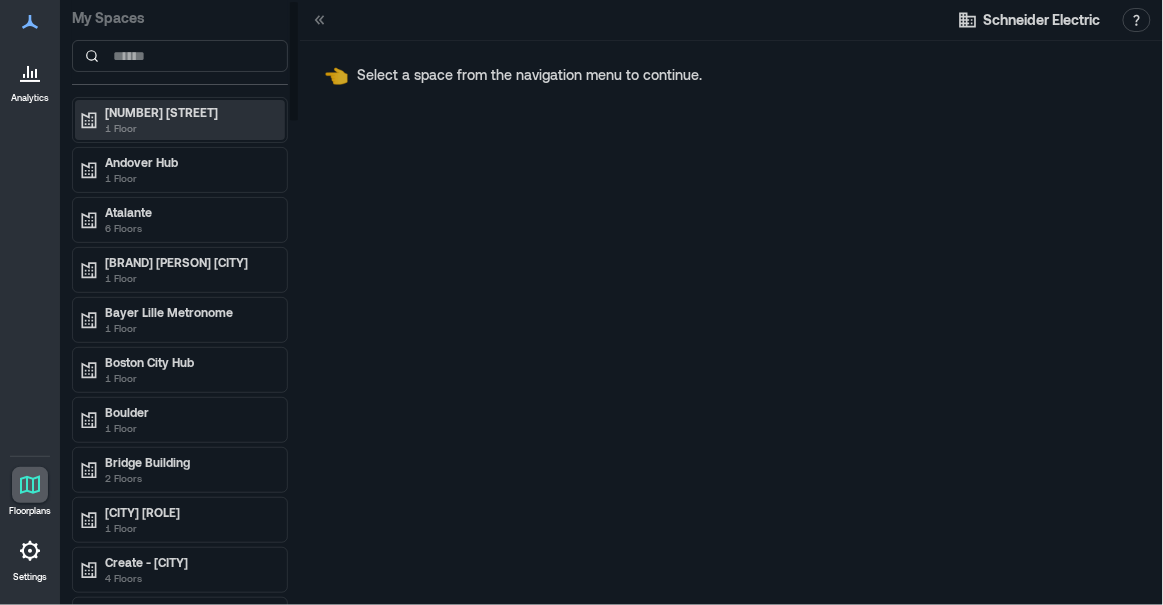 click on "1 Floor" at bounding box center (189, 128) 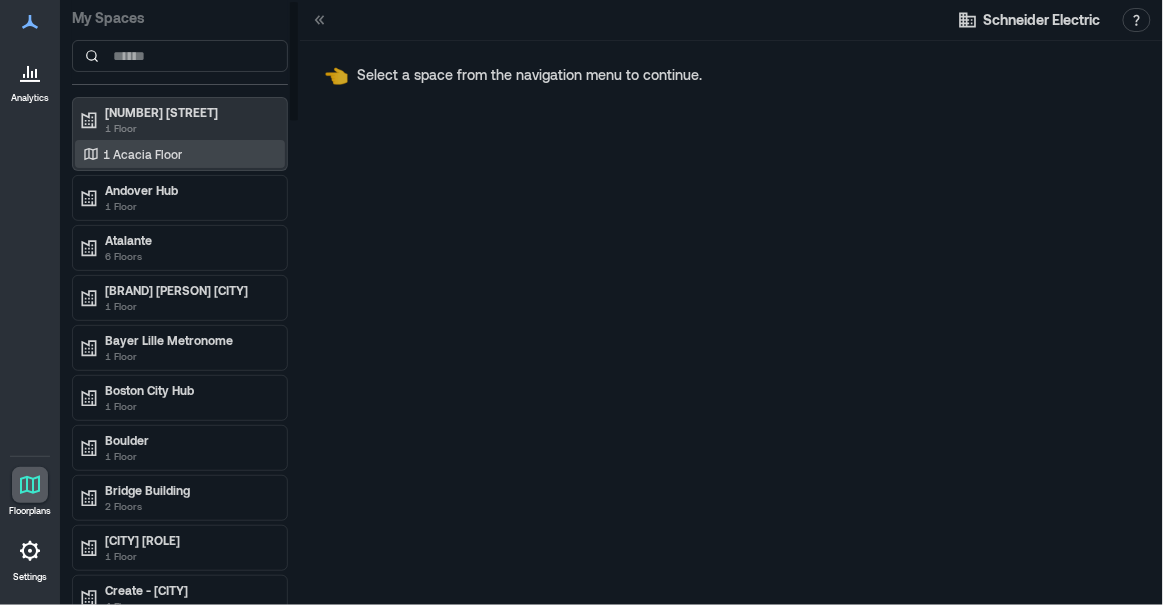click on "1 Acacia Floor" at bounding box center (176, 154) 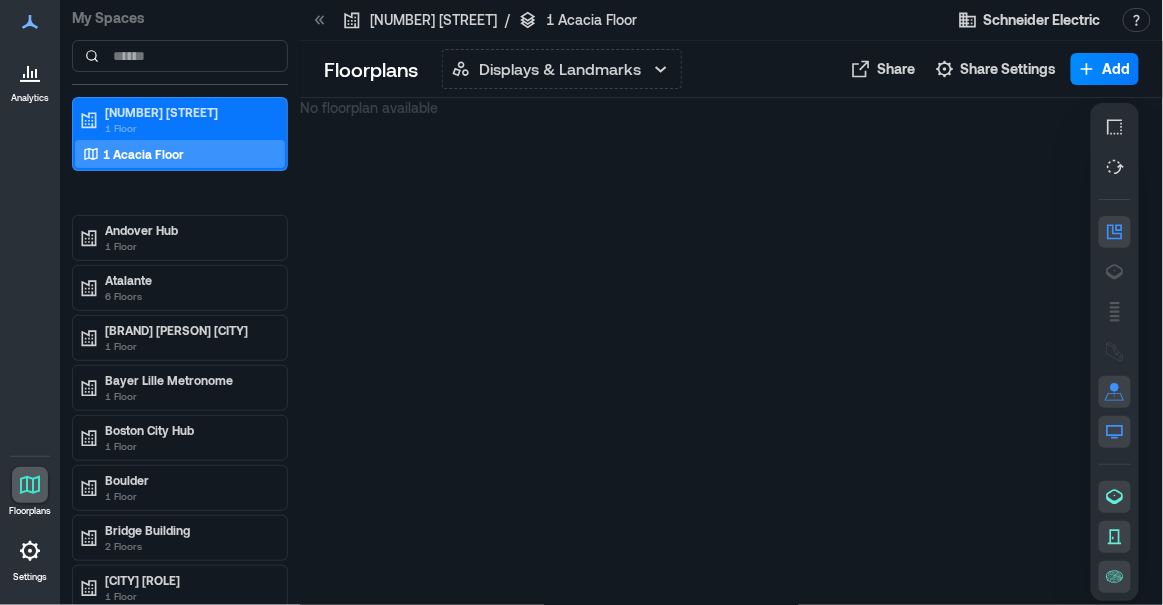 click 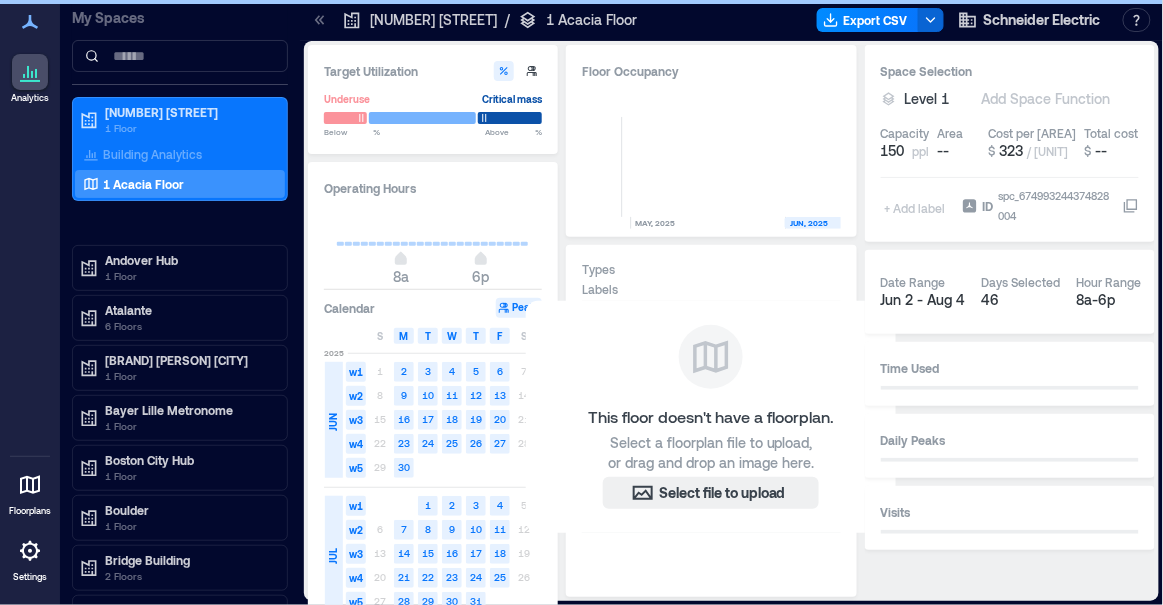 scroll, scrollTop: 0, scrollLeft: 214, axis: horizontal 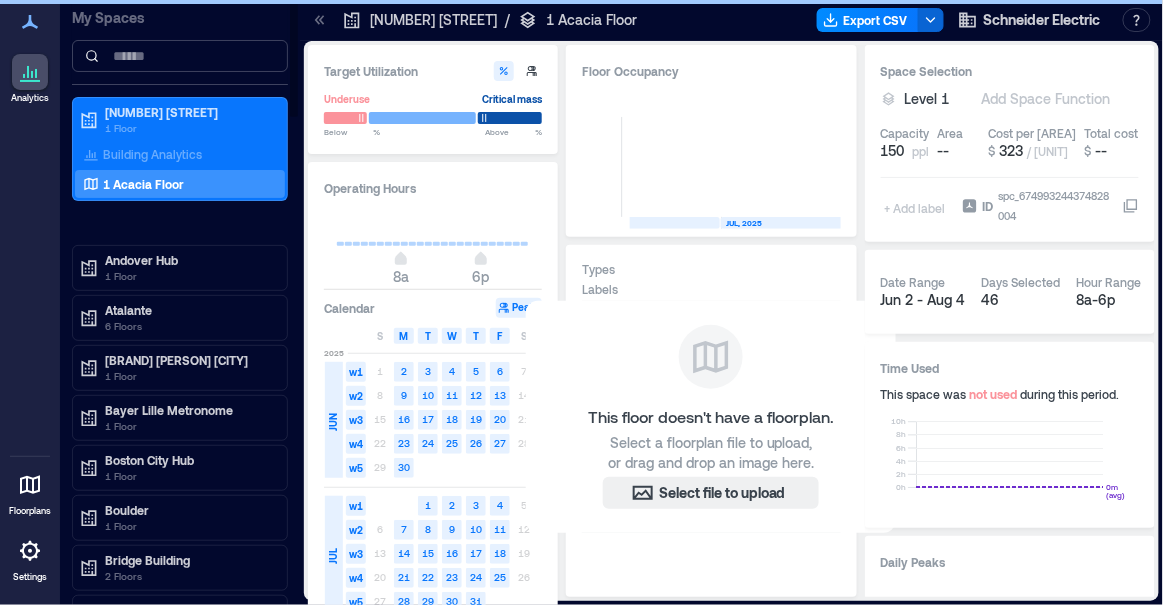 click at bounding box center (180, 56) 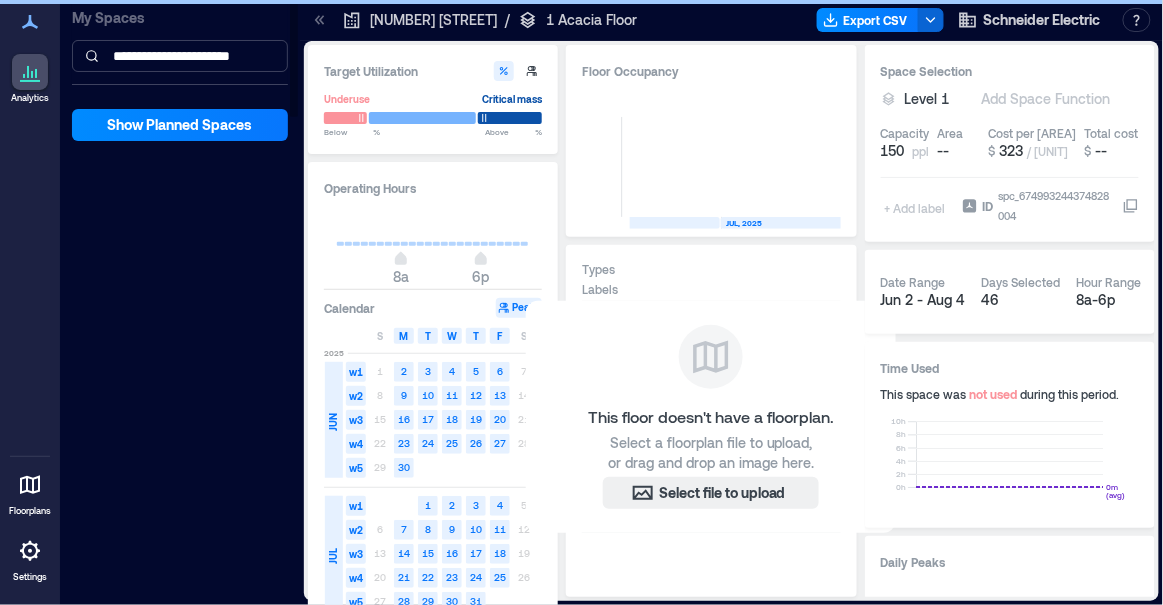 scroll, scrollTop: 0, scrollLeft: 9, axis: horizontal 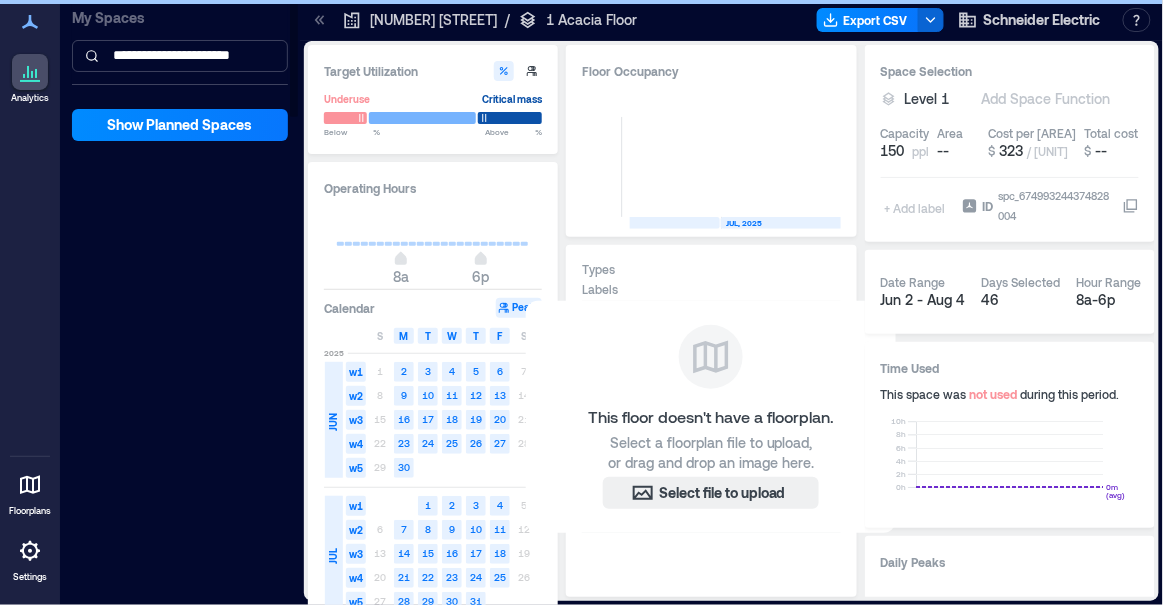 type on "**********" 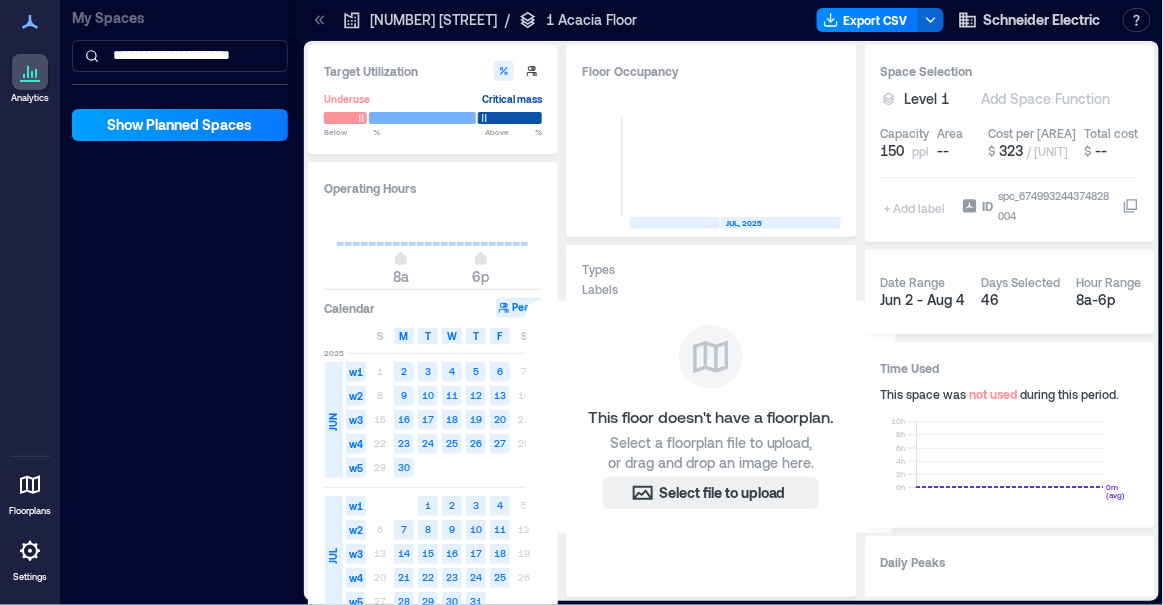 scroll, scrollTop: 0, scrollLeft: 0, axis: both 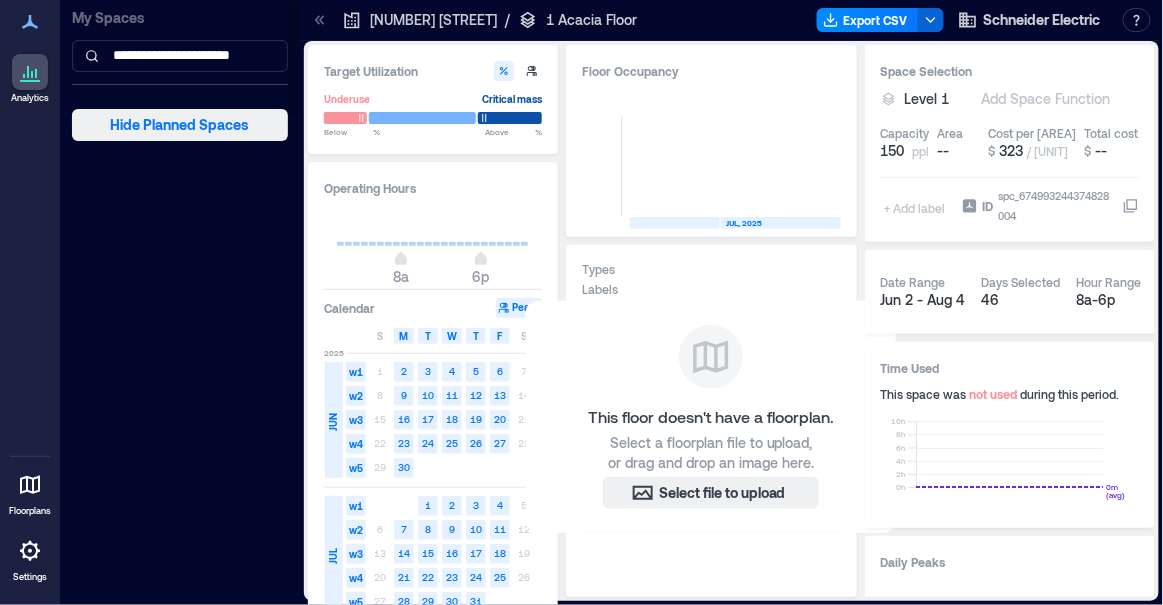 click on "Hide Planned Spaces" at bounding box center [180, 125] 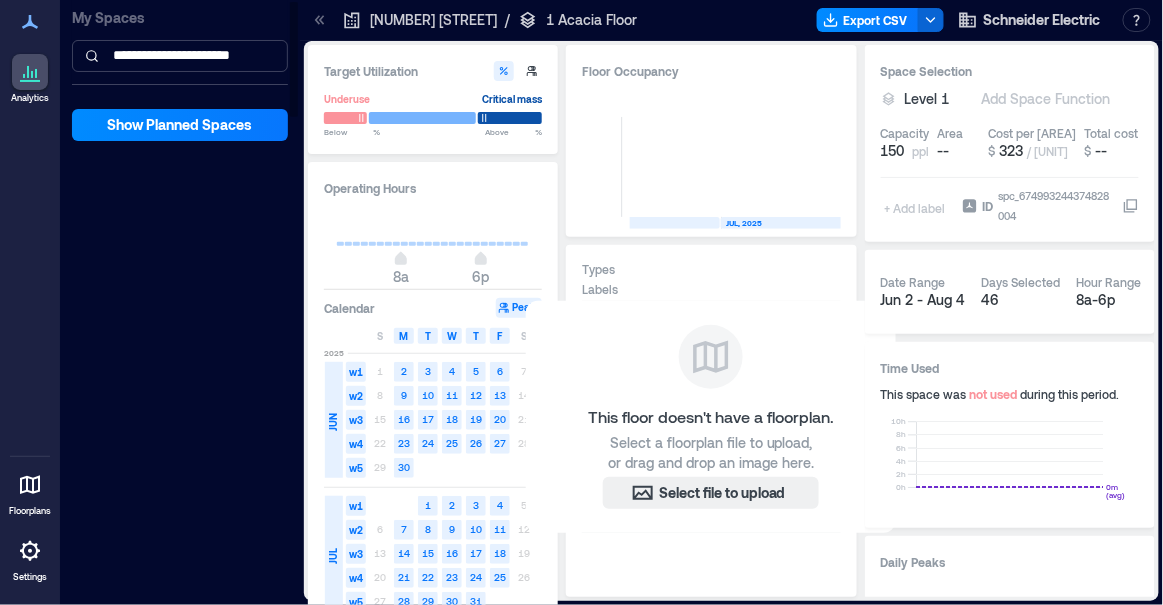 click on "**********" at bounding box center (180, 56) 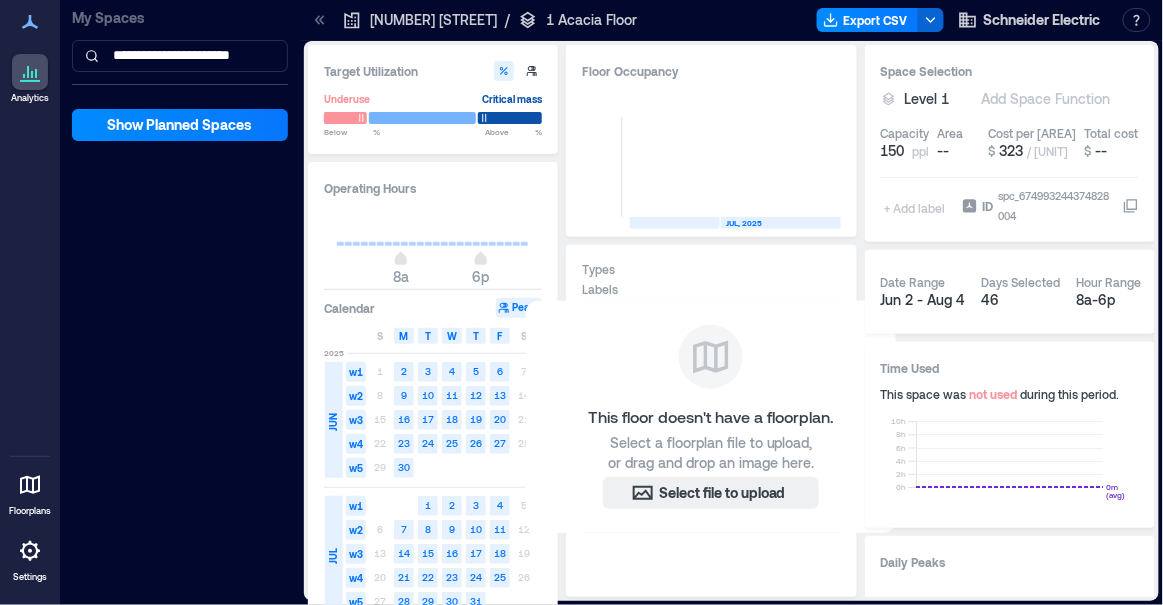click 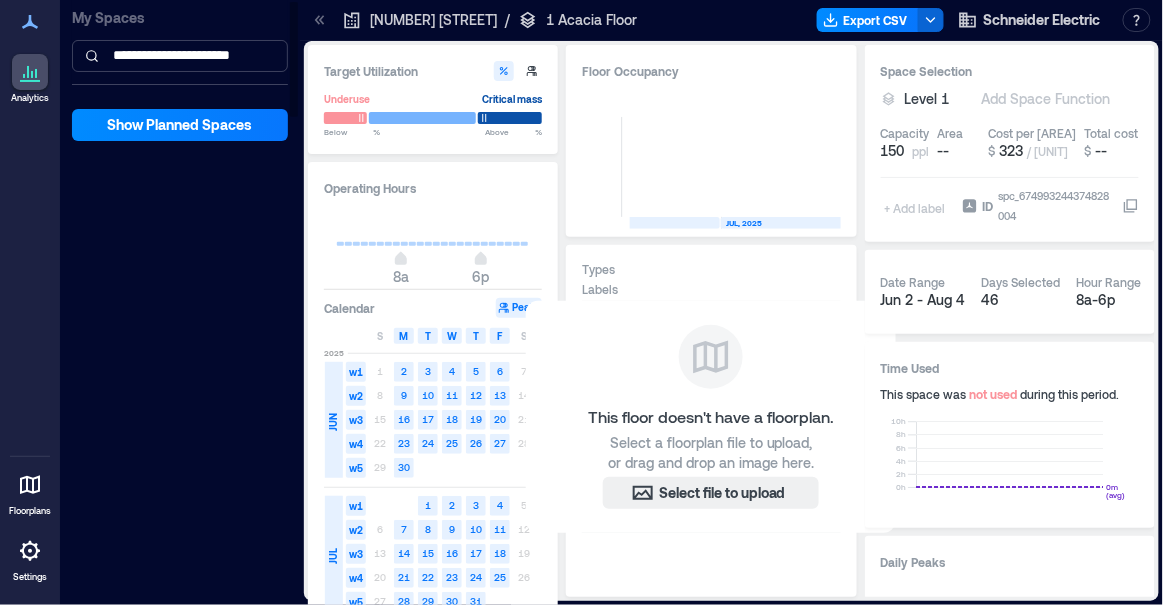 click on "**********" at bounding box center [180, 56] 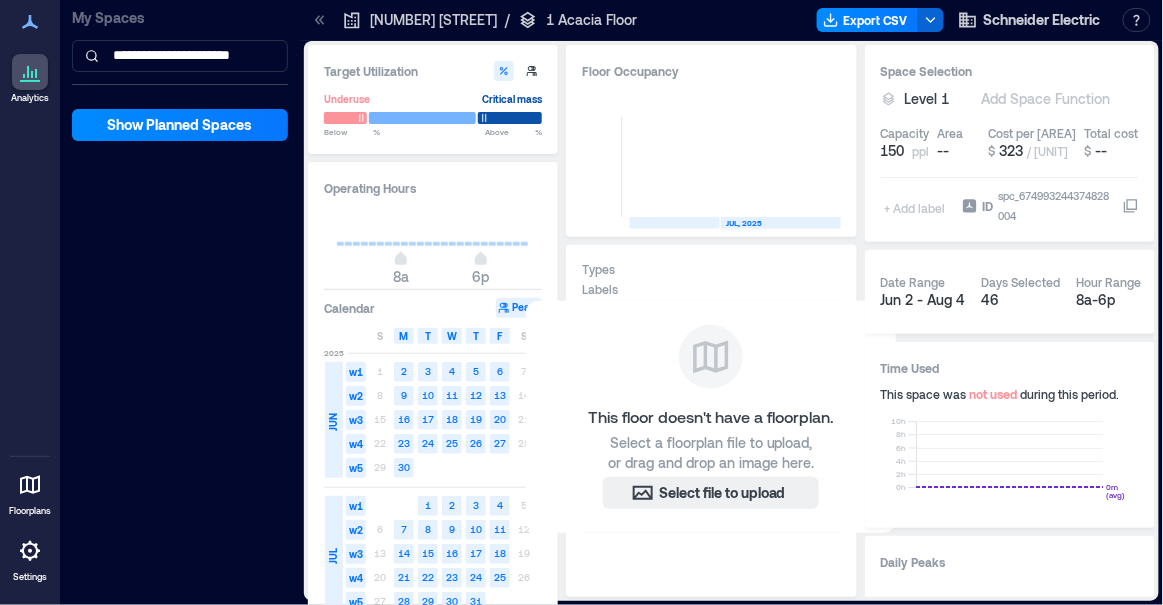 scroll, scrollTop: 0, scrollLeft: 9, axis: horizontal 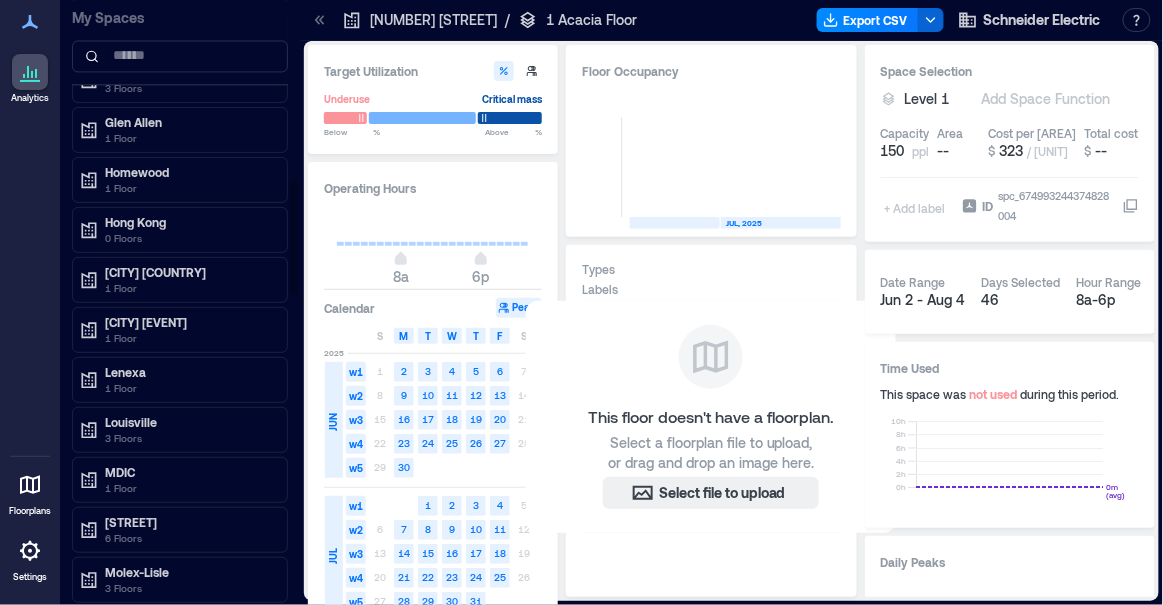 type 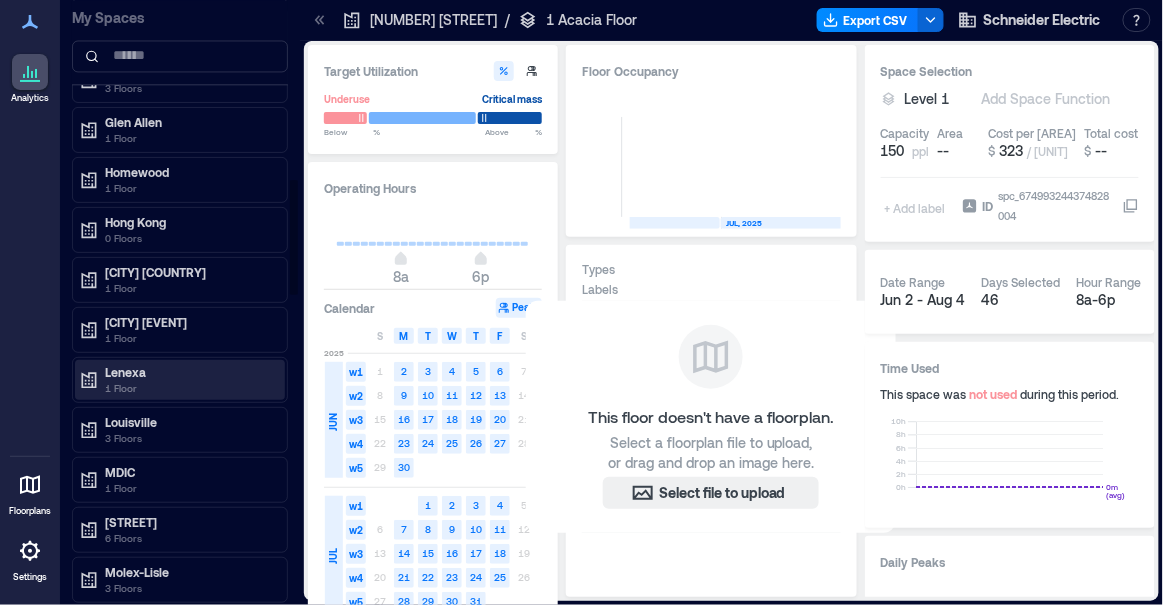 click on "Lenexa" at bounding box center [189, 372] 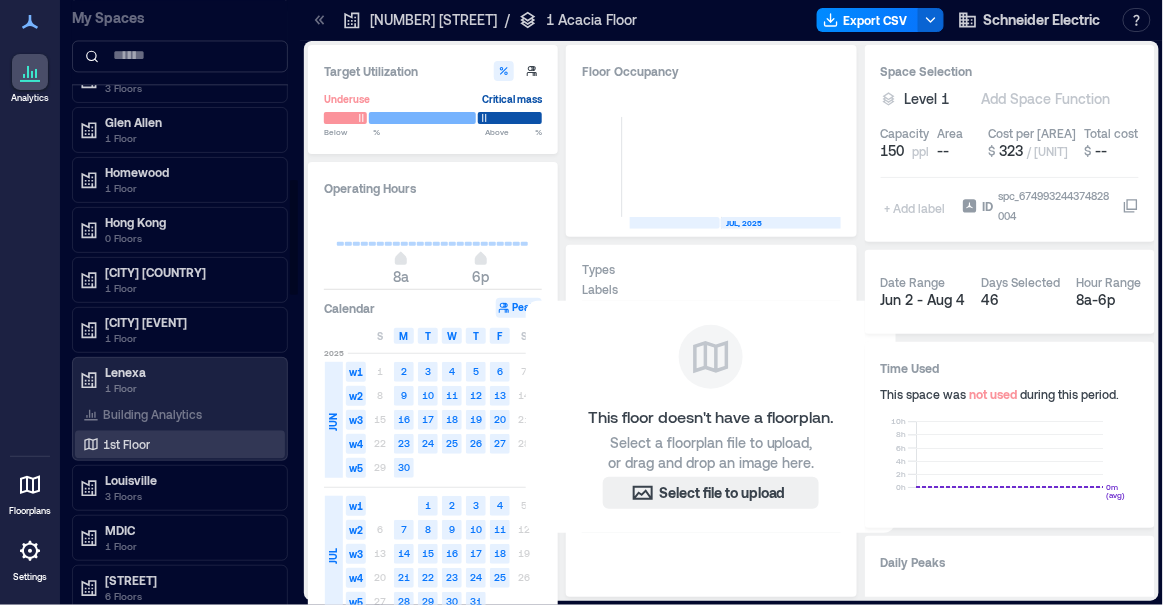 click on "1st Floor" at bounding box center (176, 444) 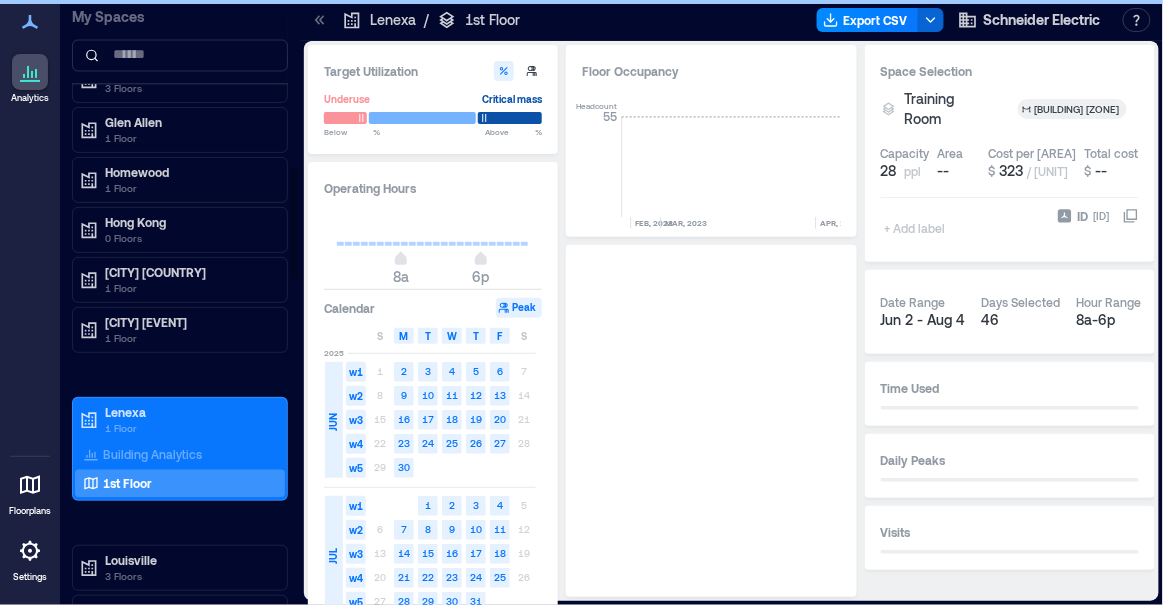 scroll, scrollTop: 1114, scrollLeft: 0, axis: vertical 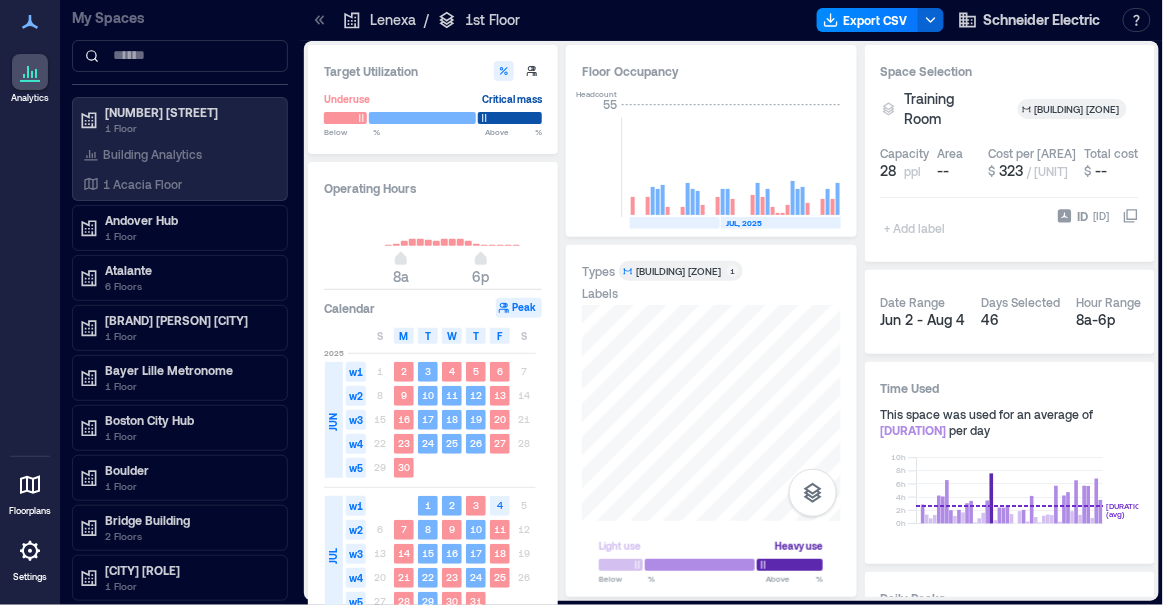 click 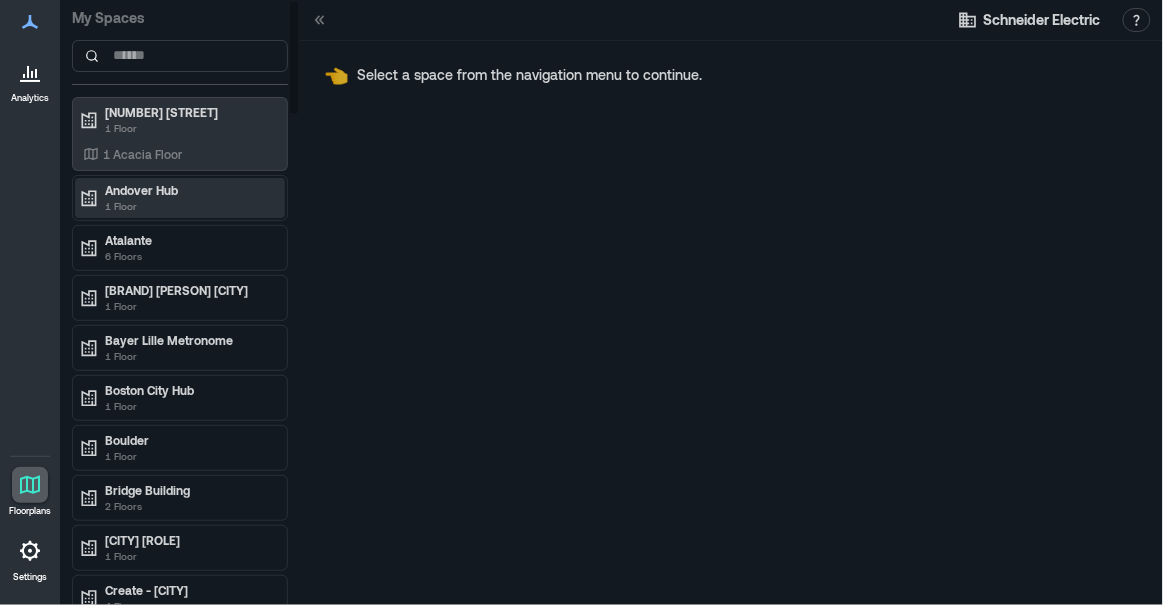 click on "1 Floor" at bounding box center (189, 206) 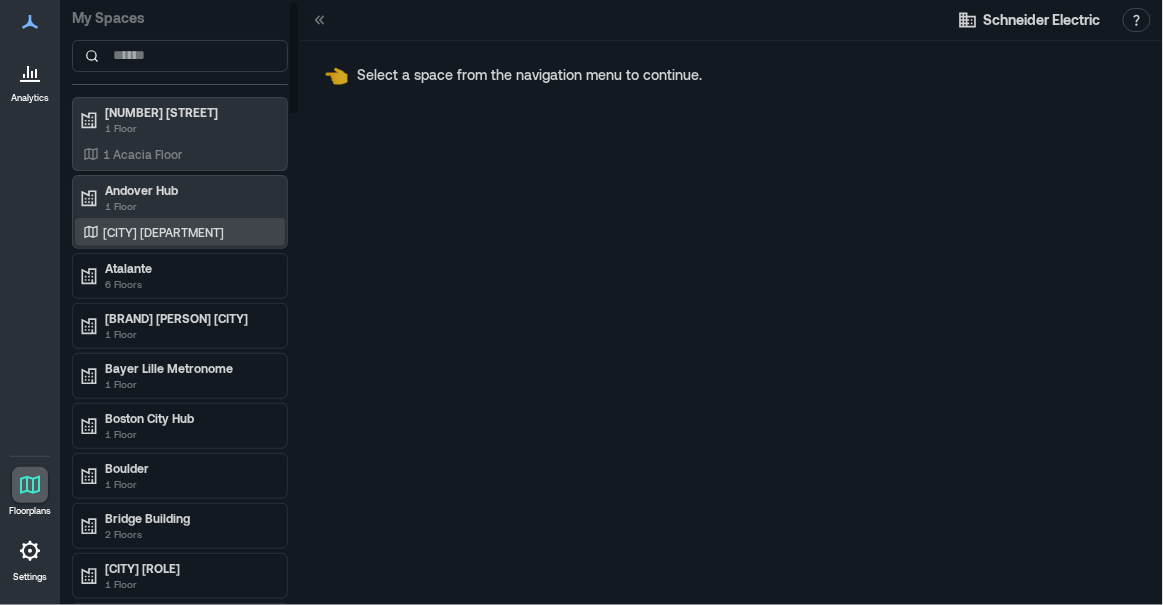 click on "[CITY] [DEPARTMENT]" at bounding box center (163, 232) 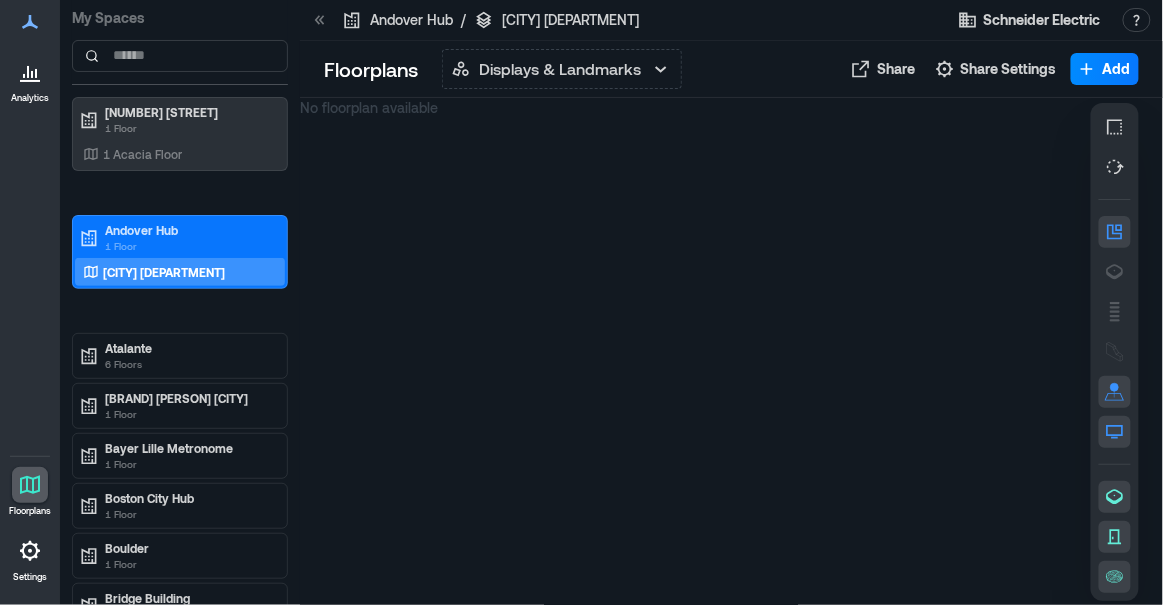 click 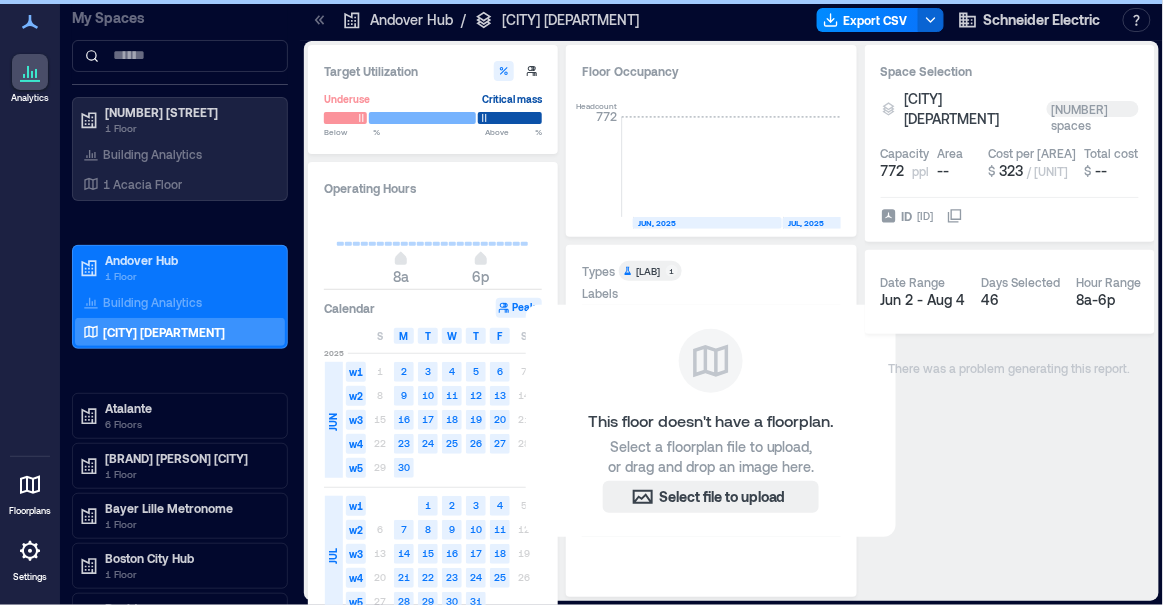 scroll, scrollTop: 0, scrollLeft: 3849, axis: horizontal 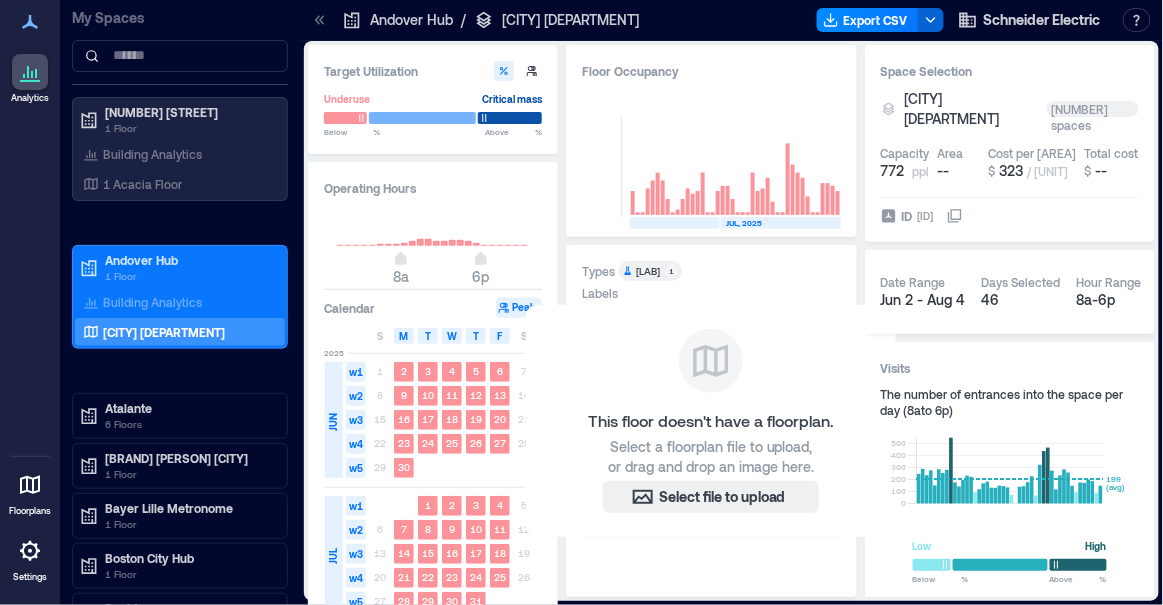 click on "Analytics Floorplans Settings" at bounding box center (30, 302) 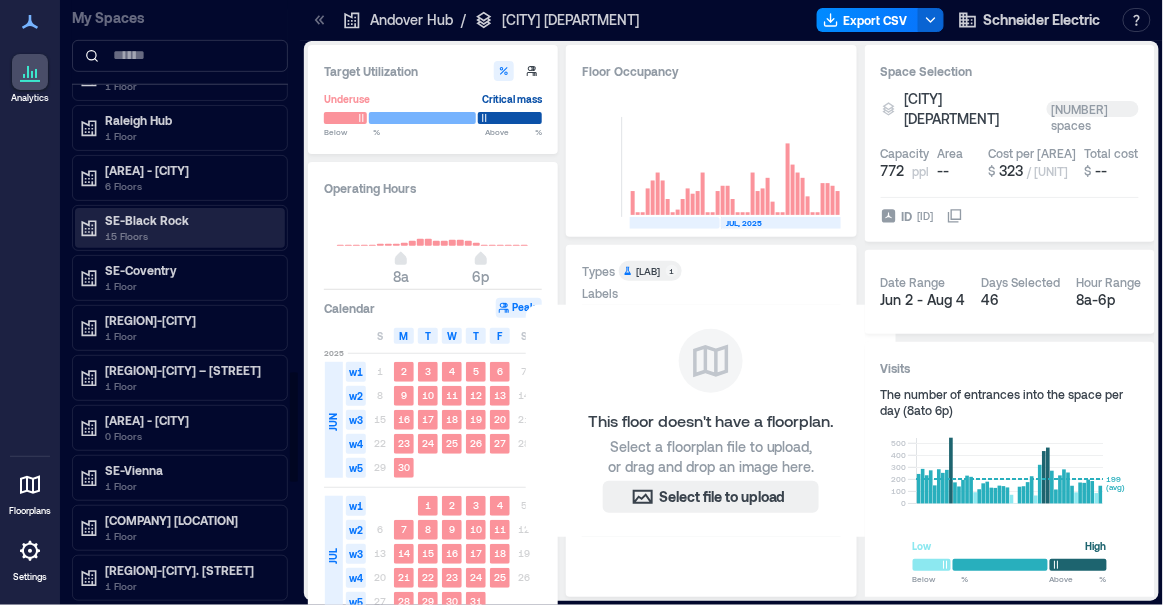 scroll, scrollTop: 2047, scrollLeft: 0, axis: vertical 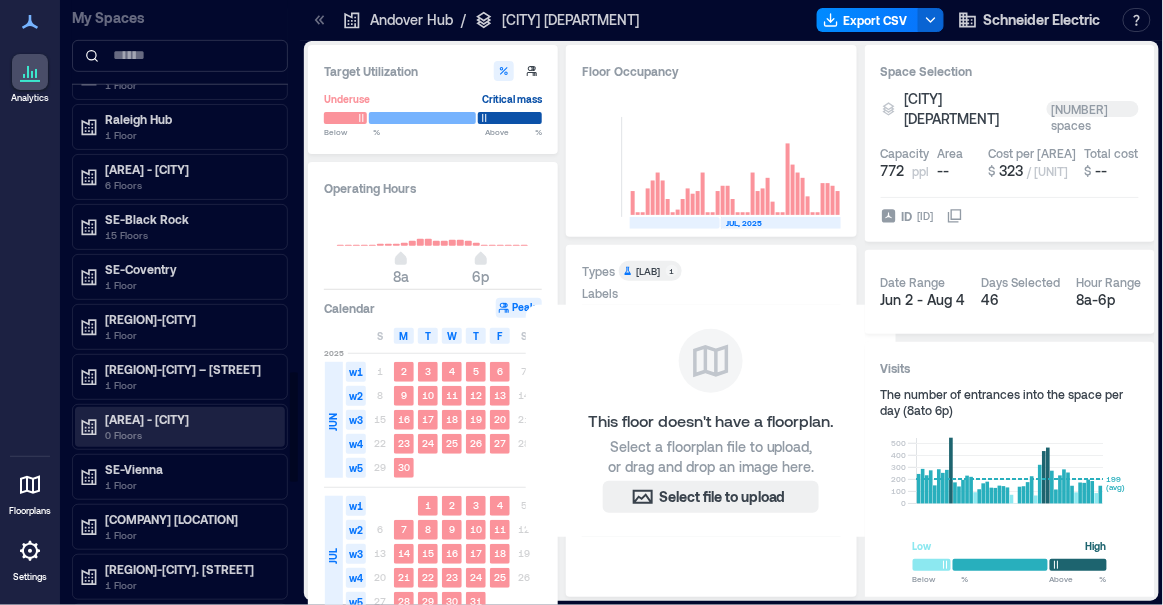 click on "0 Floors" at bounding box center (189, 435) 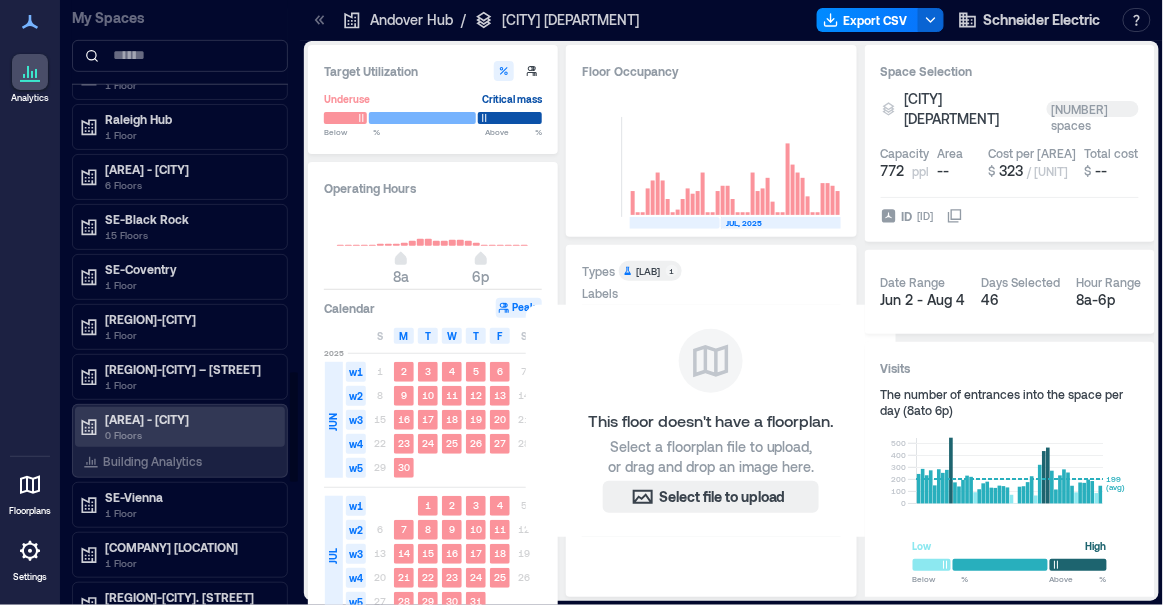 click on "[AREA] - [CITY]" at bounding box center [189, 419] 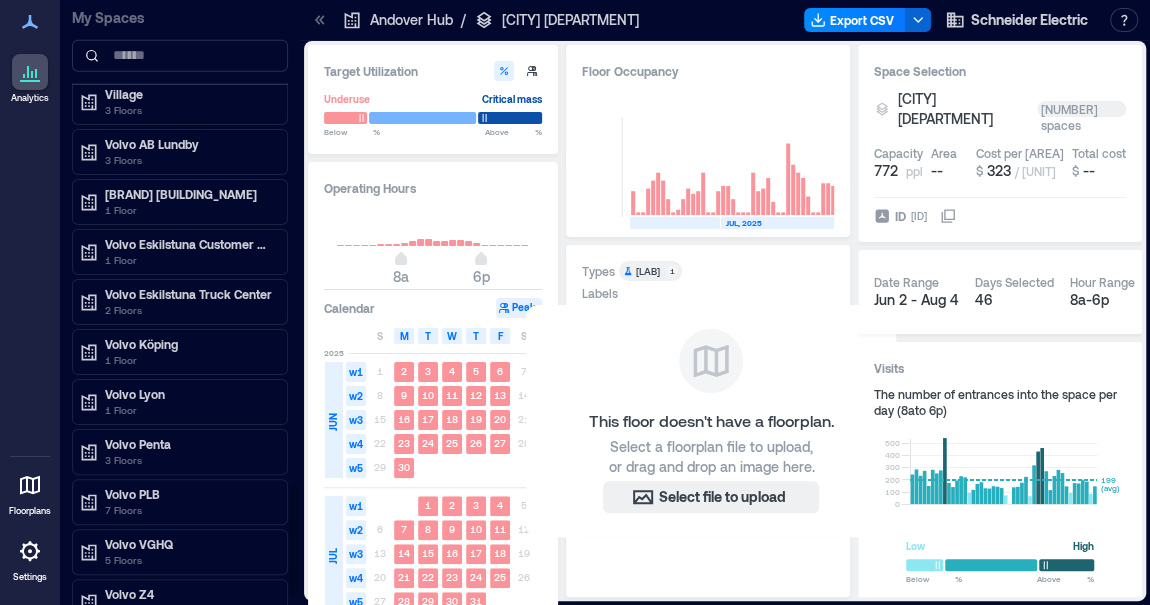 scroll, scrollTop: 2738, scrollLeft: 0, axis: vertical 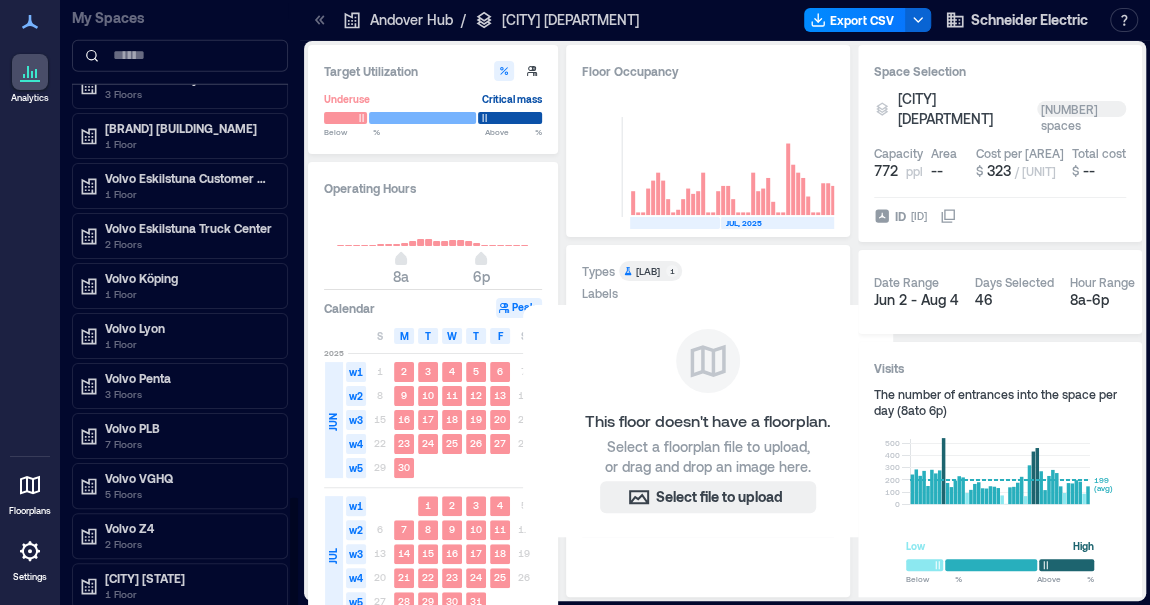 click on "Show Planned Spaces" at bounding box center (180, 637) 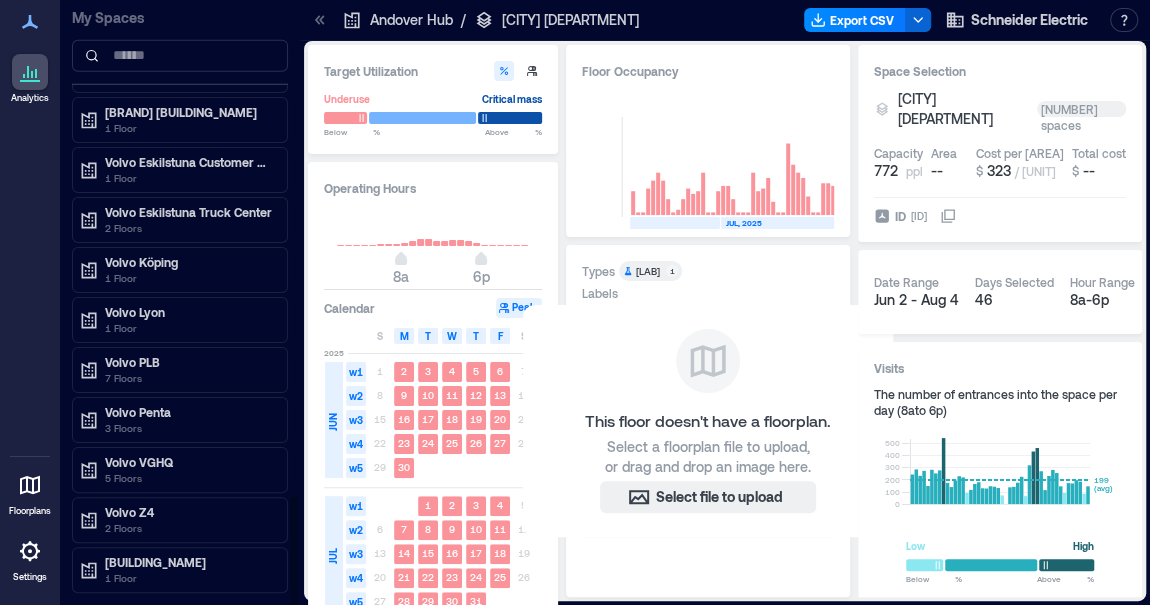scroll, scrollTop: 2720, scrollLeft: 0, axis: vertical 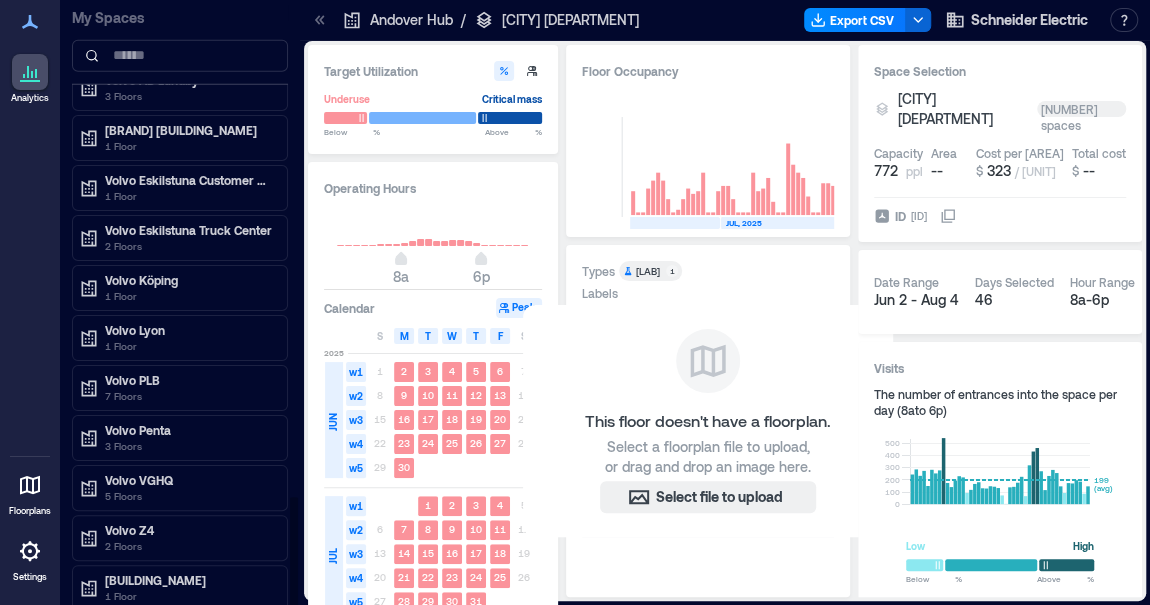 click on "Hide Planned Spaces" at bounding box center [180, 639] 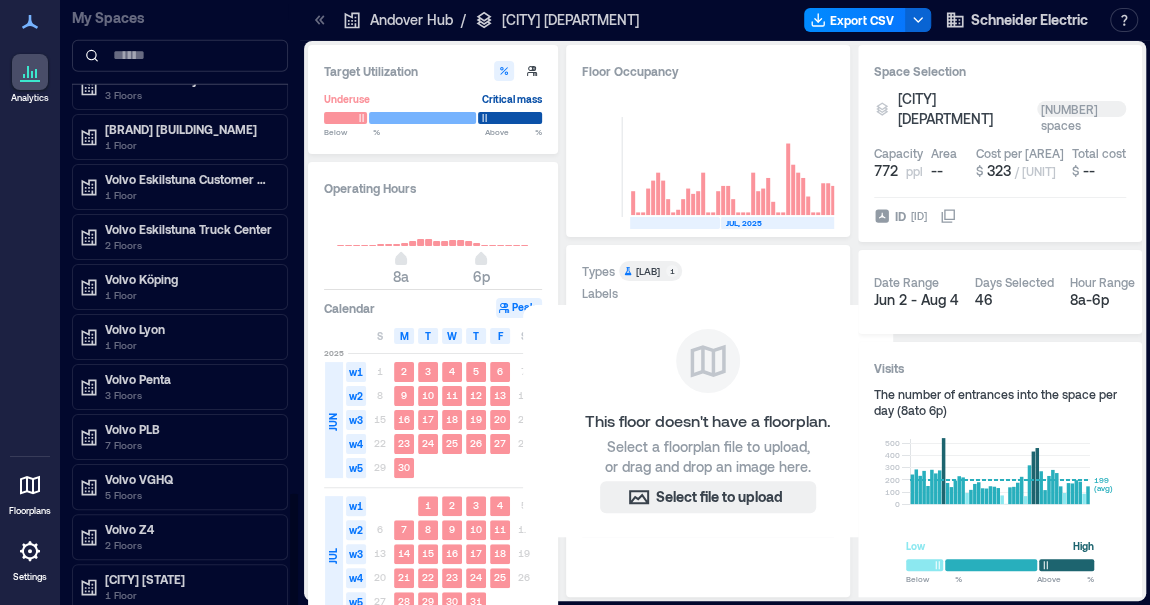 click on "Show Planned Spaces" at bounding box center (180, 638) 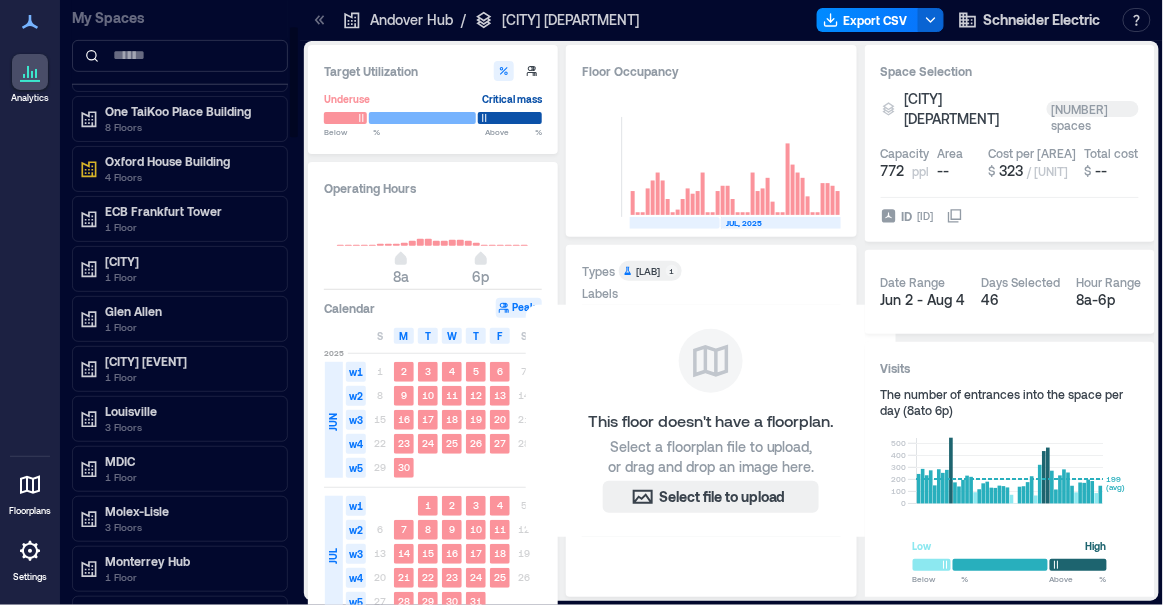 scroll, scrollTop: 0, scrollLeft: 0, axis: both 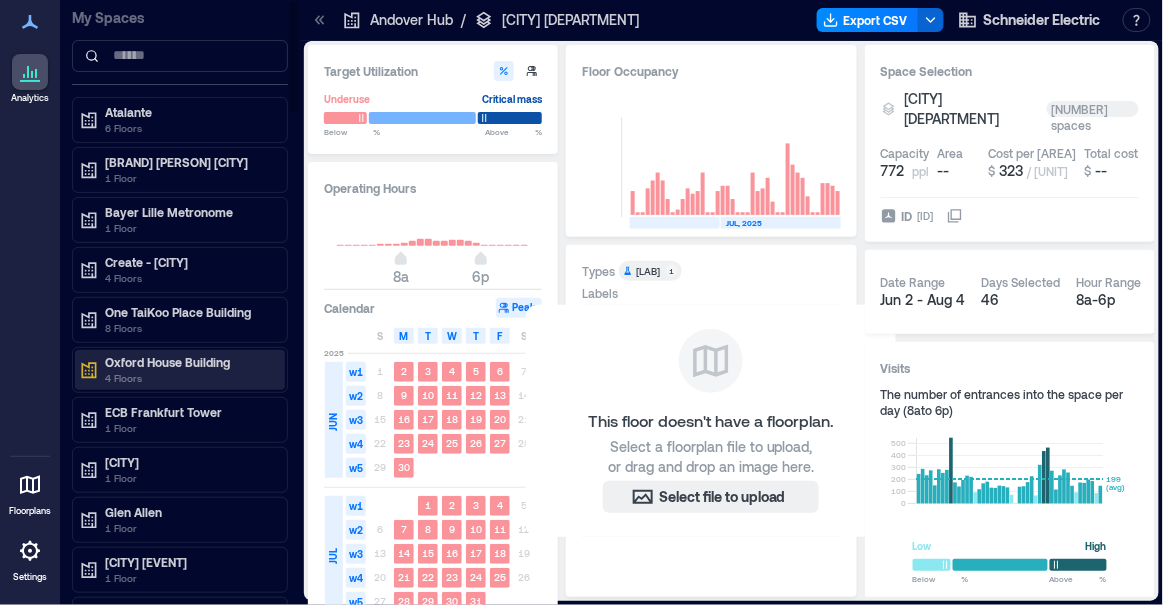 click on "Oxford House Building" at bounding box center [189, 362] 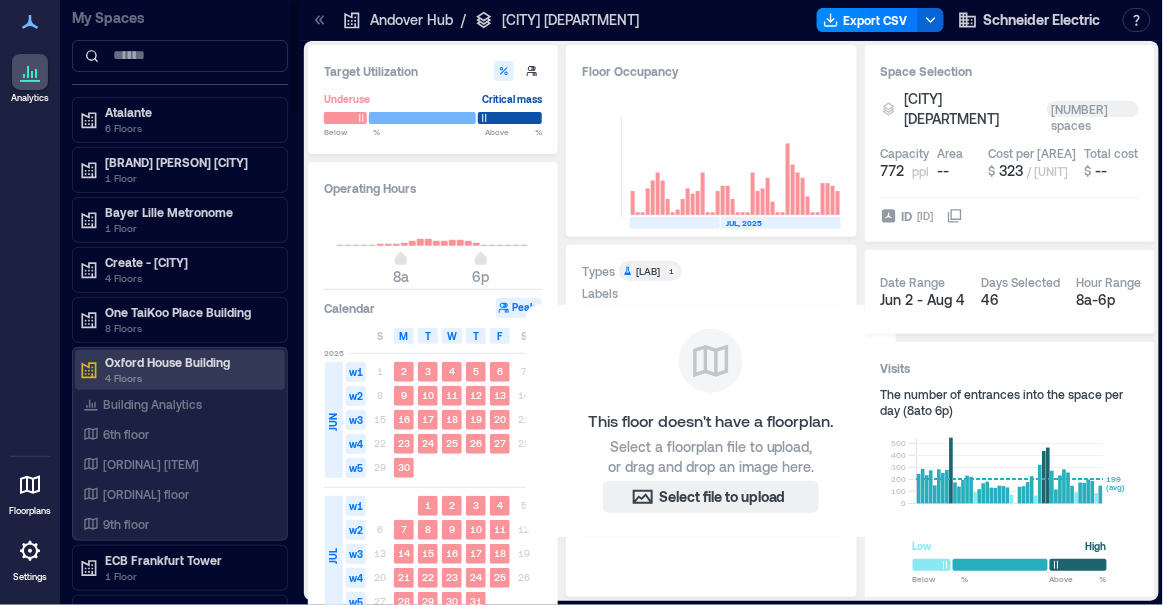 click on "Oxford House Building" at bounding box center (189, 362) 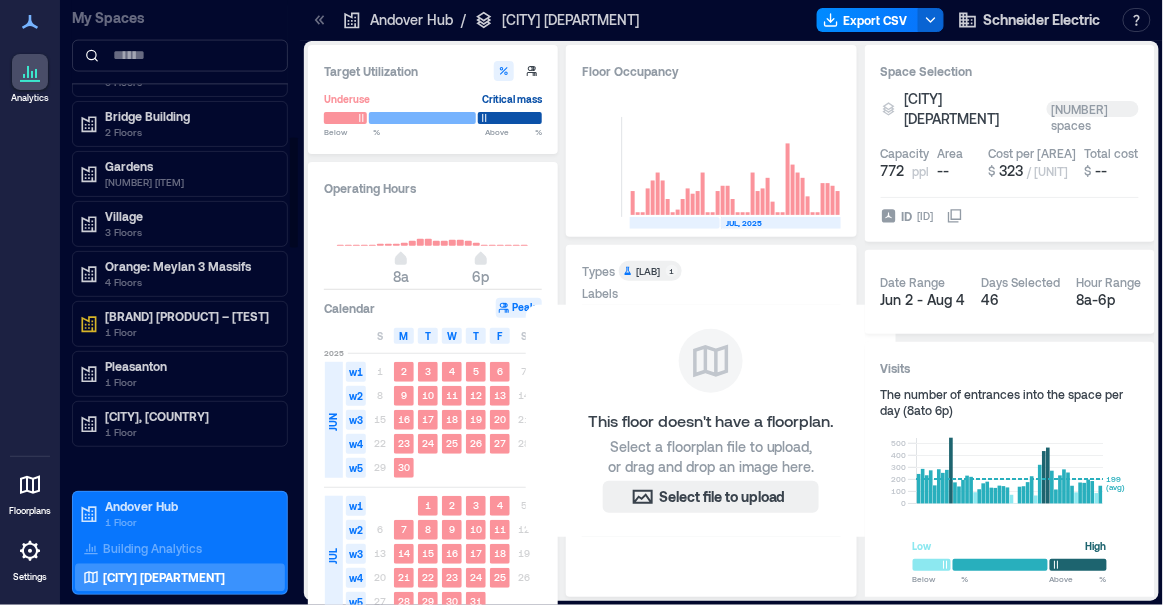 scroll, scrollTop: 745, scrollLeft: 0, axis: vertical 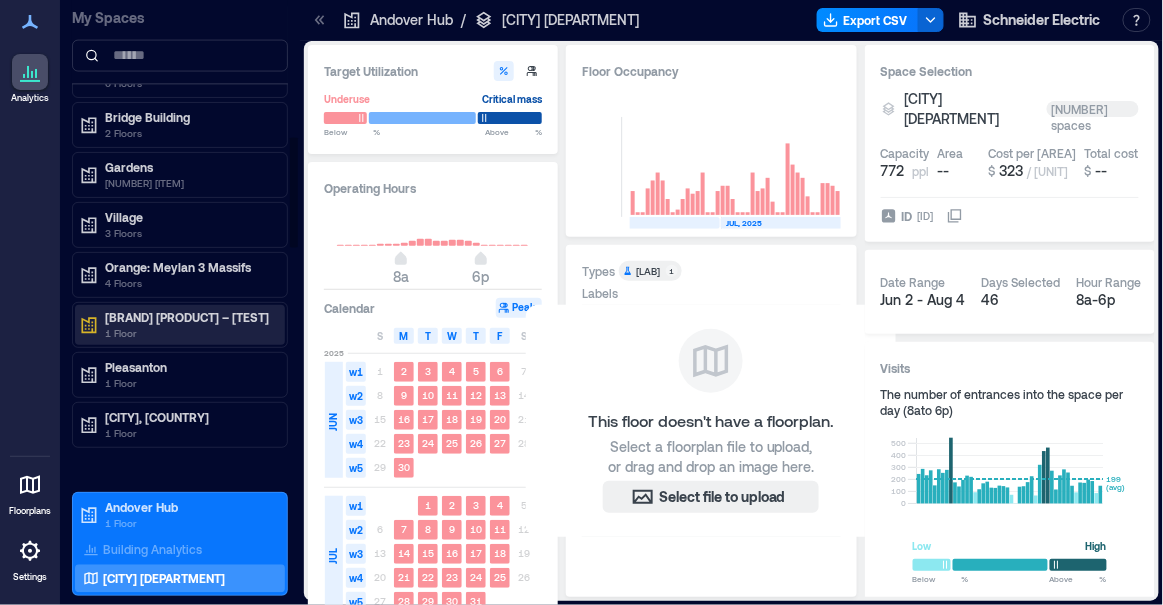 click on "[BRAND] [PRODUCT] – [TEST]" at bounding box center (189, 317) 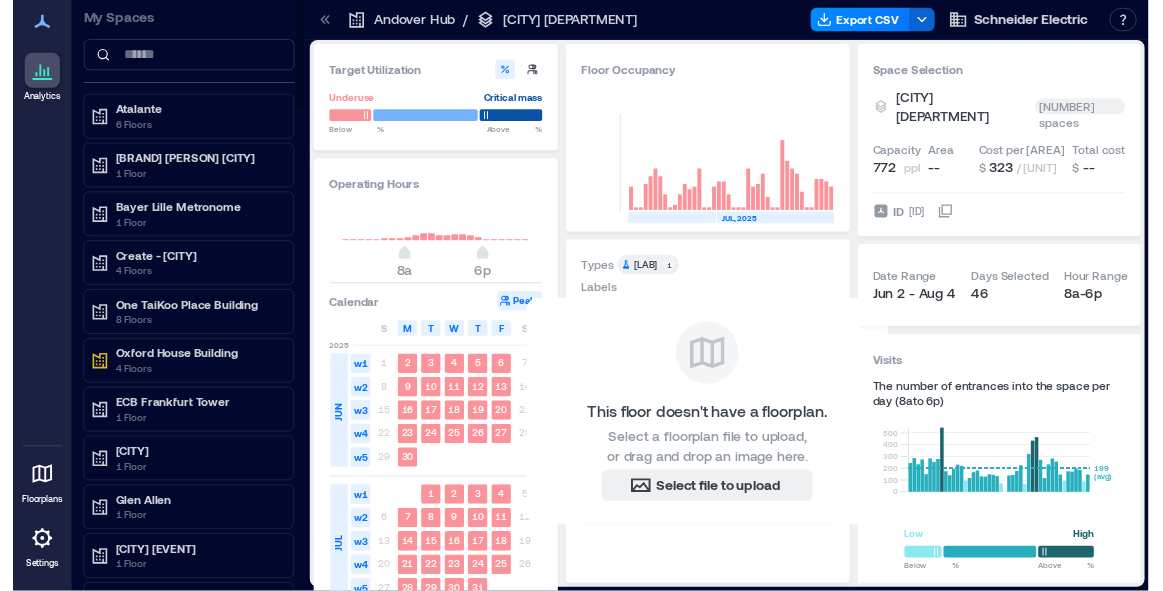 scroll, scrollTop: 0, scrollLeft: 0, axis: both 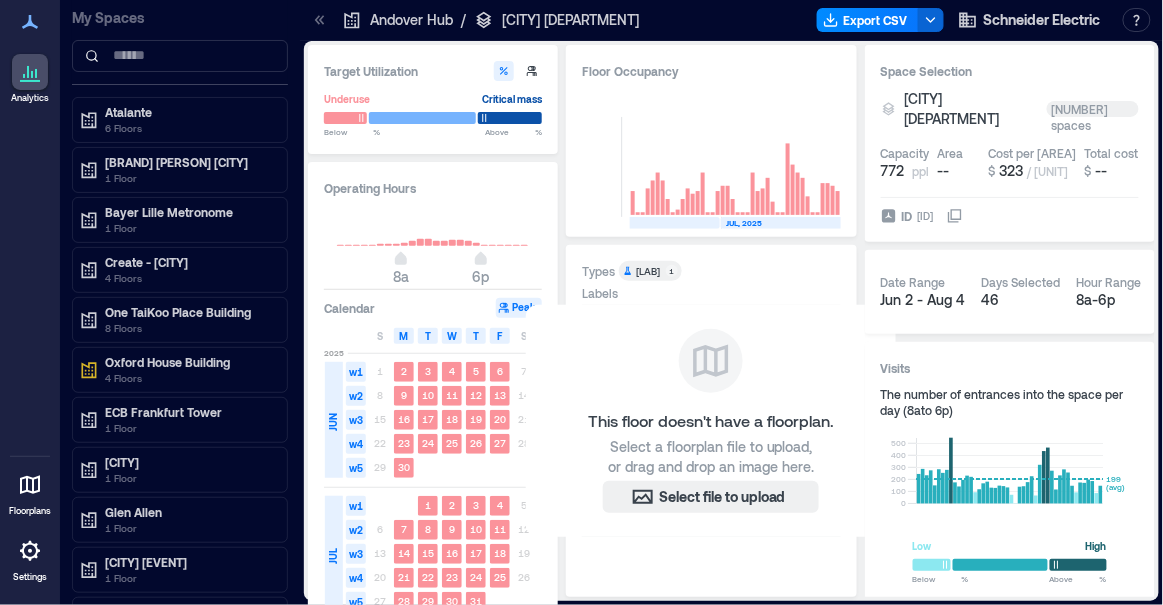 click 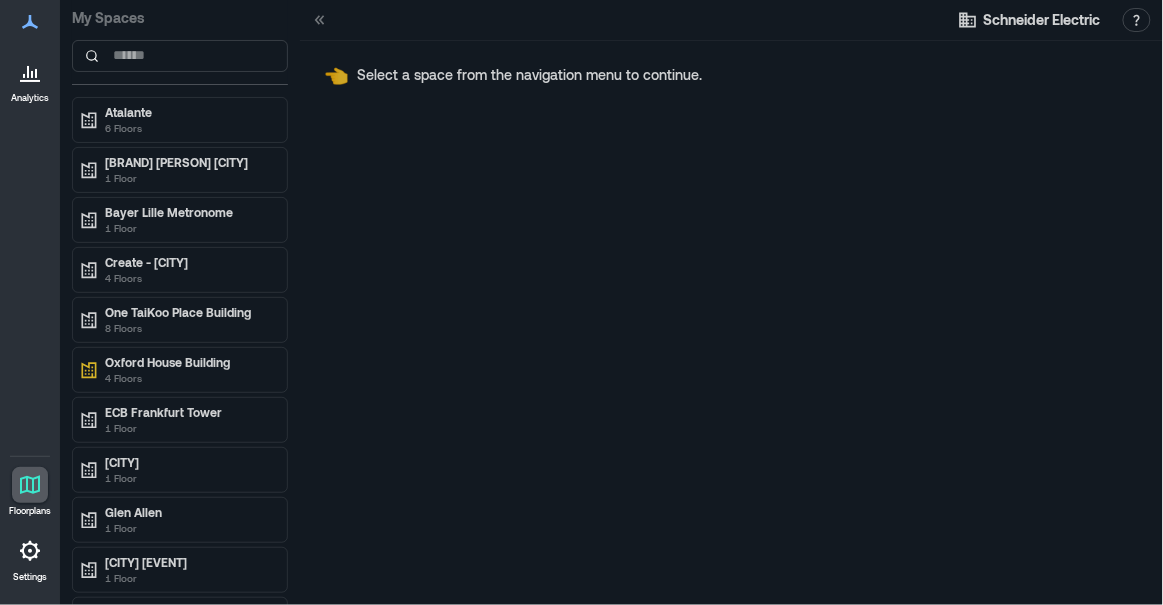click 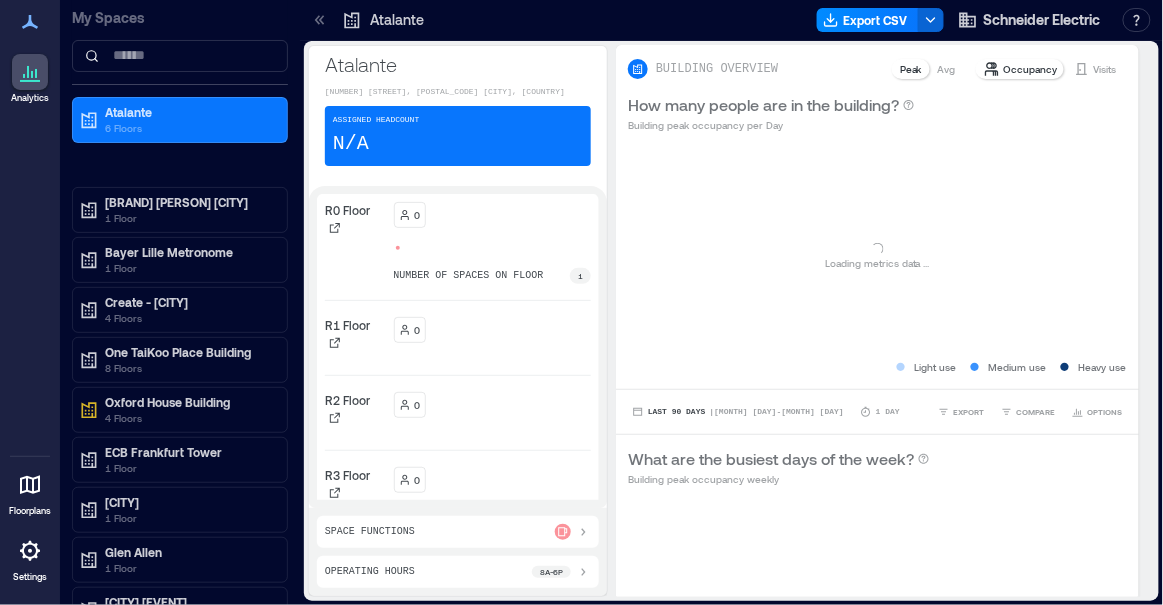 click 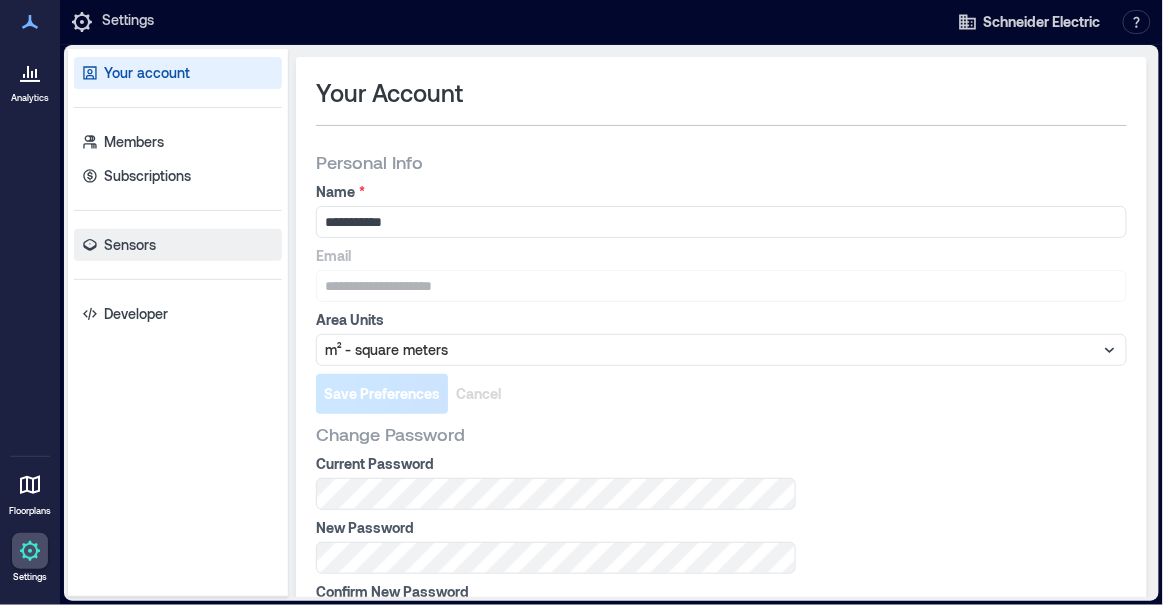 click on "Sensors" at bounding box center [130, 245] 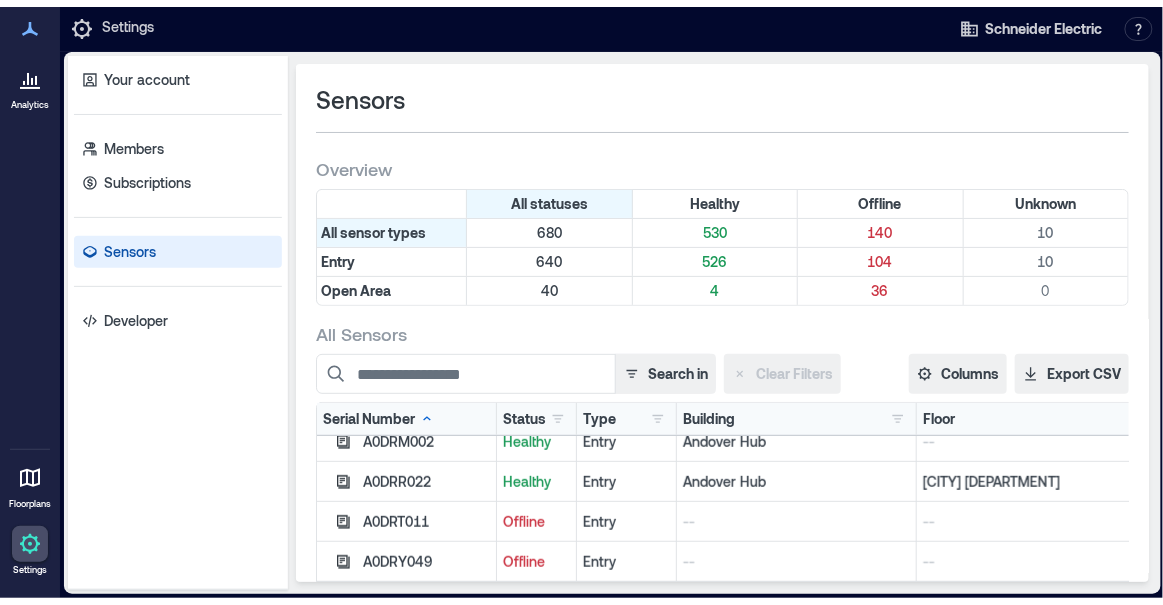 scroll, scrollTop: 376, scrollLeft: 0, axis: vertical 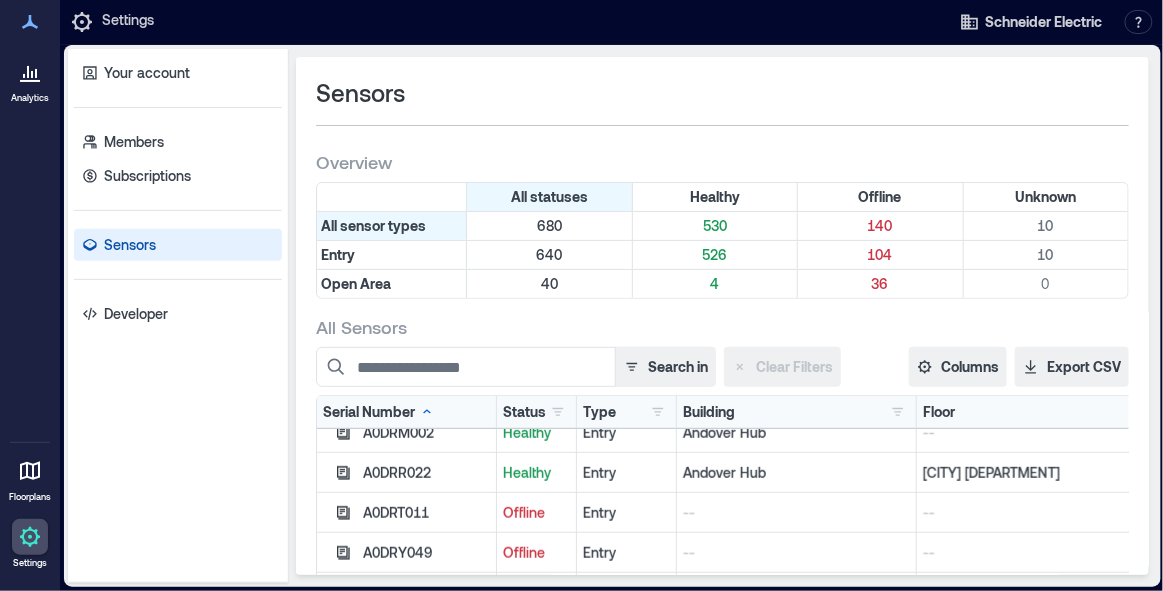click 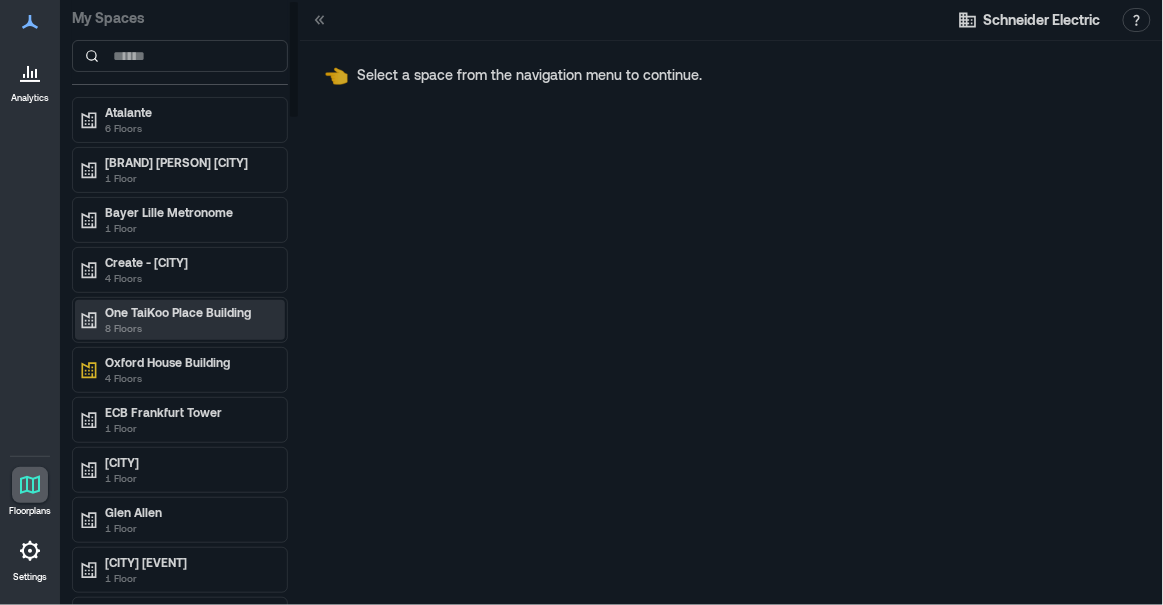 click on "8 Floors" at bounding box center [189, 328] 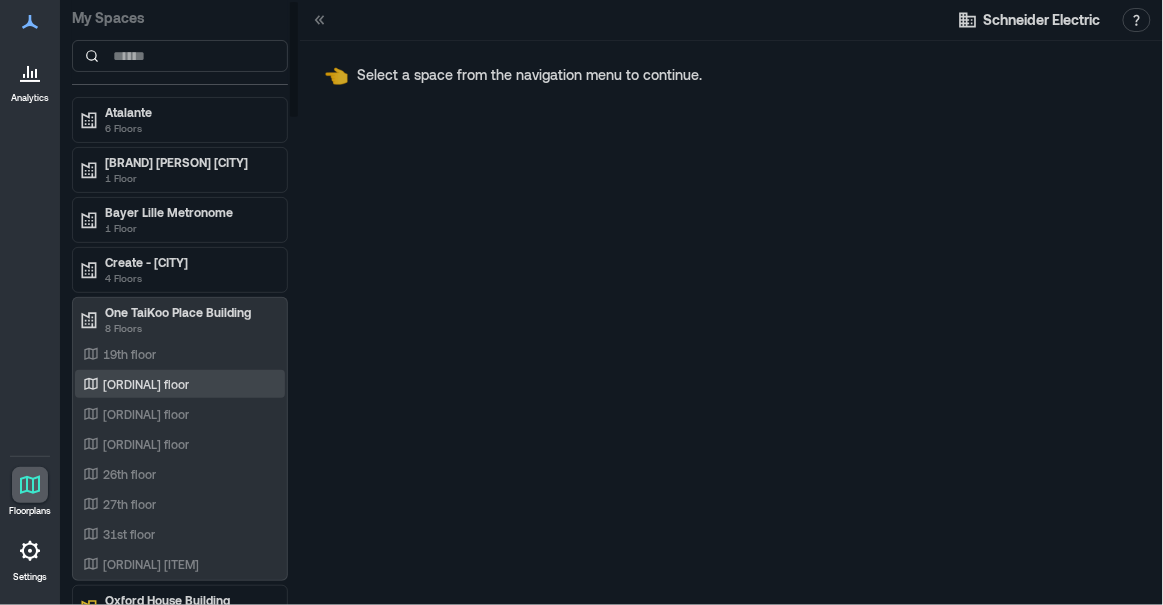 click on "[ORDINAL] floor" at bounding box center (176, 384) 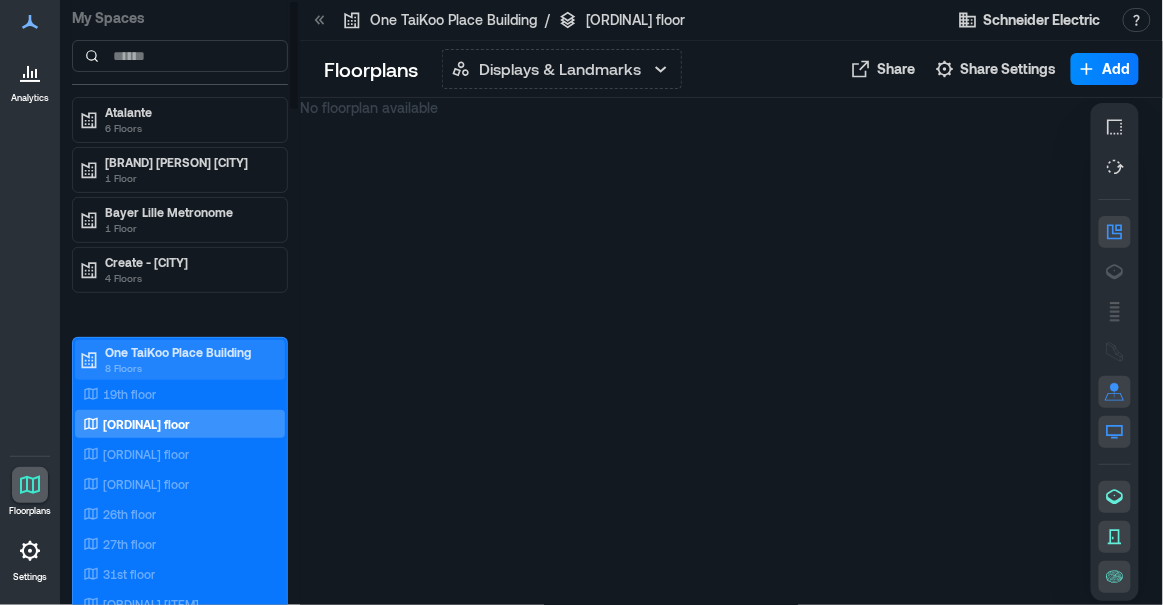 click on "One TaiKoo Place Building" at bounding box center [189, 352] 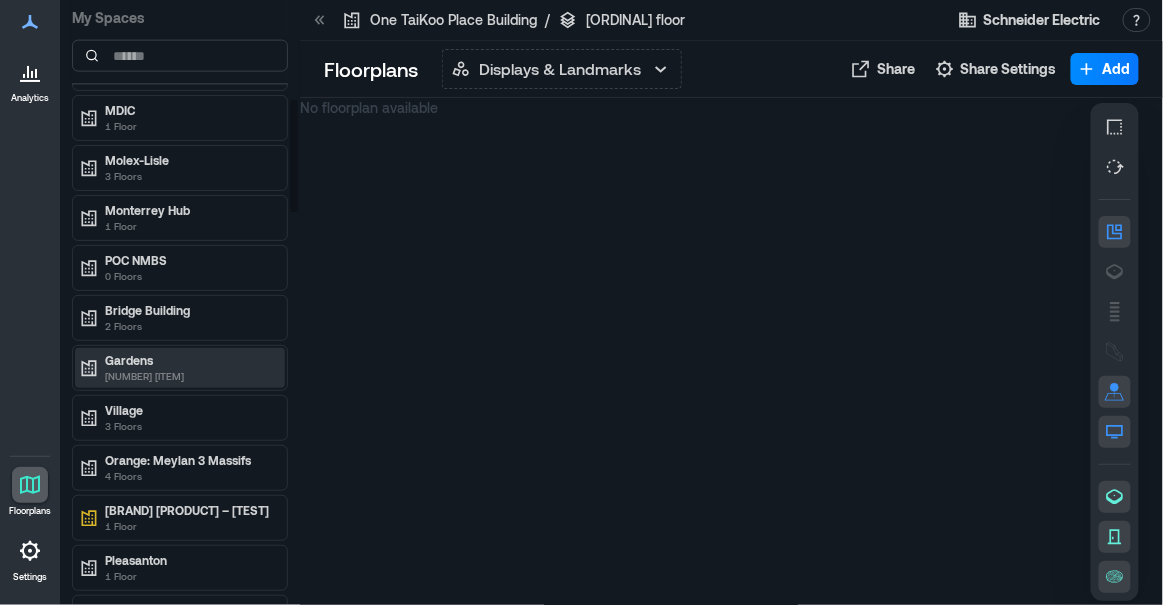 scroll, scrollTop: 636, scrollLeft: 0, axis: vertical 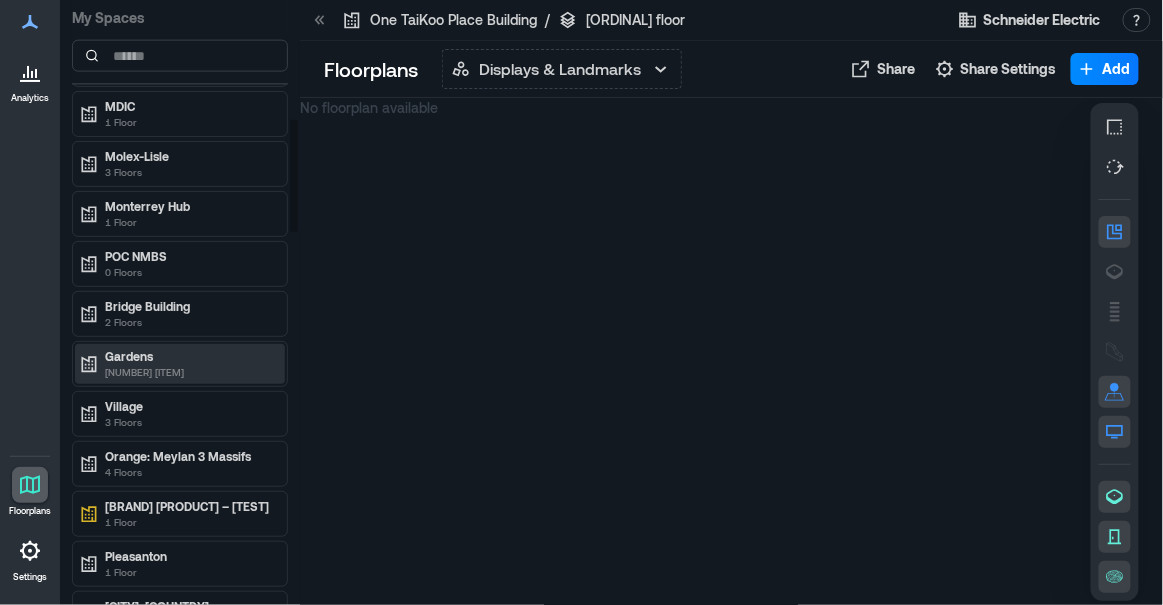 click on "[NUMBER] [ITEM]" at bounding box center [189, 372] 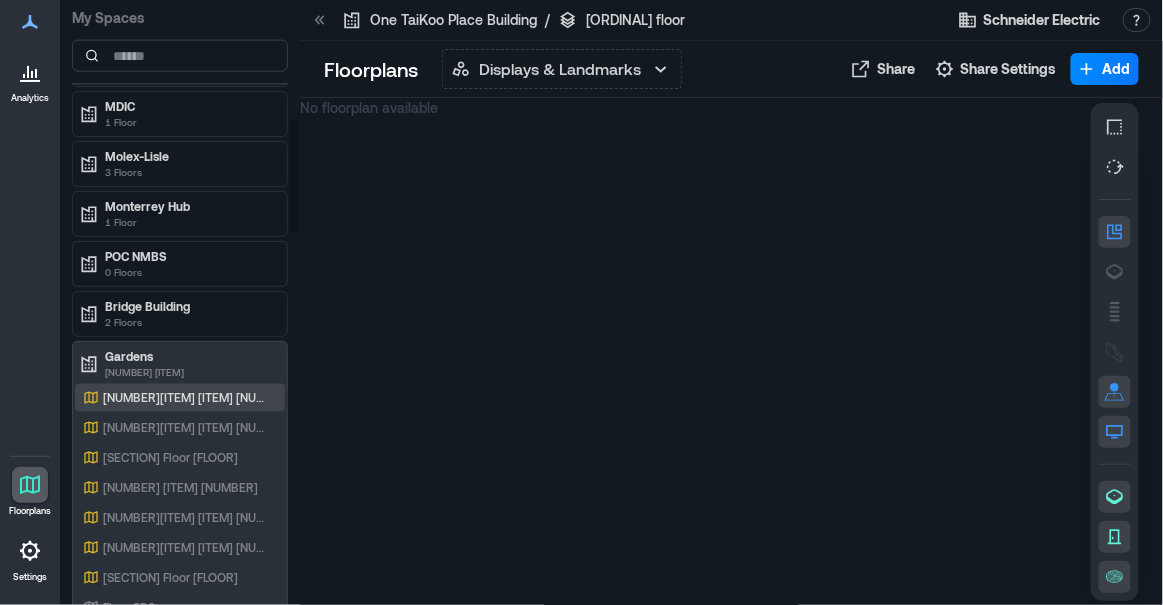 click on "[NUMBER][ITEM] [ITEM] [NUMBER]" at bounding box center (176, 398) 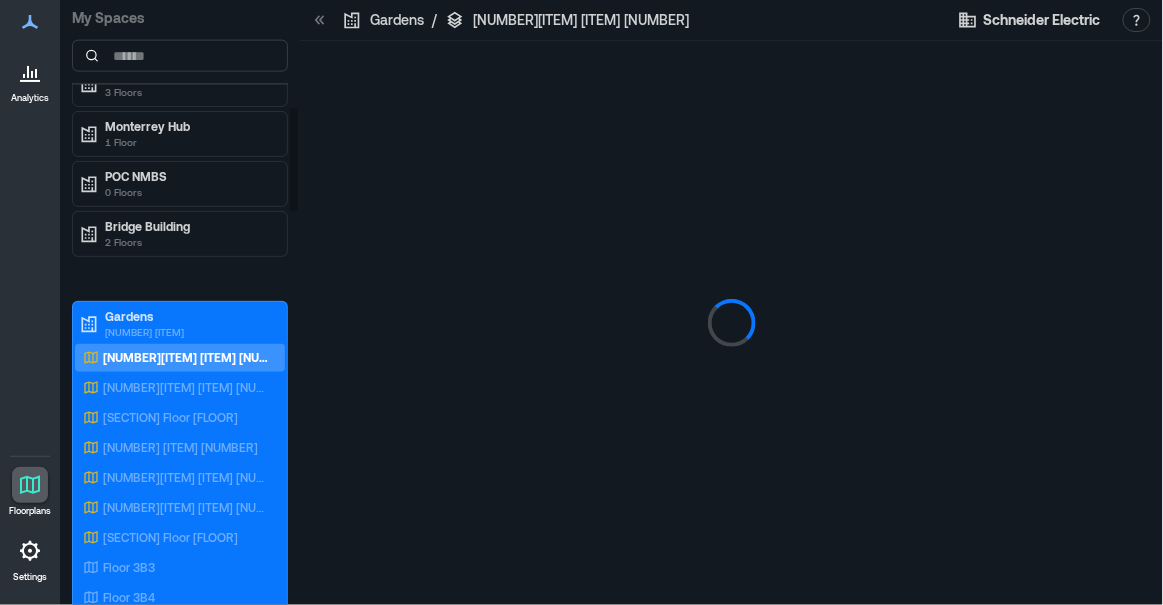 scroll, scrollTop: 556, scrollLeft: 0, axis: vertical 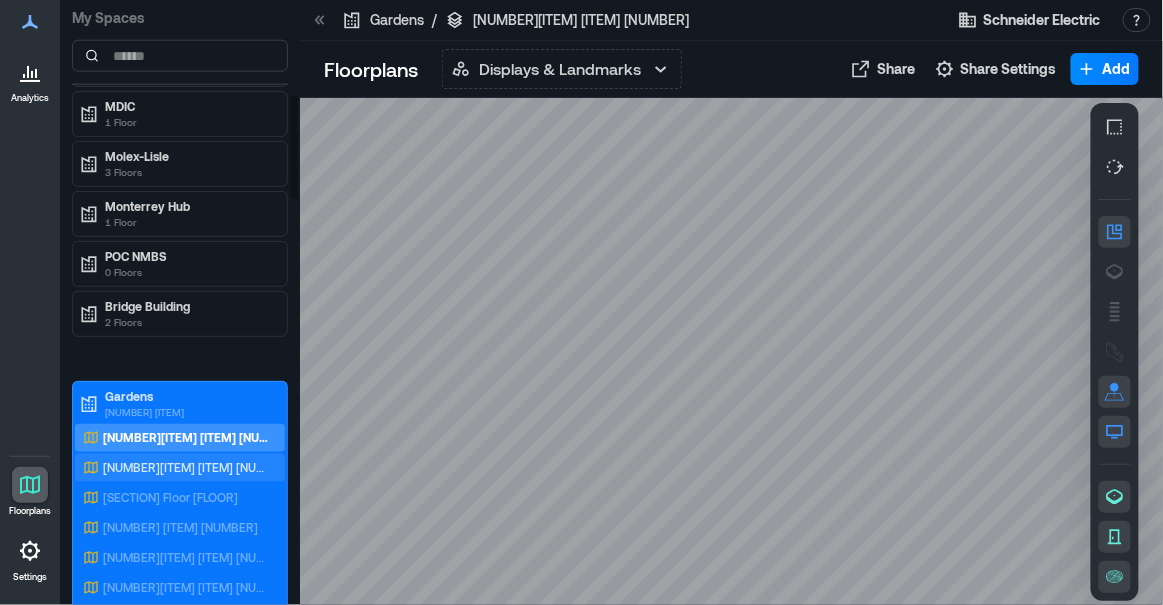 click on "[NUMBER][ITEM] [ITEM] [NUMBER]" at bounding box center [176, 468] 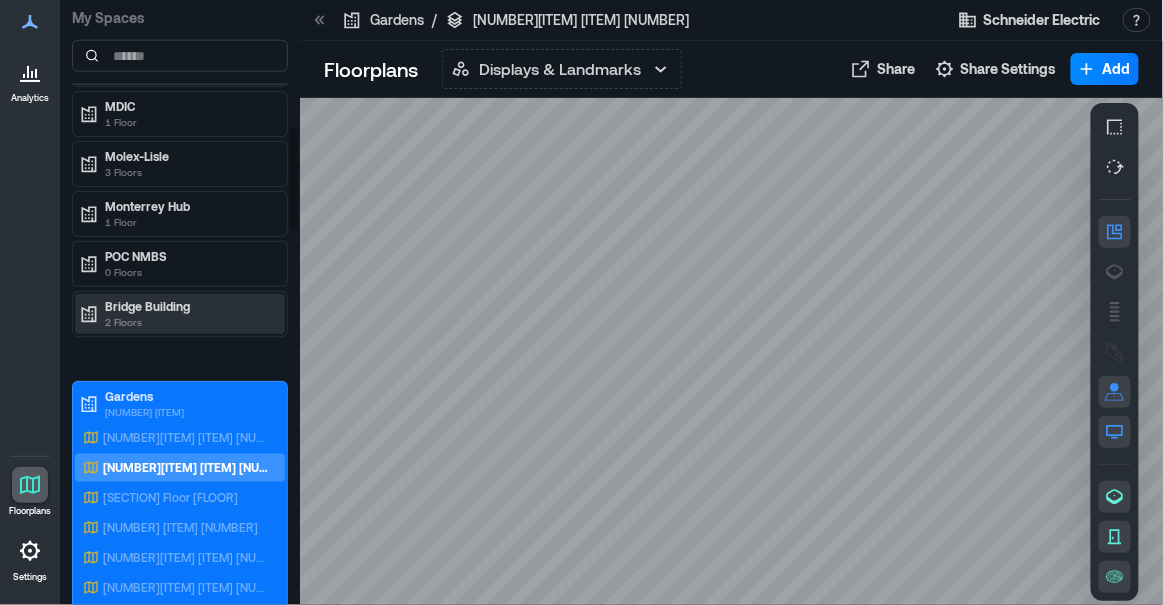 scroll, scrollTop: 738, scrollLeft: 0, axis: vertical 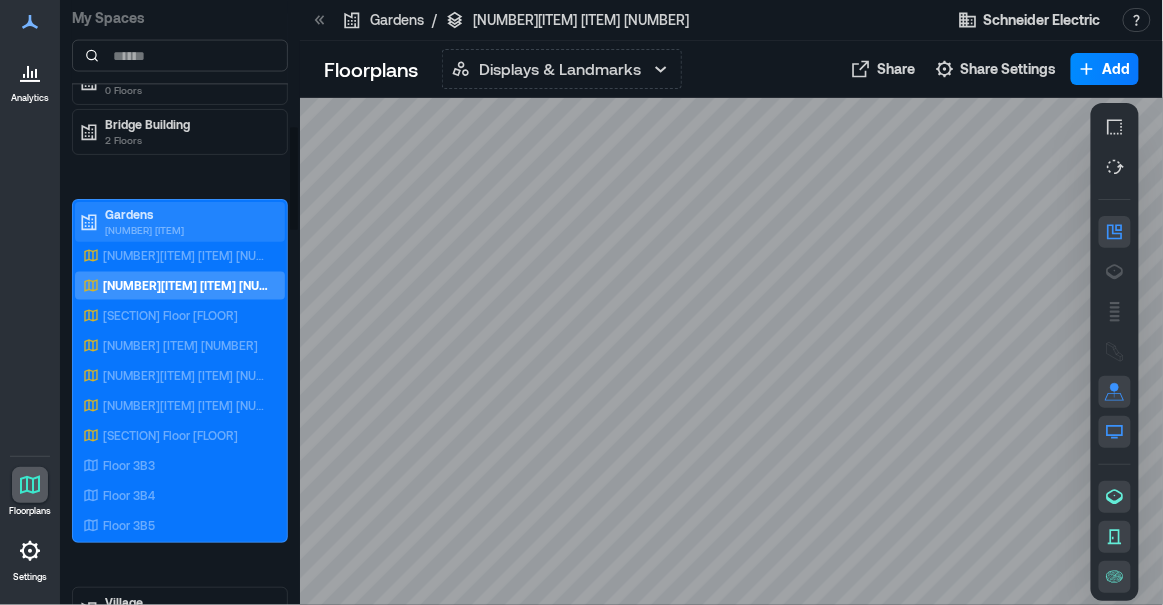 click on "Gardens" at bounding box center (189, 214) 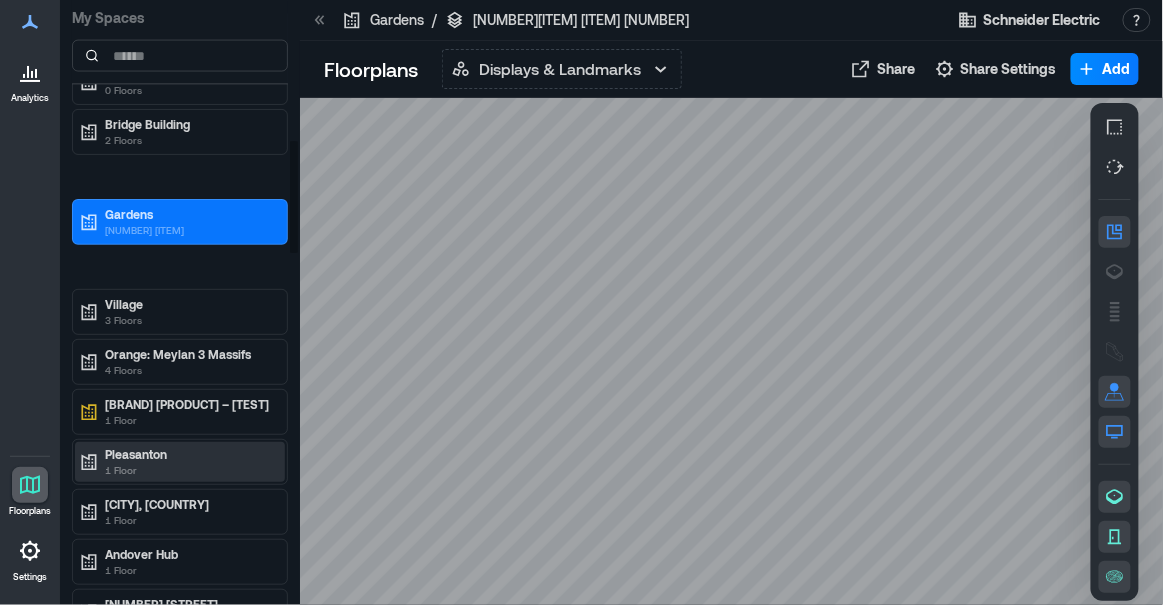 scroll, scrollTop: 919, scrollLeft: 0, axis: vertical 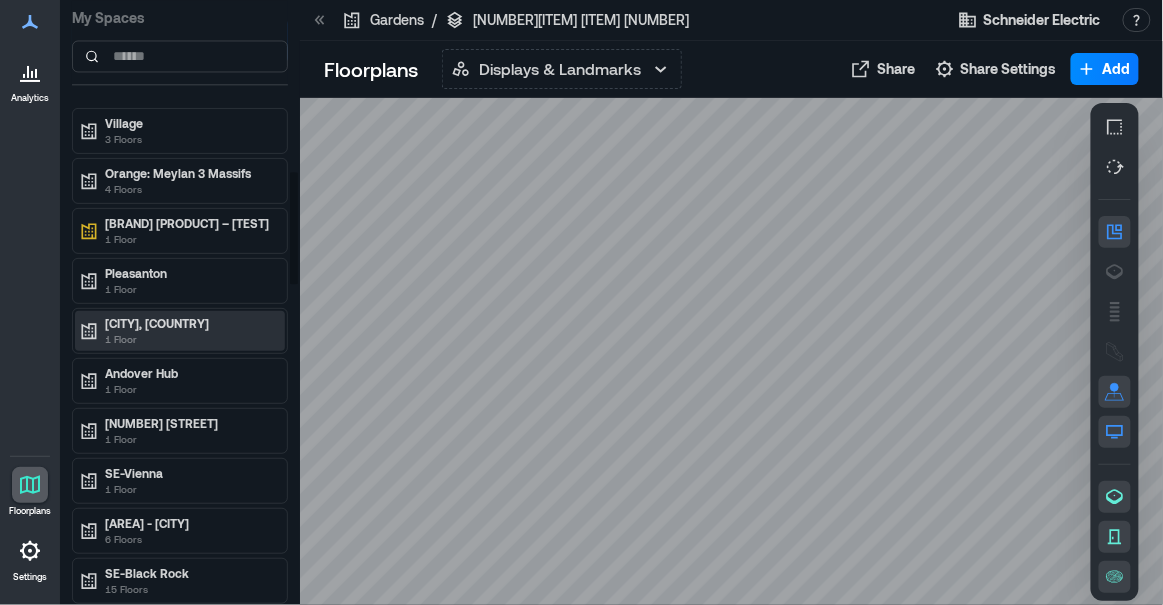 click on "[CITY], [COUNTRY]" at bounding box center (189, 323) 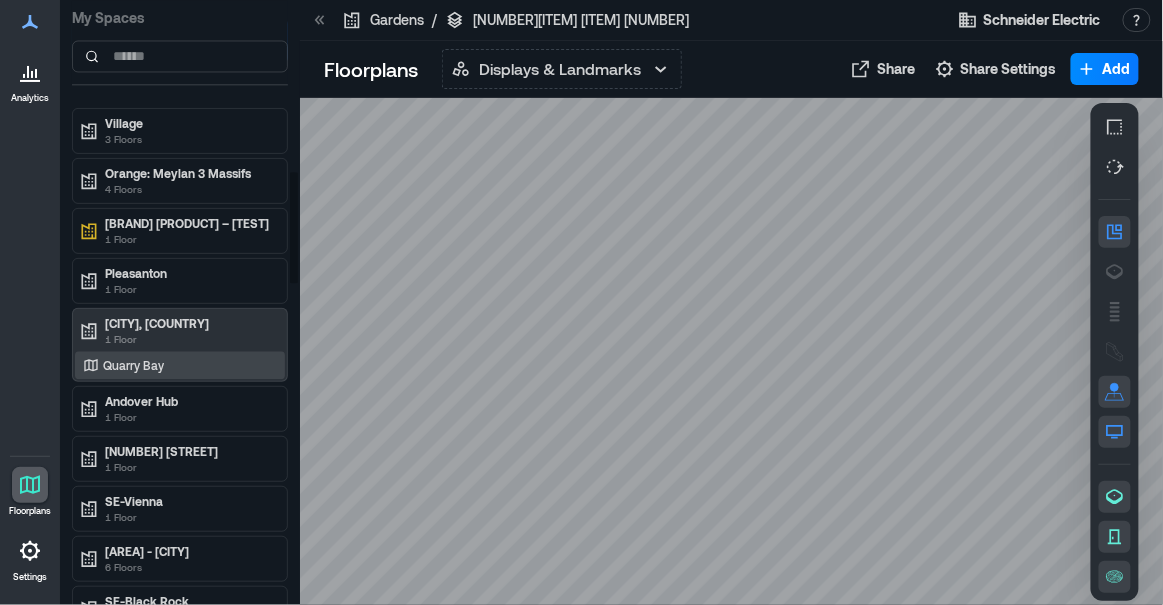click on "Quarry Bay" at bounding box center (180, 365) 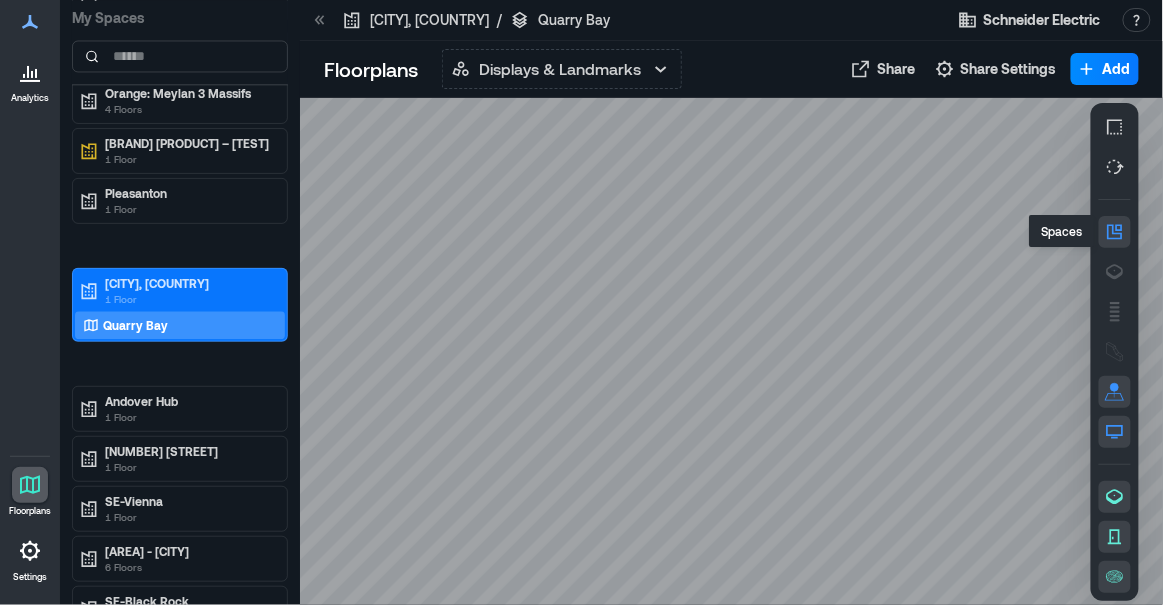 click 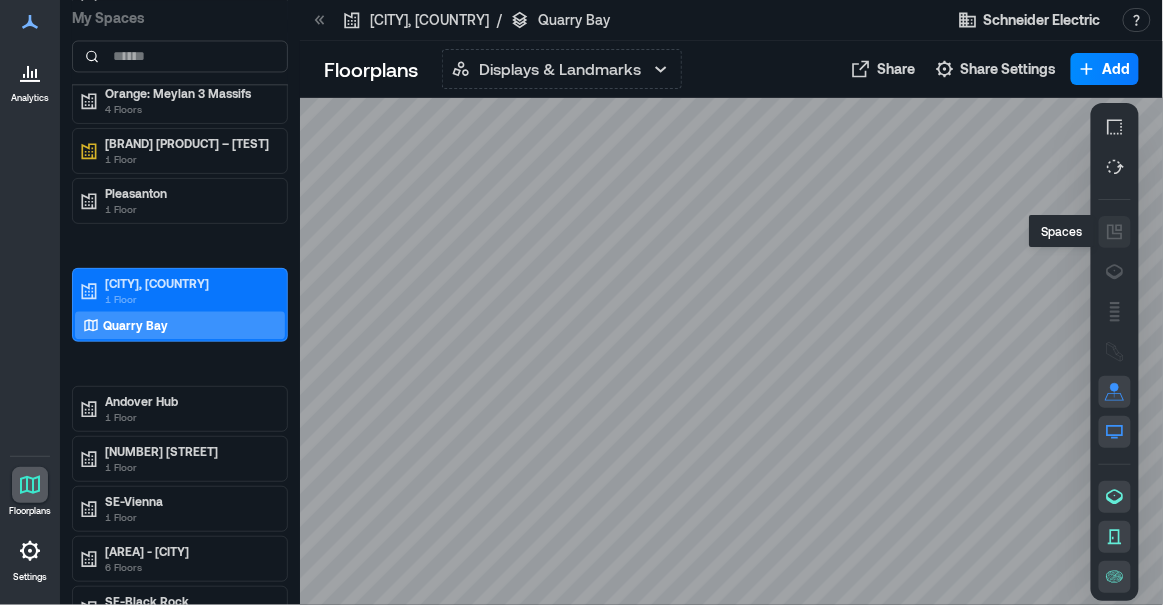 click 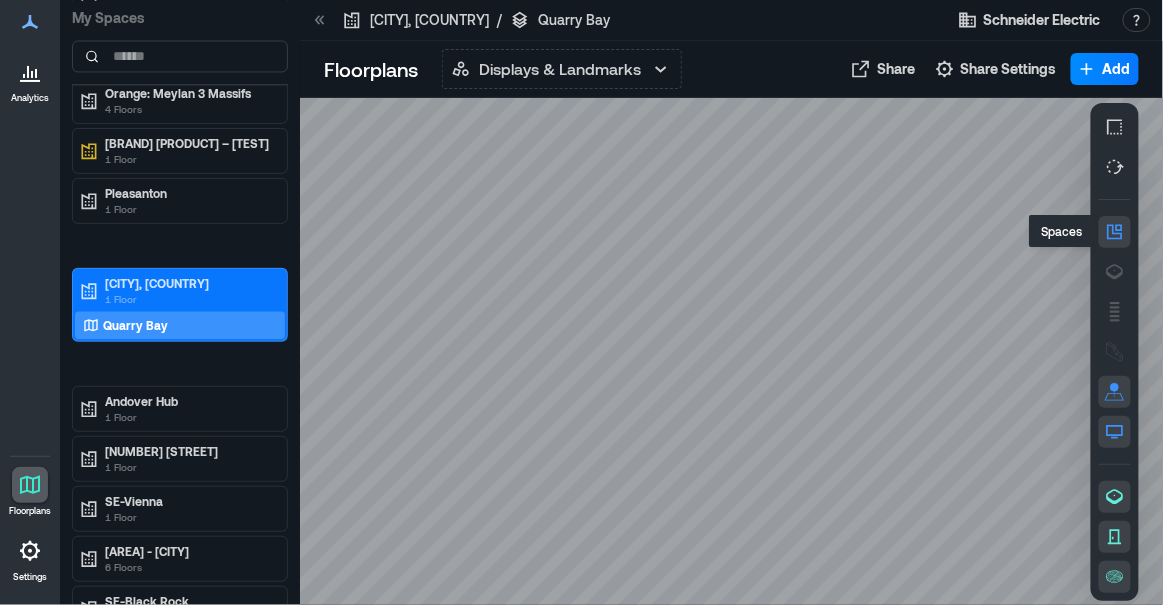 click 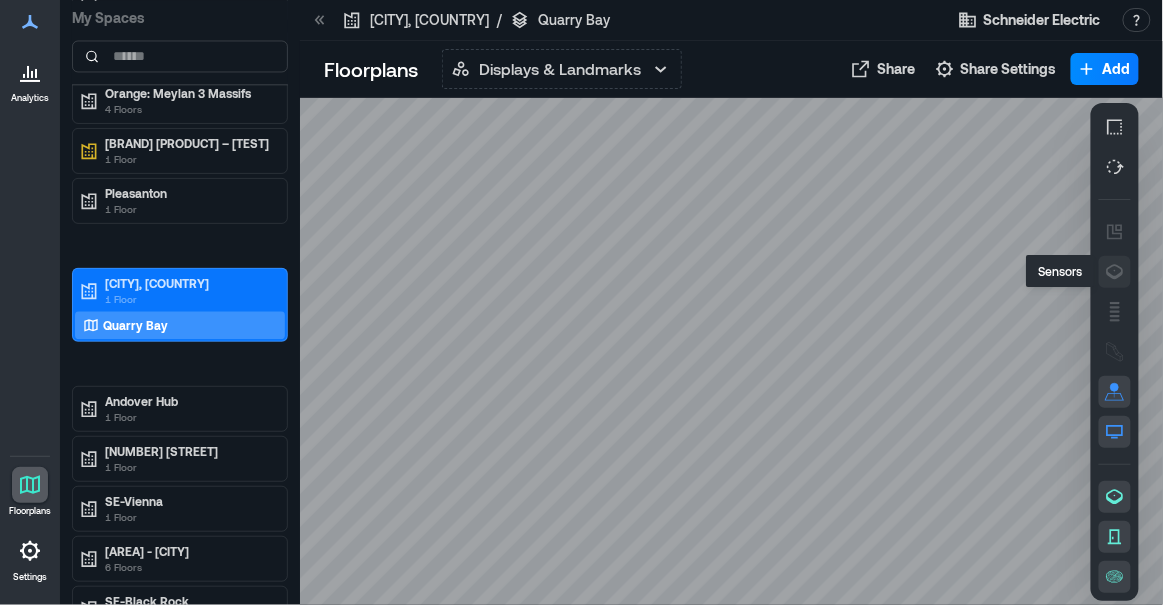 click 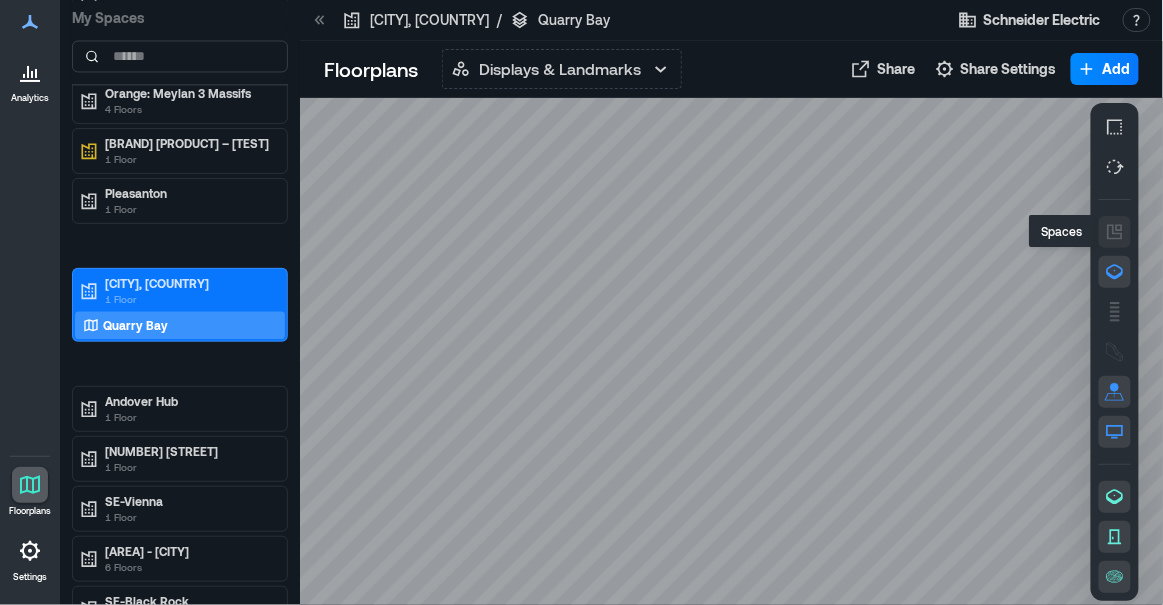click 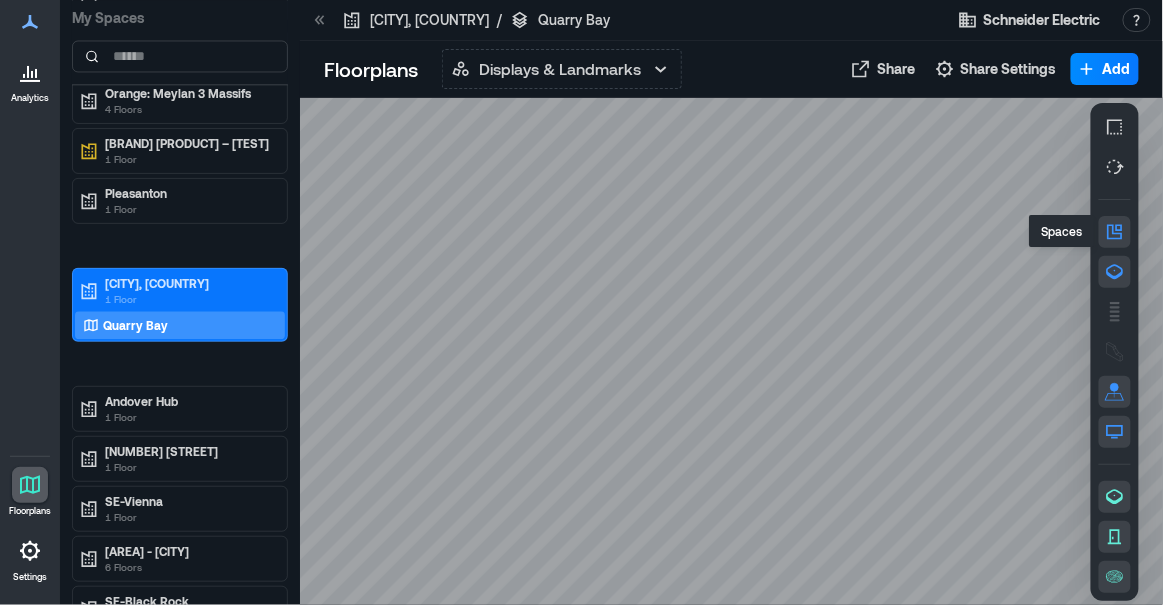 click 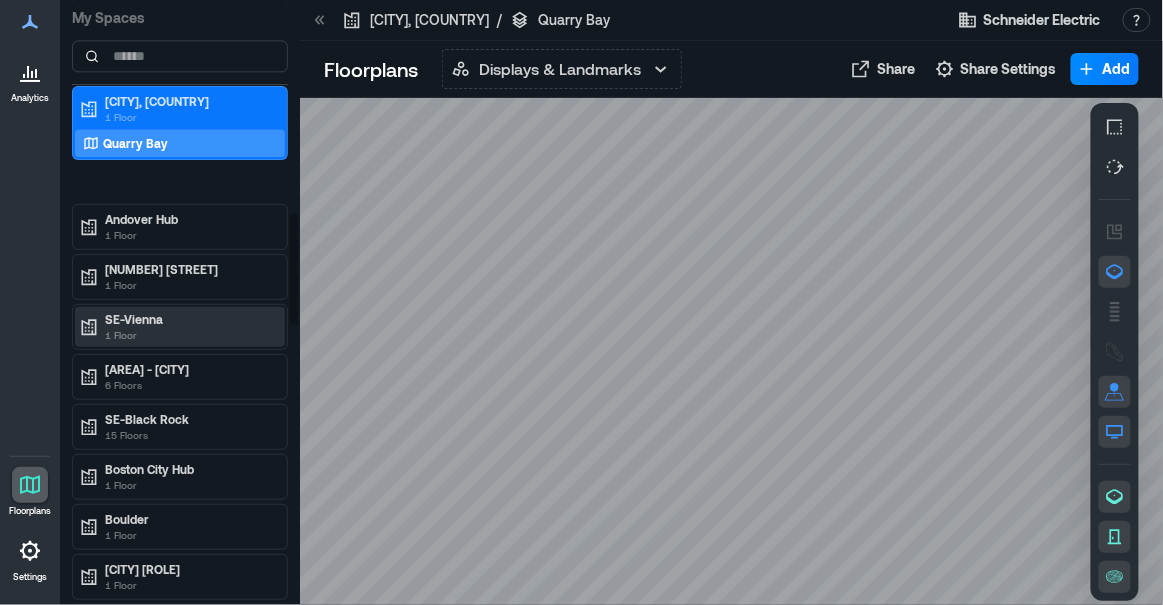 scroll, scrollTop: 1192, scrollLeft: 0, axis: vertical 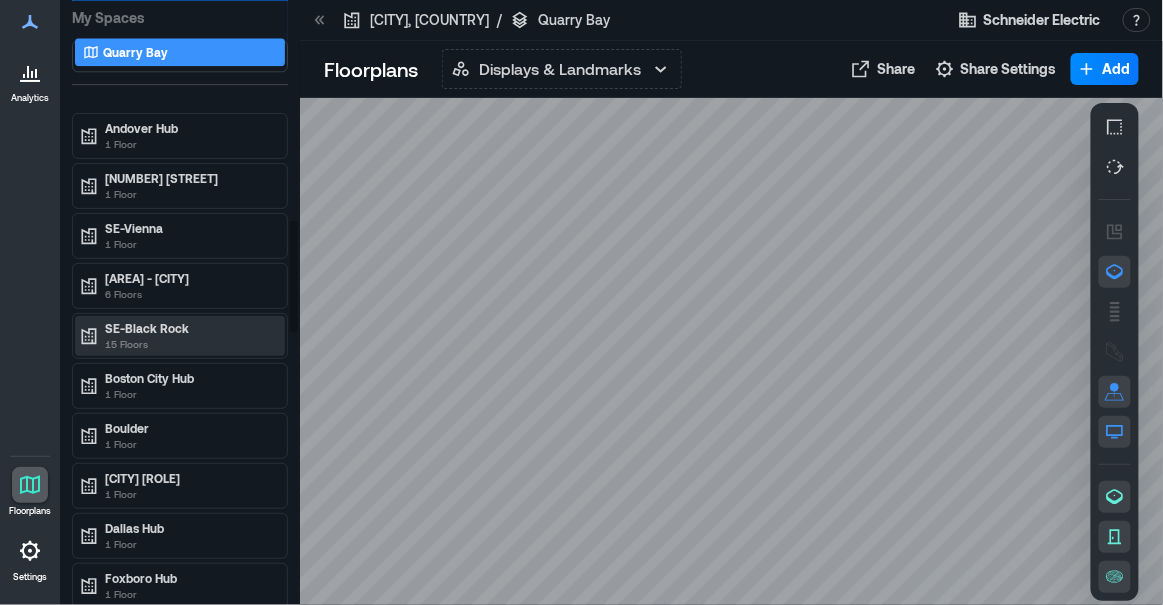 click on "15 Floors" at bounding box center (189, 344) 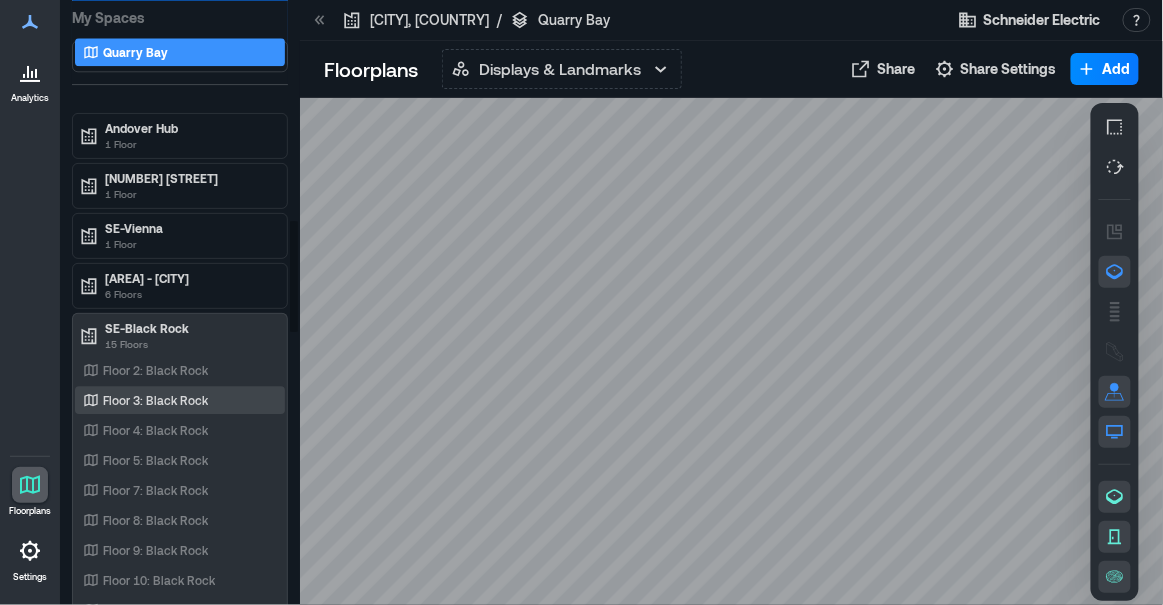 click on "Floor 3: Black Rock" at bounding box center [155, 400] 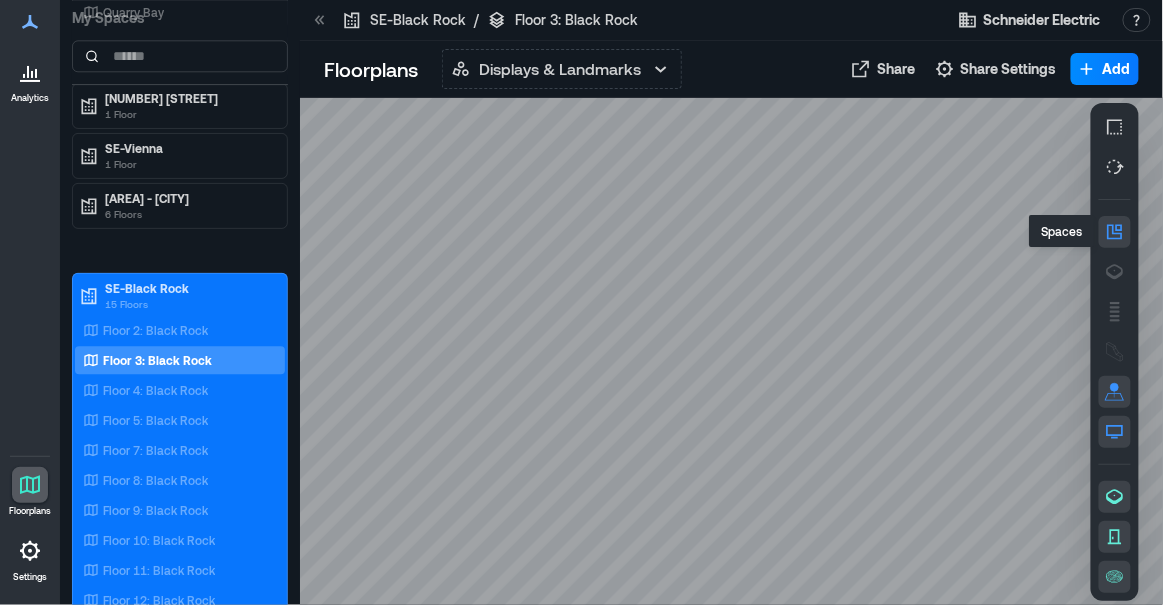 click 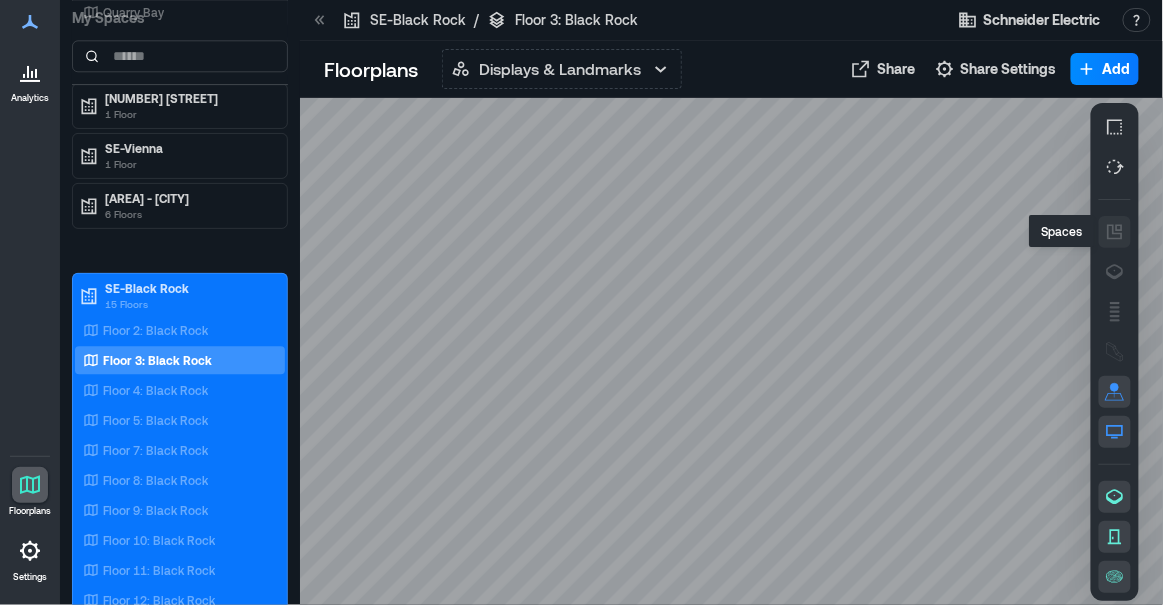 click 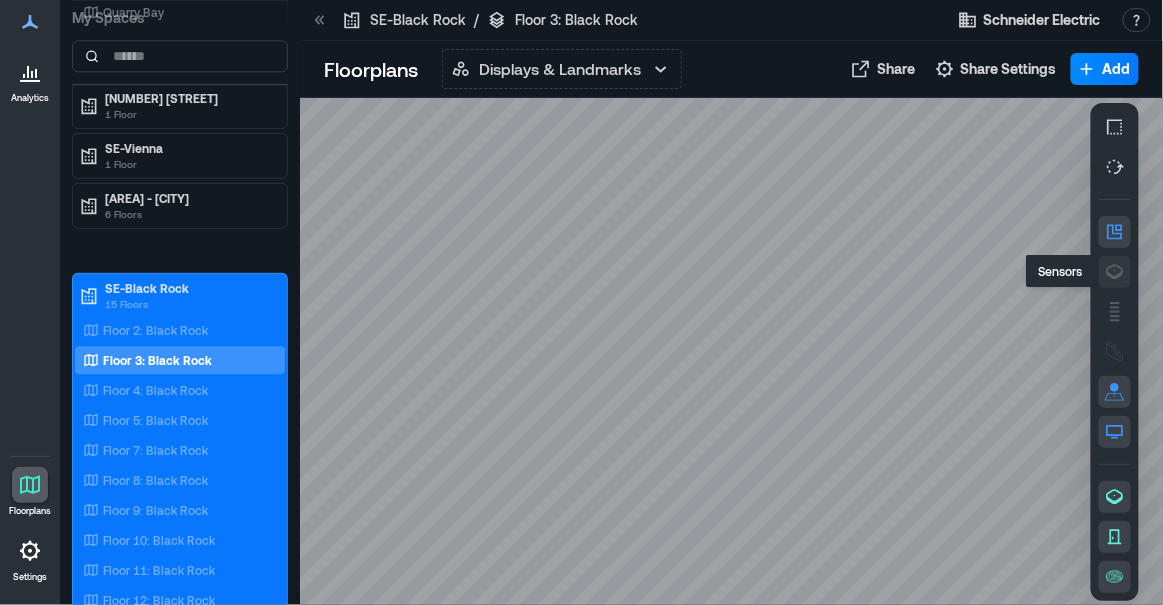 click 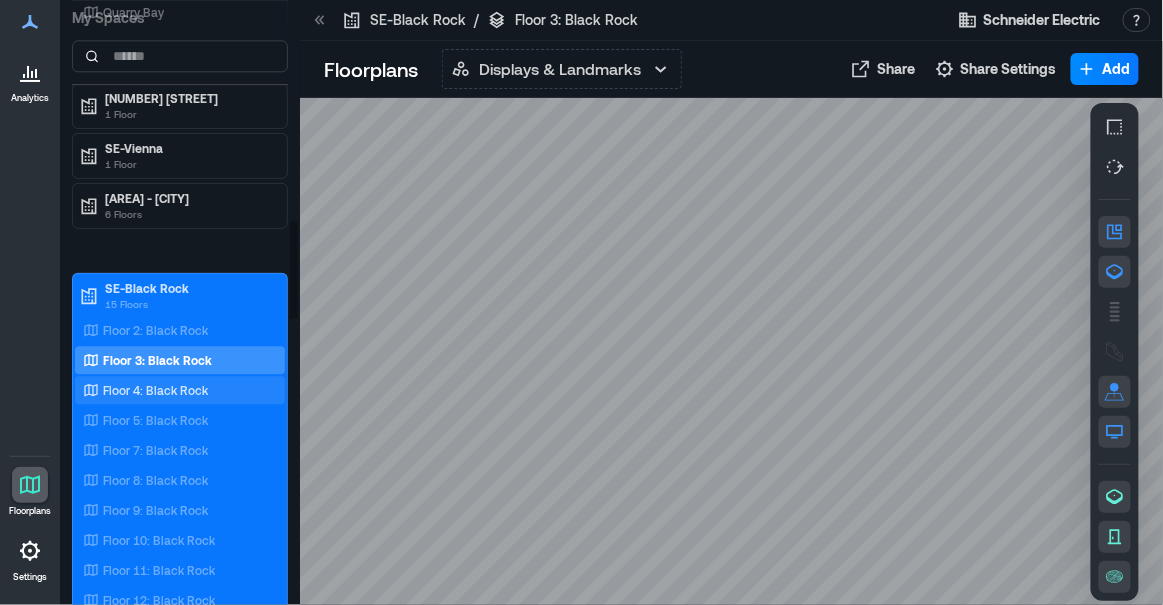 click on "Floor 4: Black Rock" at bounding box center [155, 390] 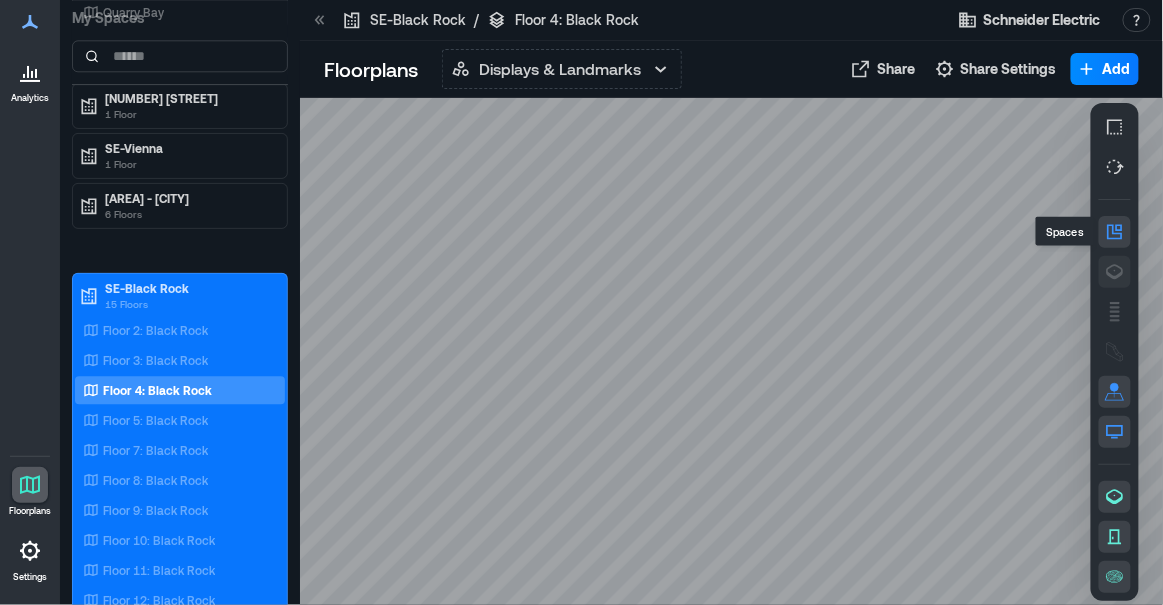 click 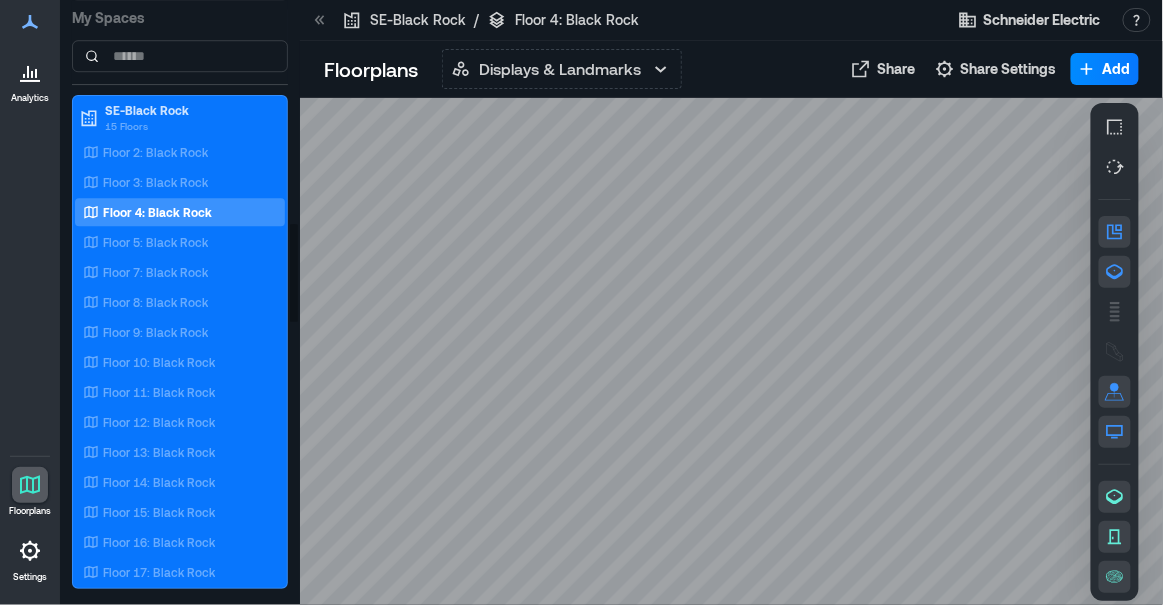 scroll, scrollTop: 1374, scrollLeft: 0, axis: vertical 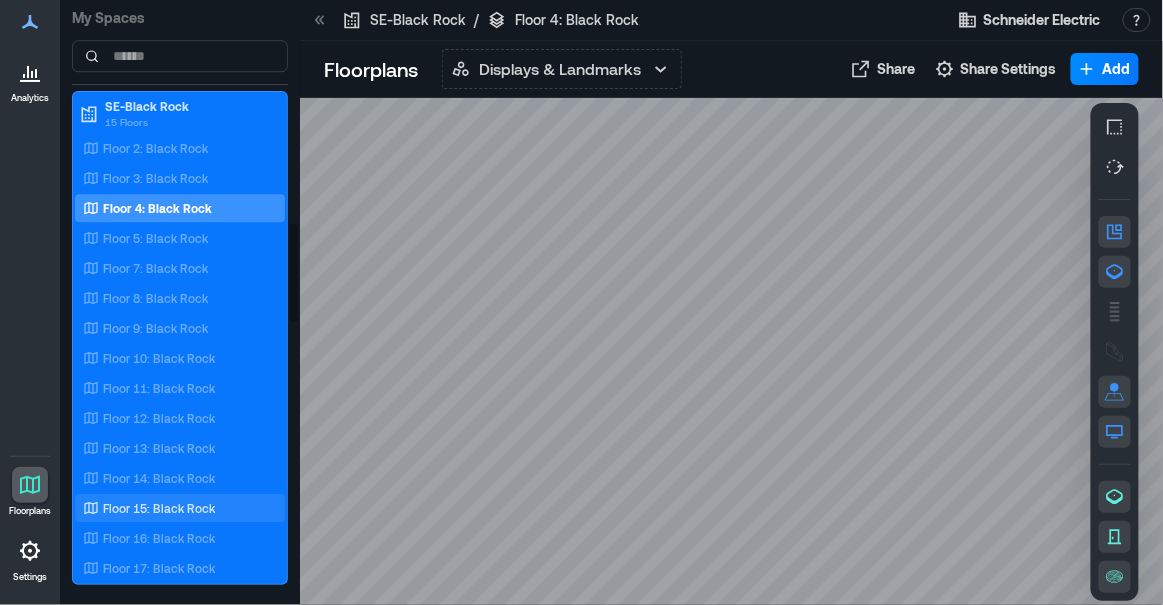 click on "Floor 15: Black Rock" at bounding box center [159, 508] 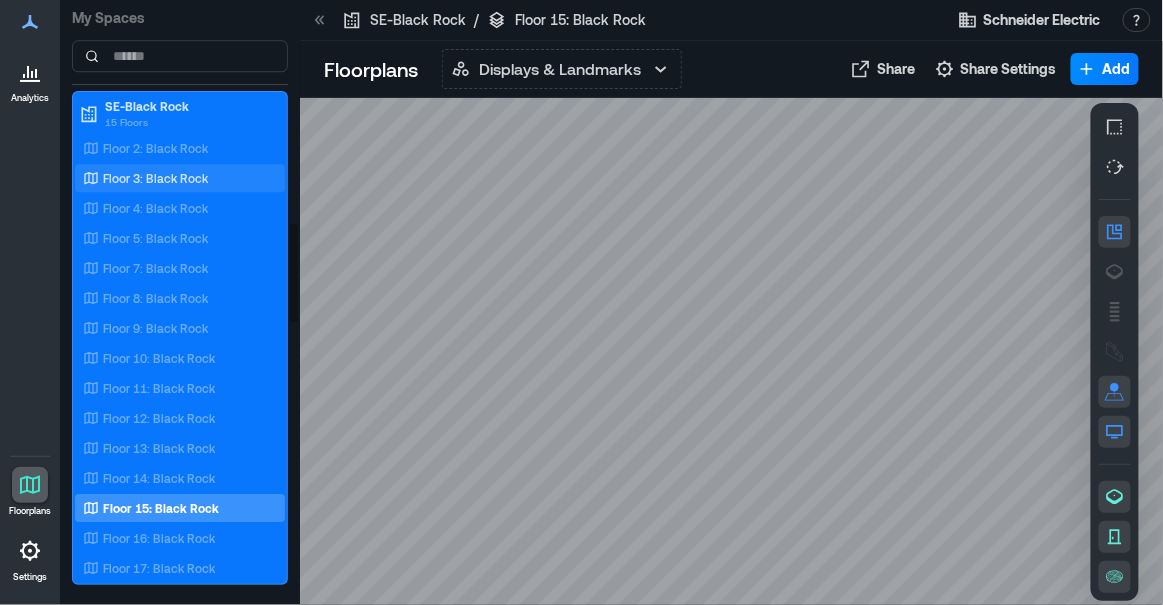 scroll, scrollTop: 1101, scrollLeft: 0, axis: vertical 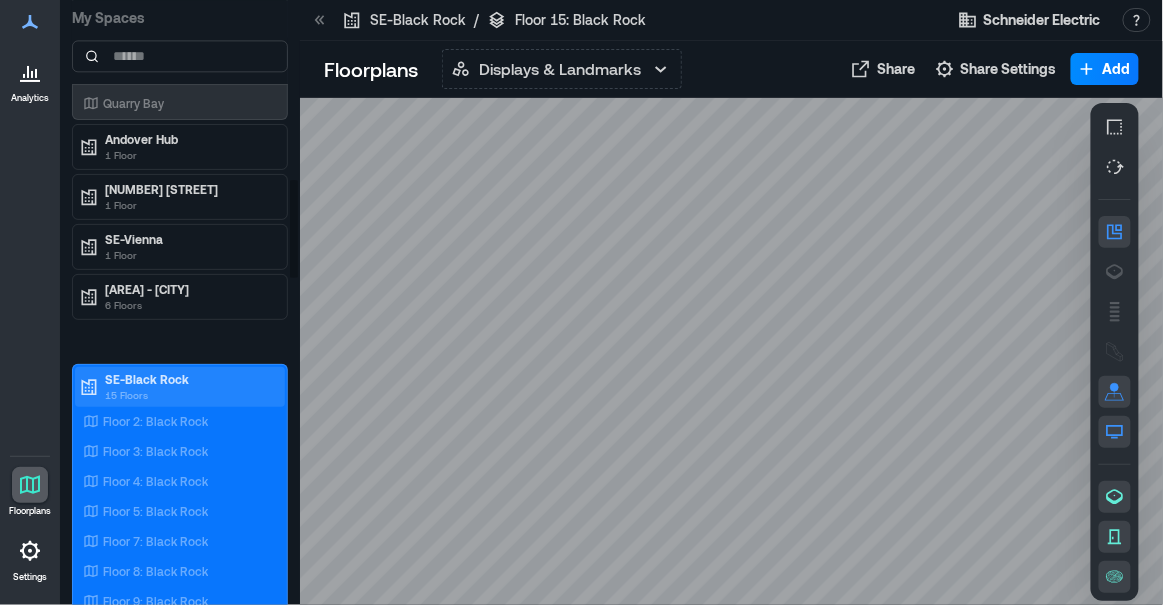 click on "SE-Black Rock" at bounding box center (189, 379) 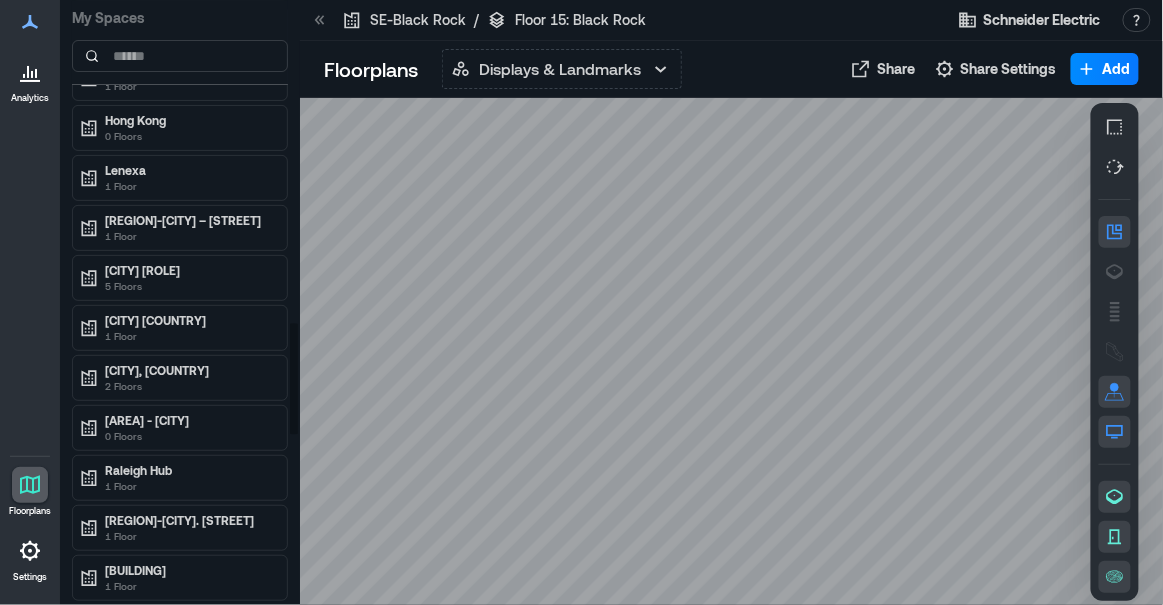 scroll, scrollTop: 1829, scrollLeft: 0, axis: vertical 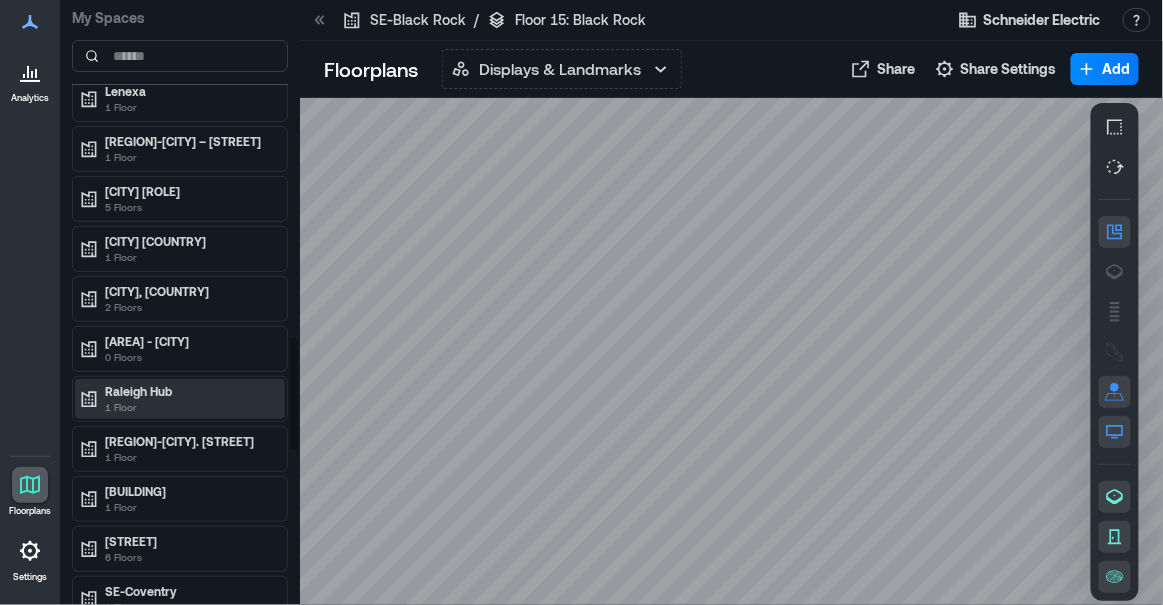 click on "Raleigh Hub" at bounding box center (189, 391) 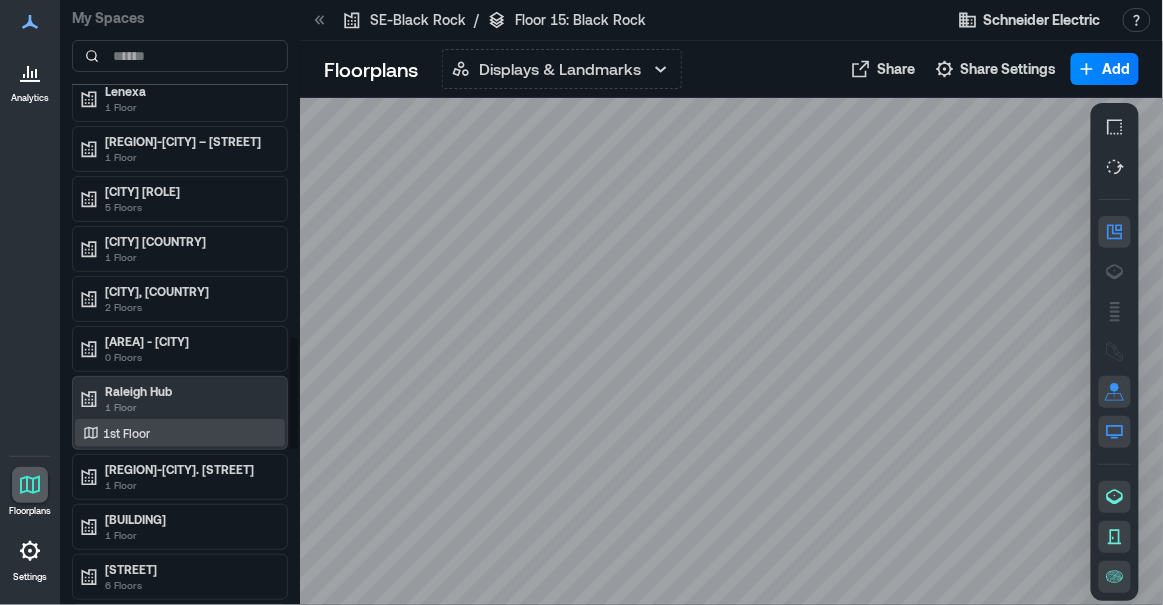 click on "1st Floor" at bounding box center [176, 433] 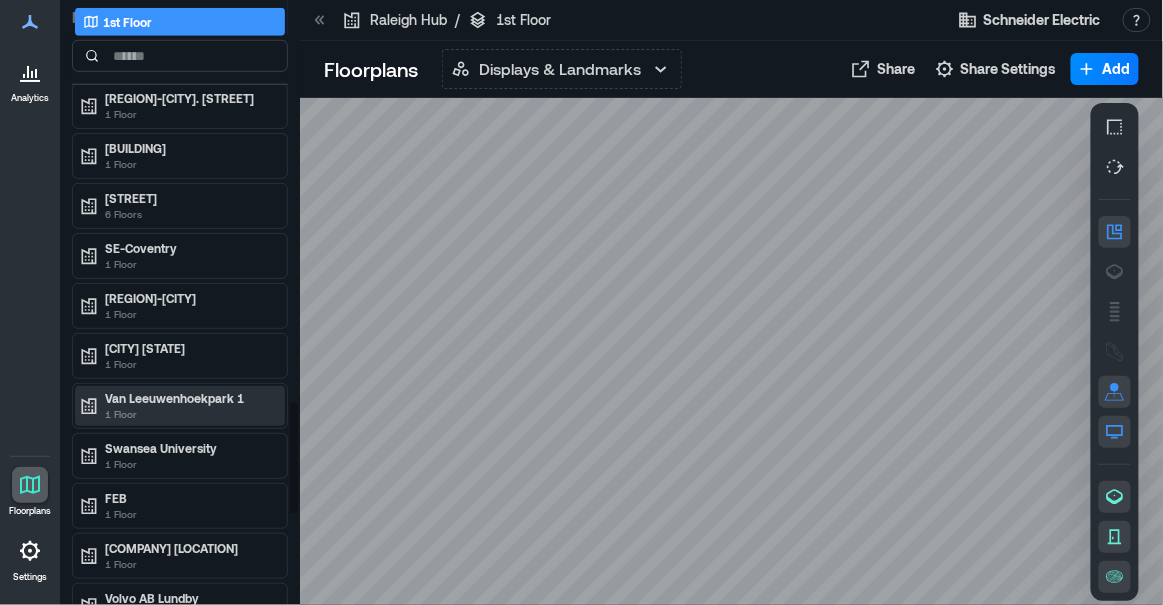 scroll, scrollTop: 2203, scrollLeft: 0, axis: vertical 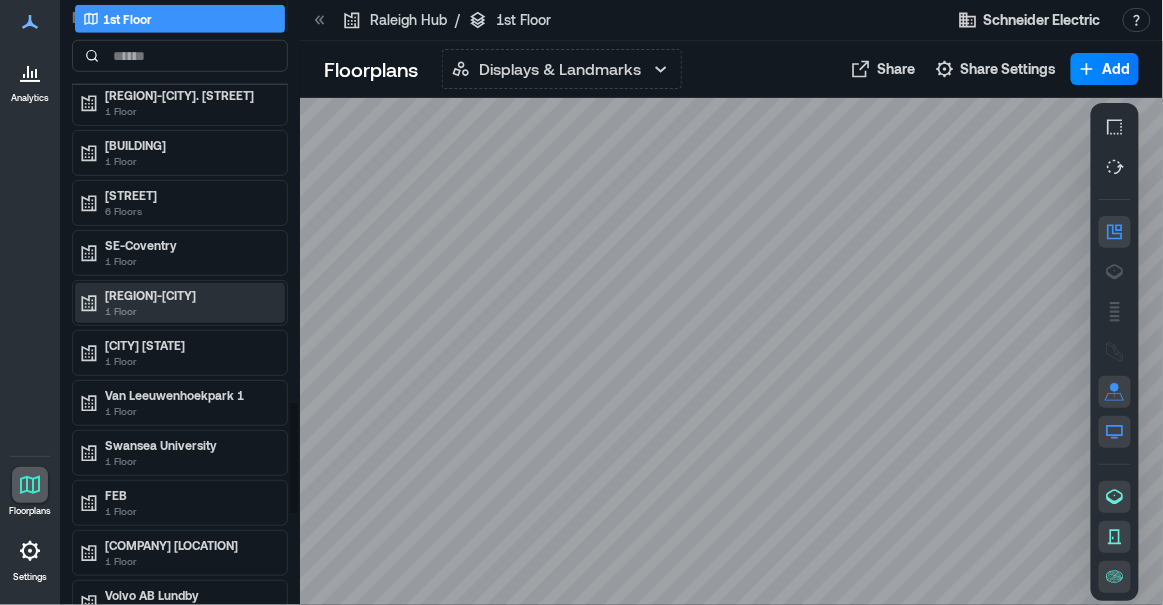 click on "1 Floor" at bounding box center (189, 311) 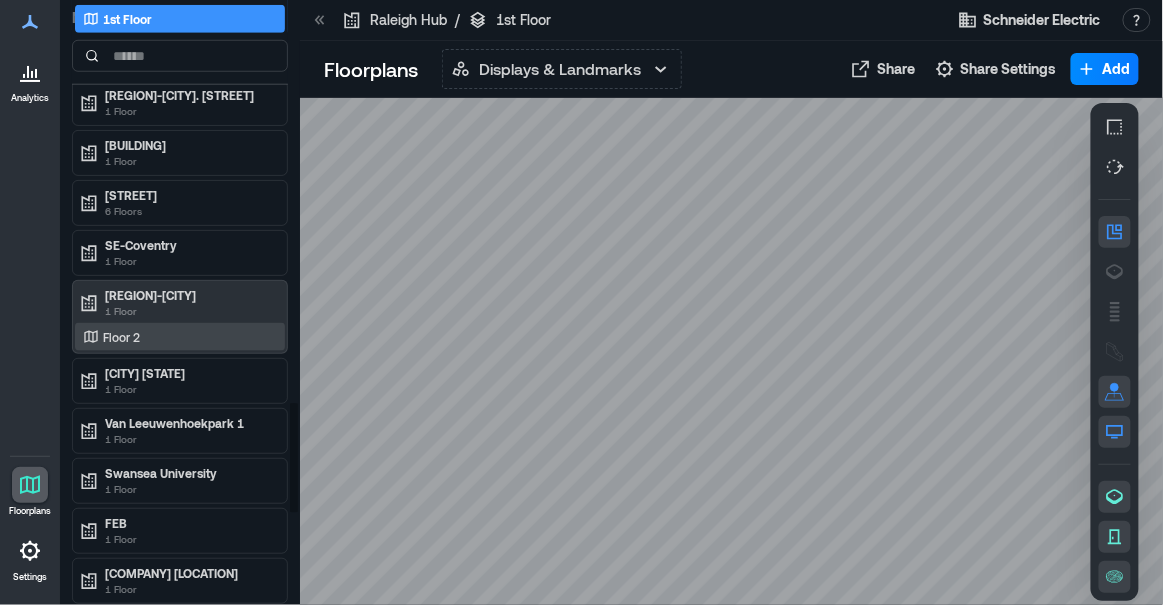 click on "Floor 2" at bounding box center [176, 337] 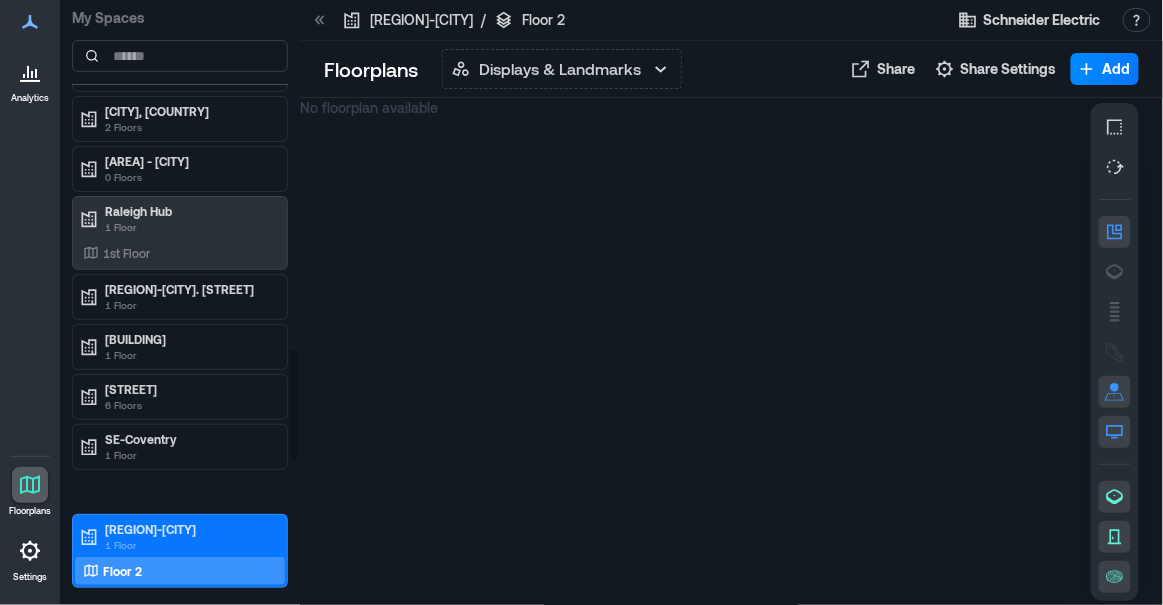 scroll, scrollTop: 1928, scrollLeft: 0, axis: vertical 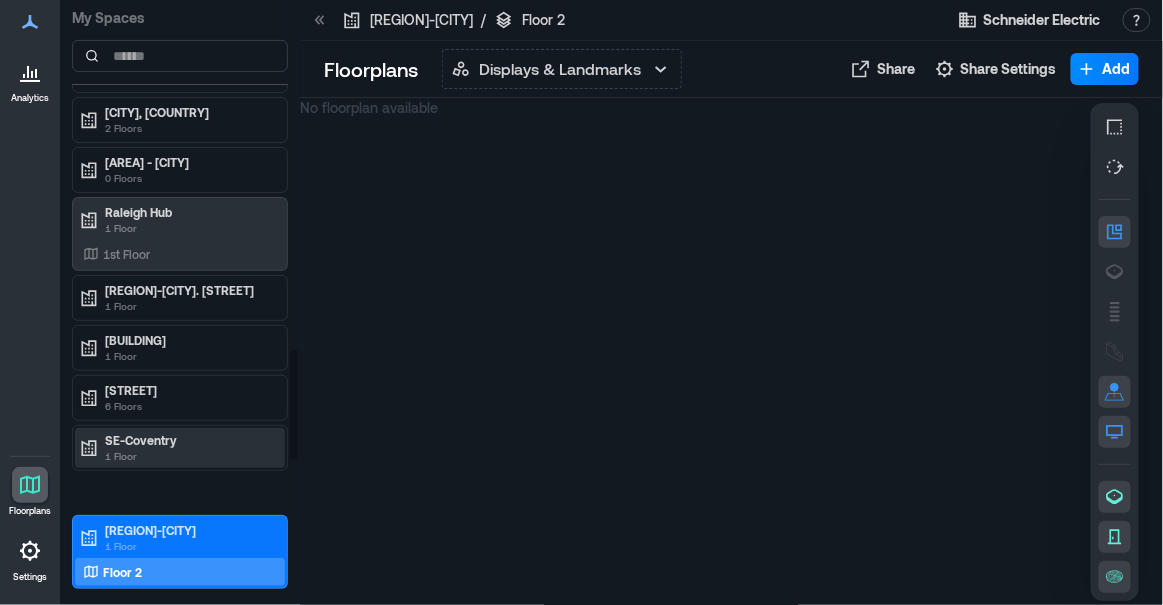 click on "SE-Coventry" at bounding box center (189, 440) 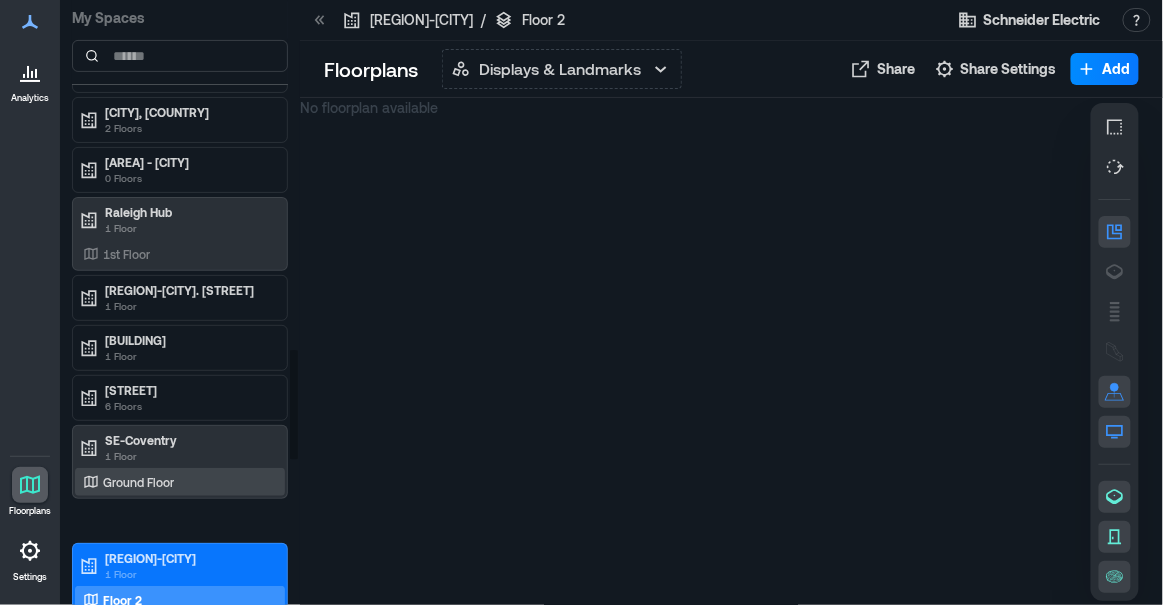 click on "Ground Floor" at bounding box center [138, 482] 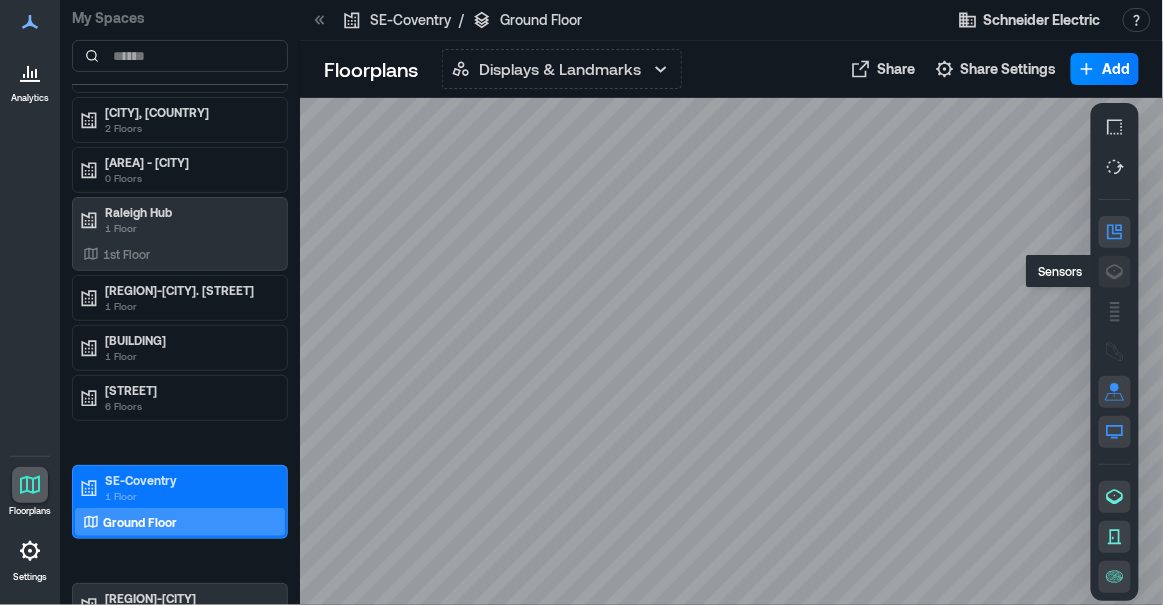 click 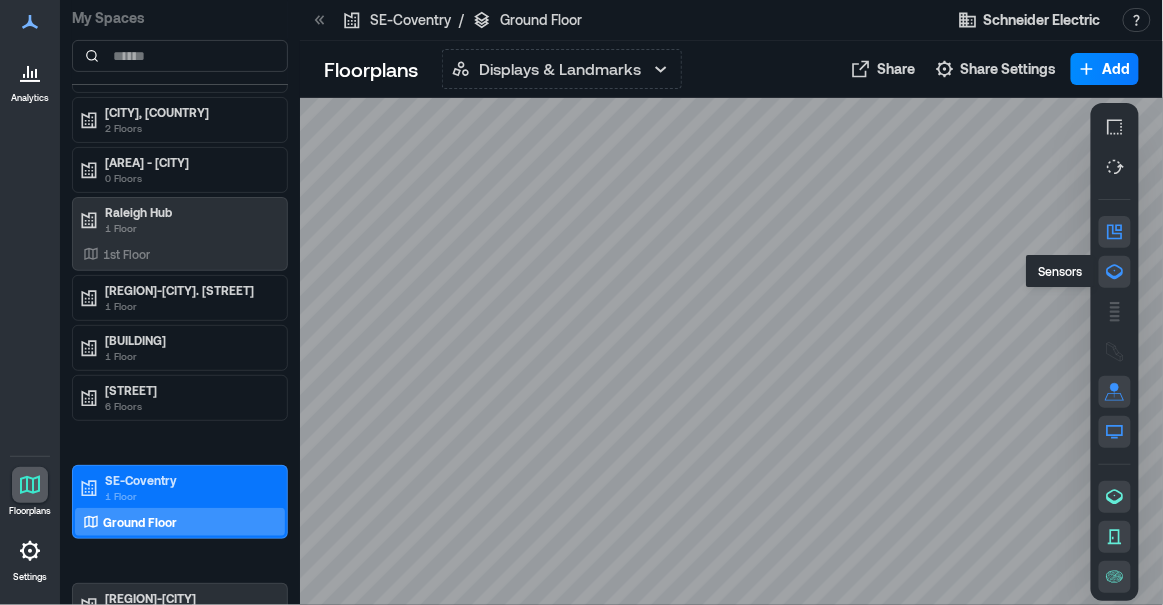 click 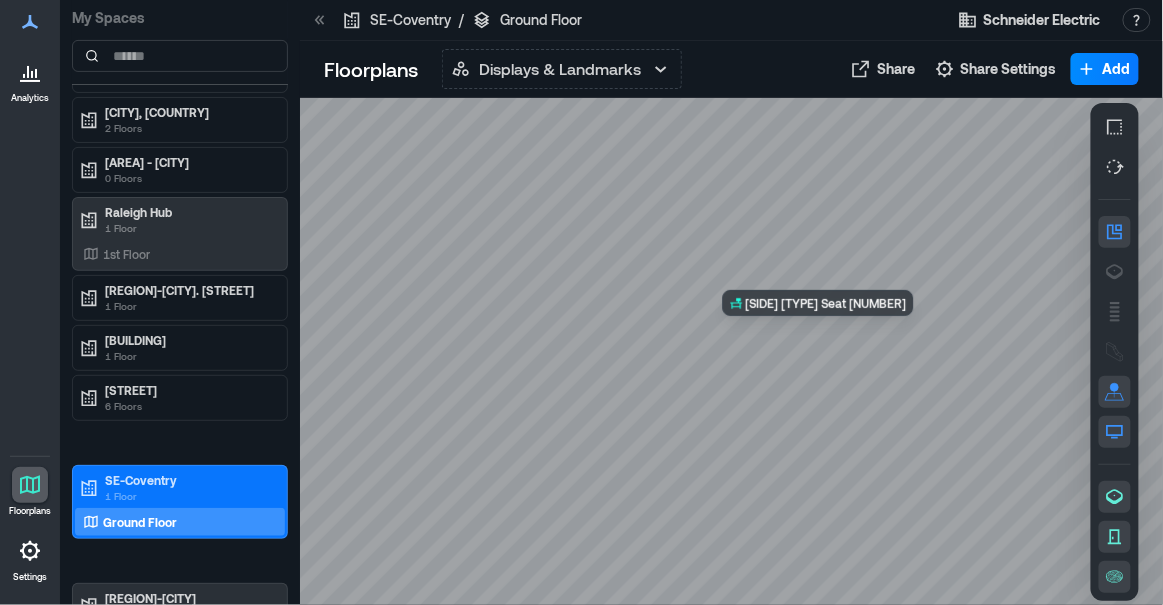 click at bounding box center (732, 352) 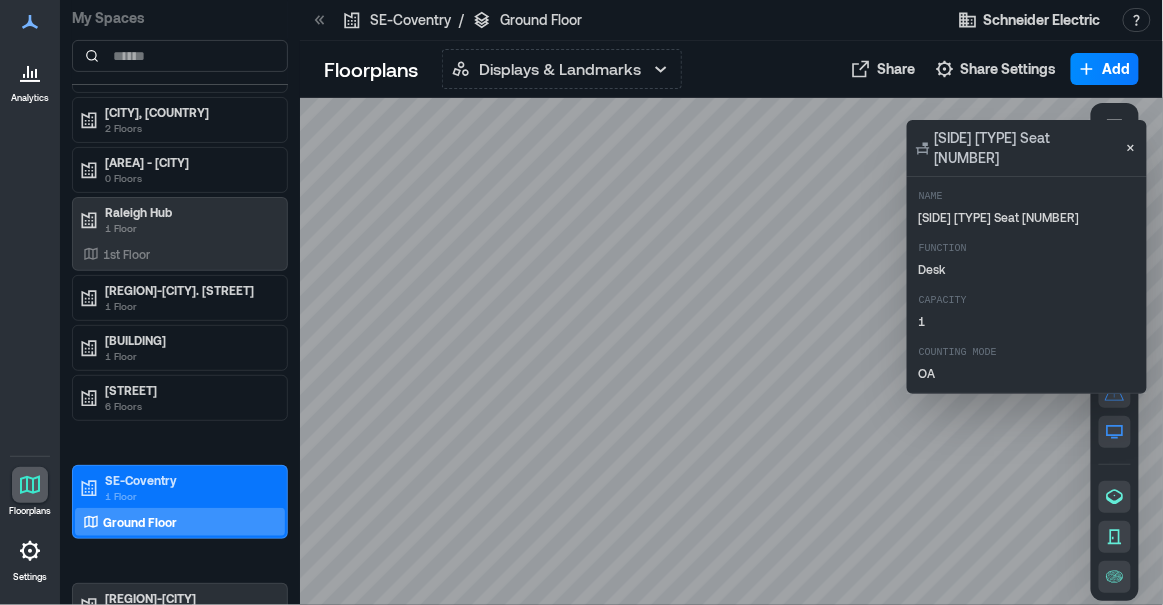click at bounding box center (732, 352) 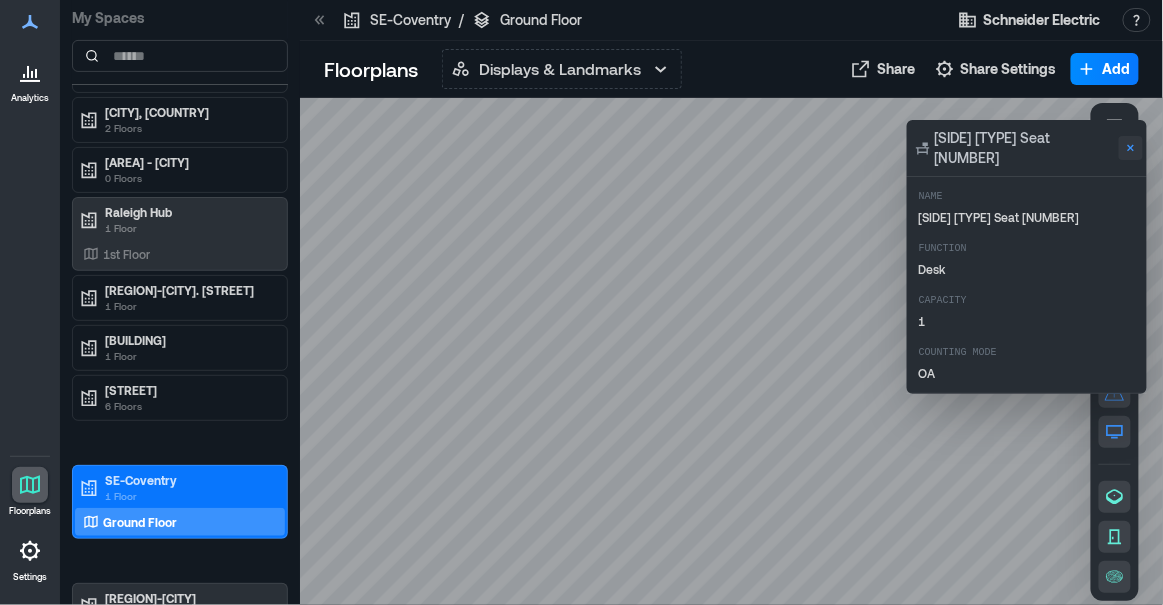 click 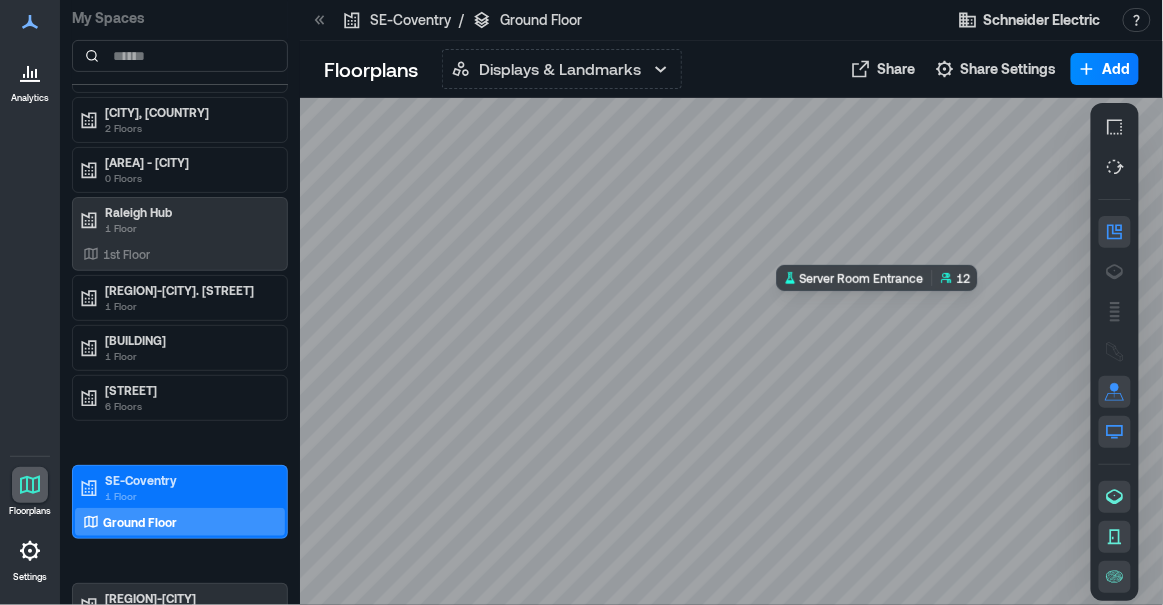 click at bounding box center [732, 352] 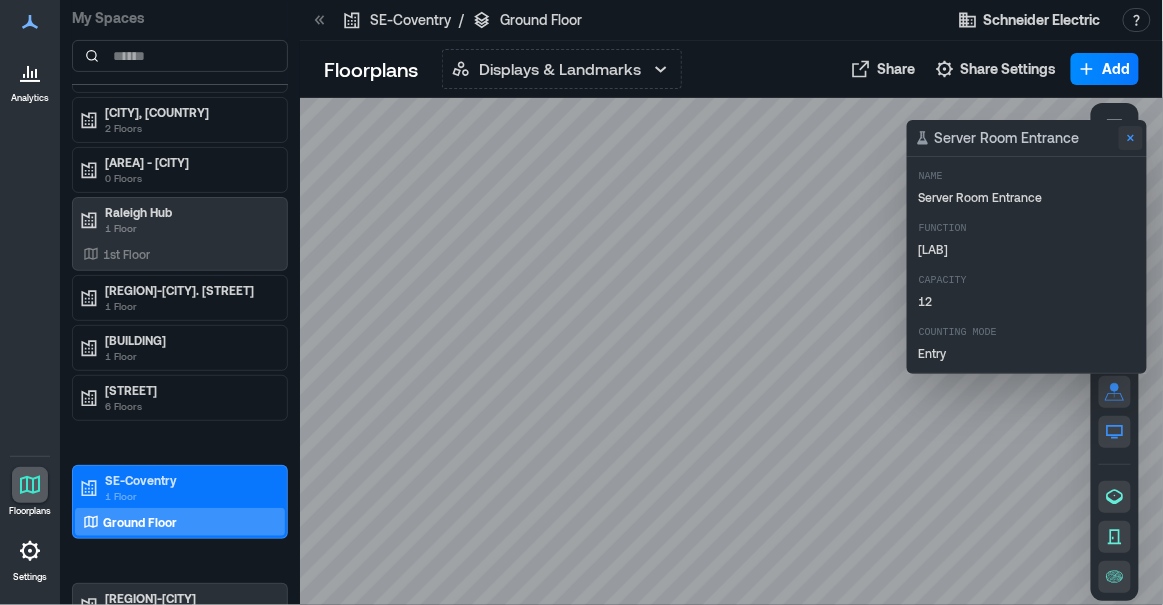click 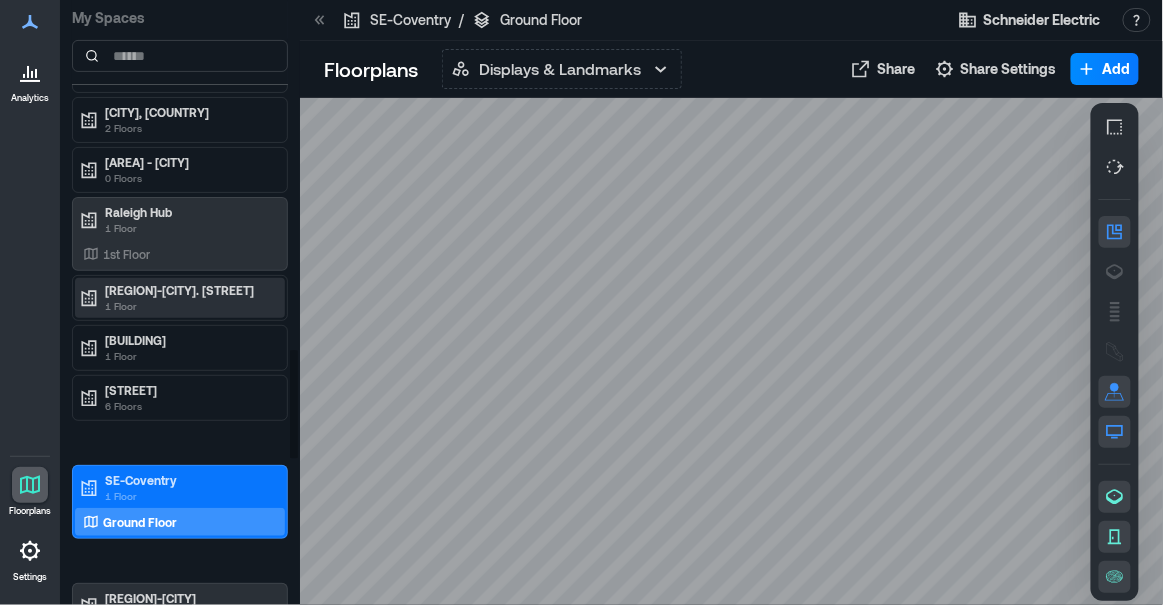 click on "1 Floor" at bounding box center [189, 306] 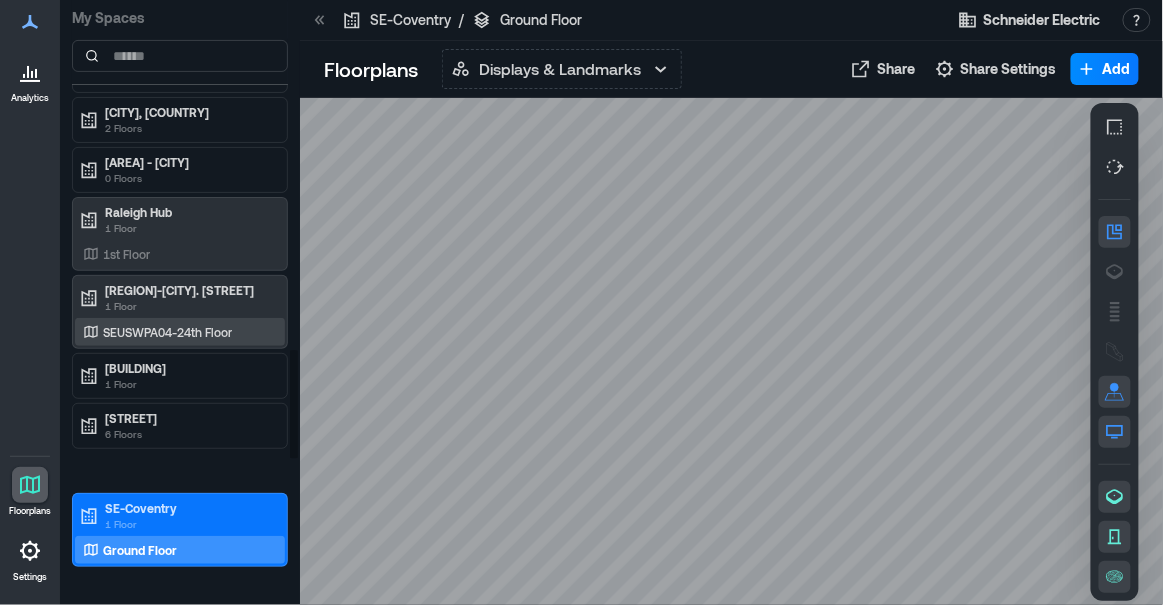 click on "SEUSWPA04-24th Floor" at bounding box center [167, 332] 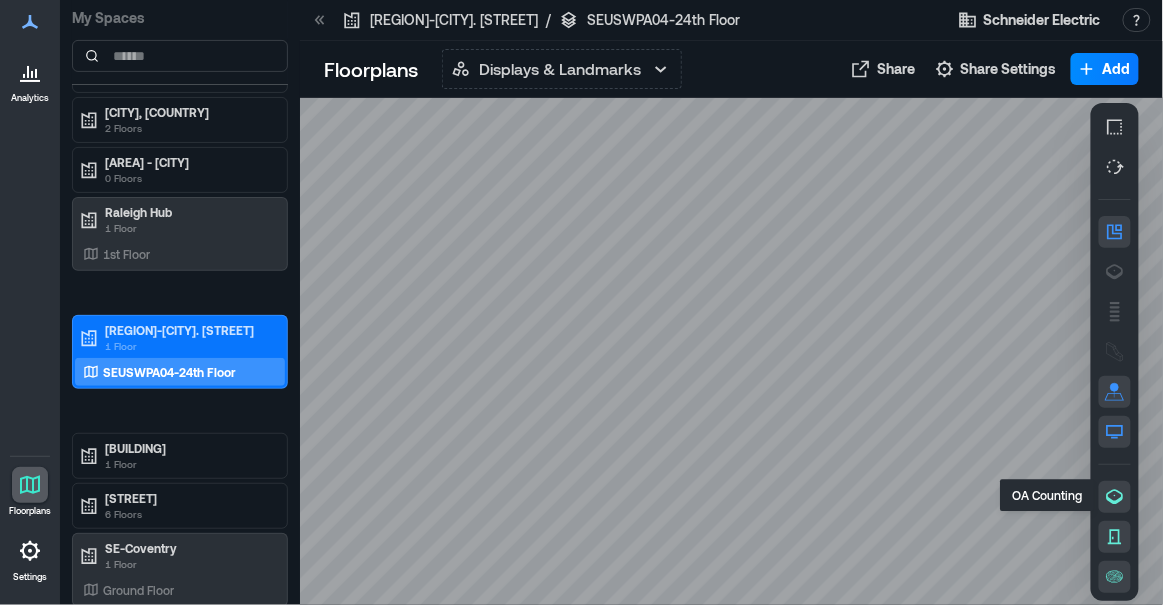 click 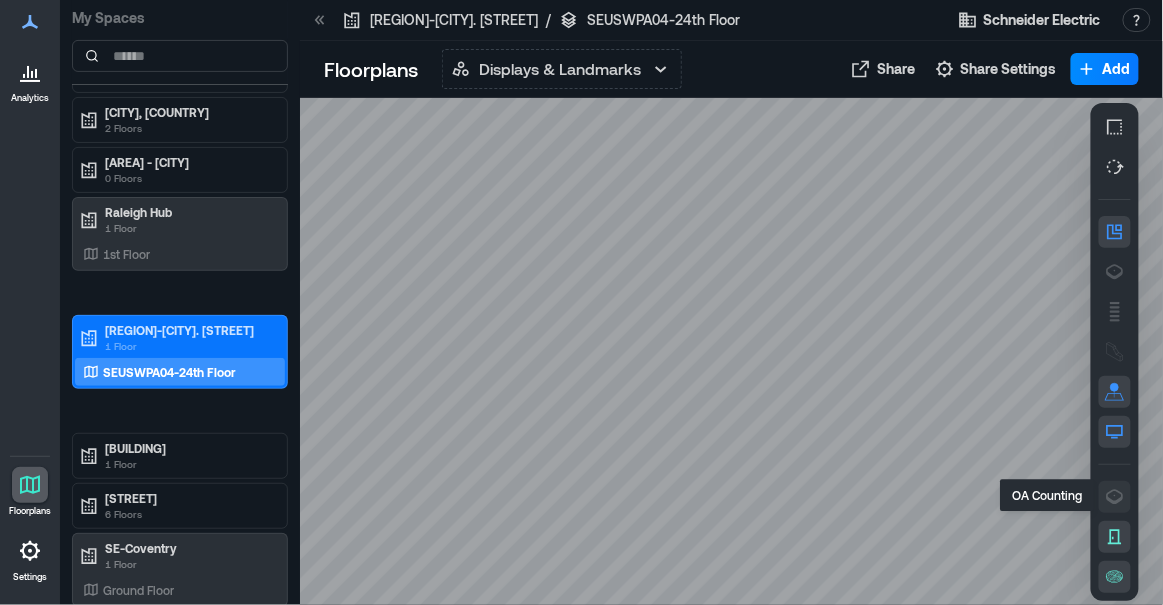 click 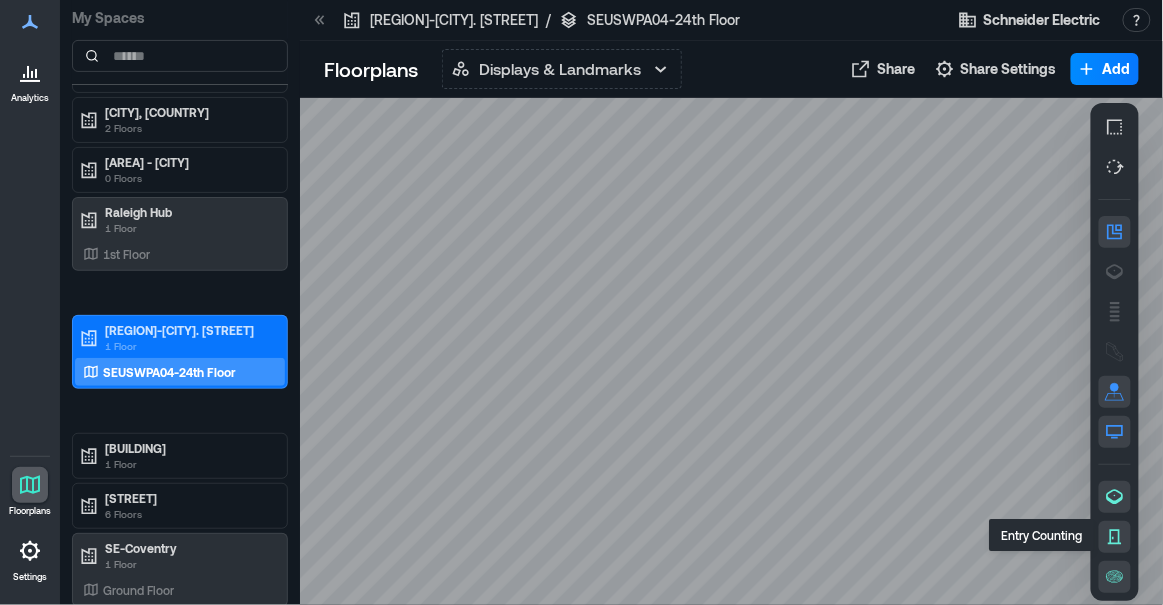 click 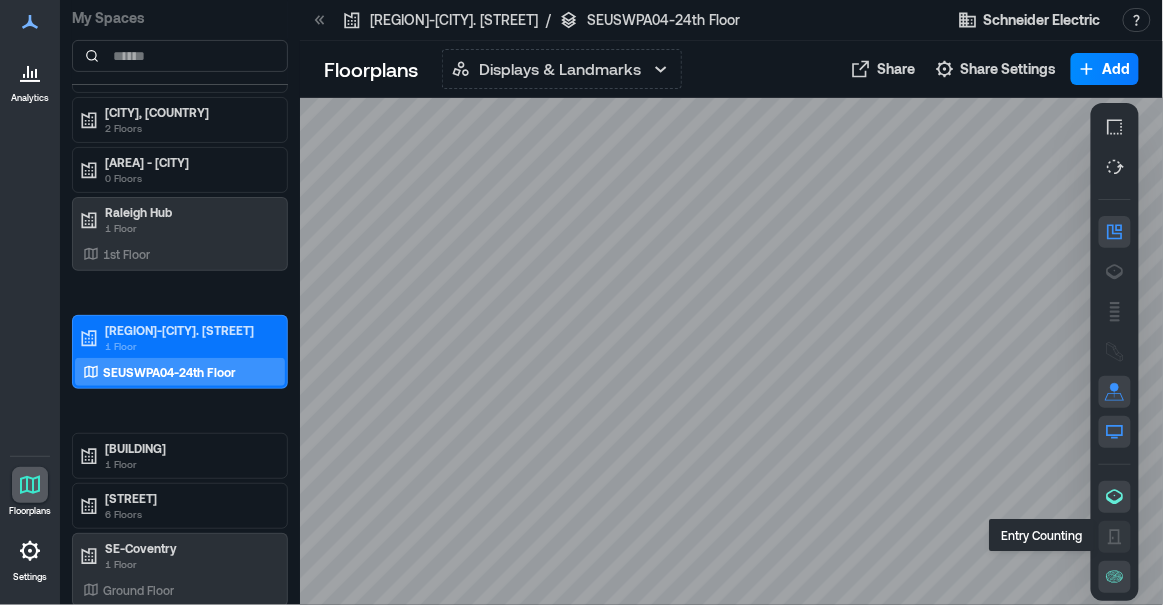 click 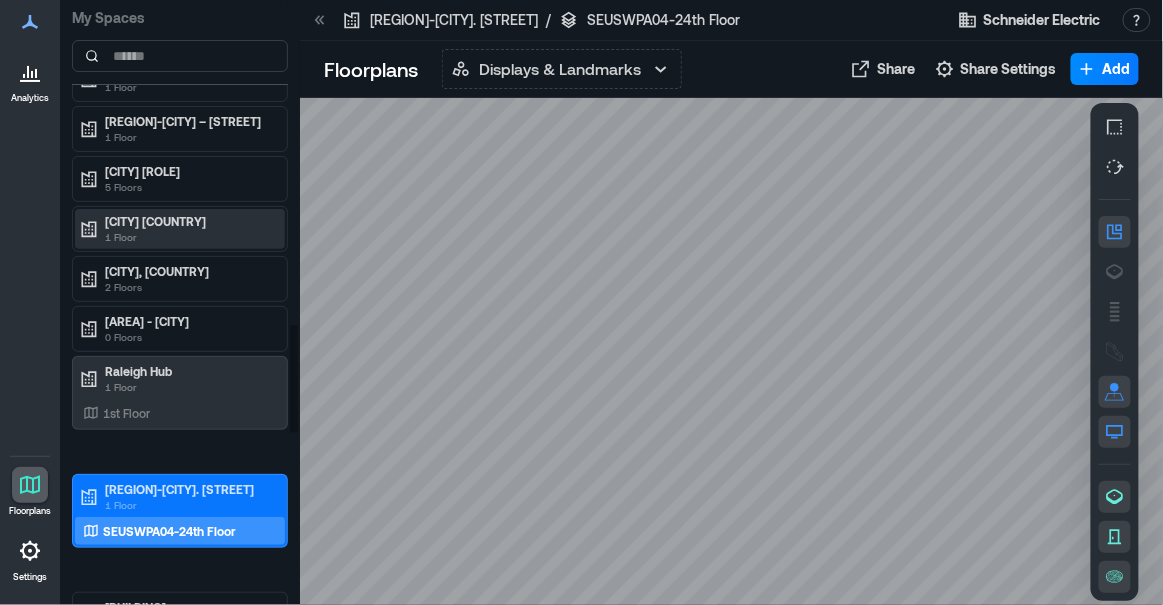 scroll, scrollTop: 1746, scrollLeft: 0, axis: vertical 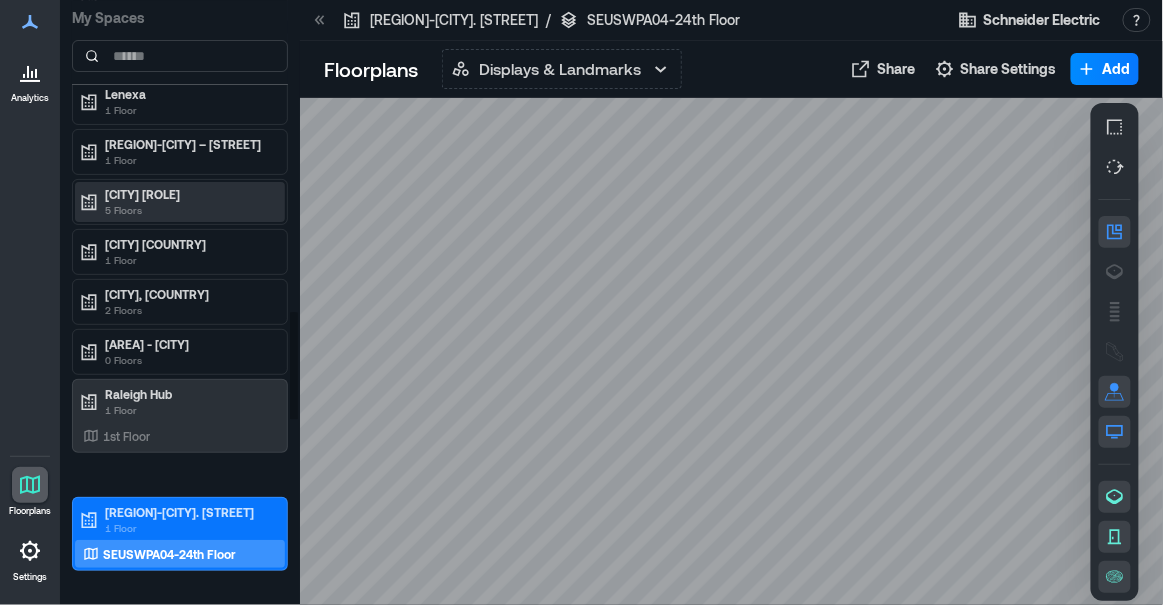 click on "5 Floors" at bounding box center [189, 210] 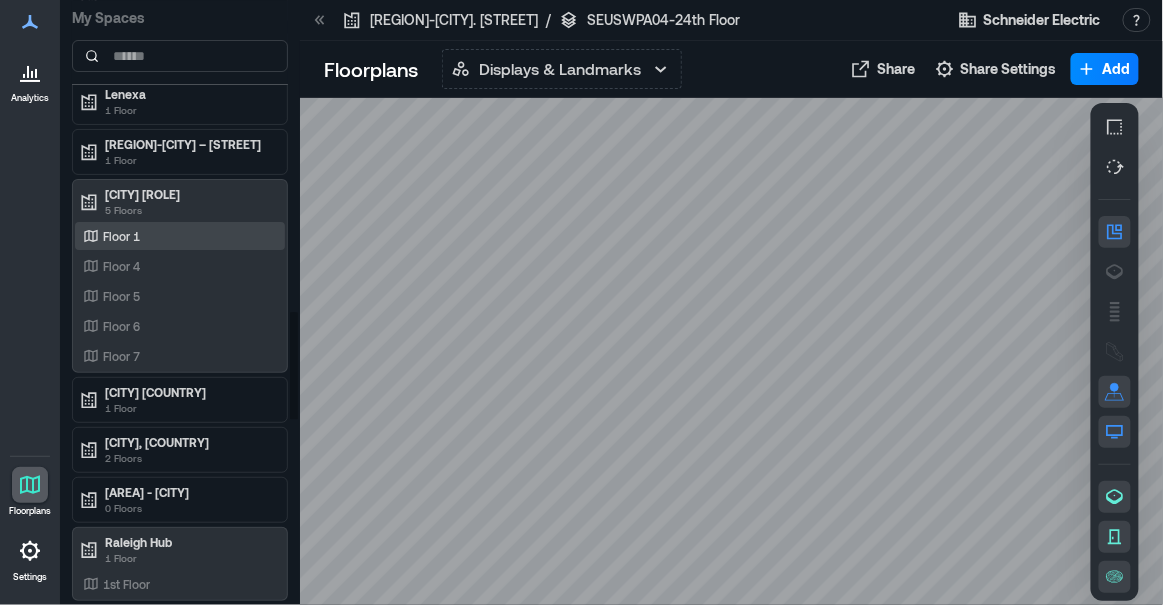 click on "Floor 1" at bounding box center (176, 236) 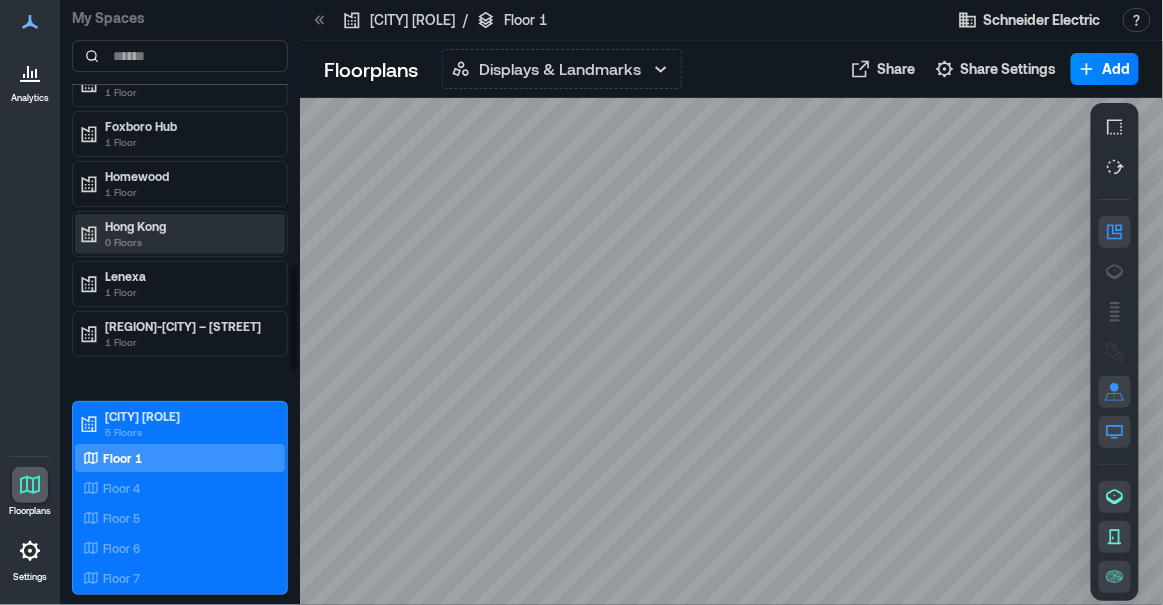 scroll, scrollTop: 1383, scrollLeft: 0, axis: vertical 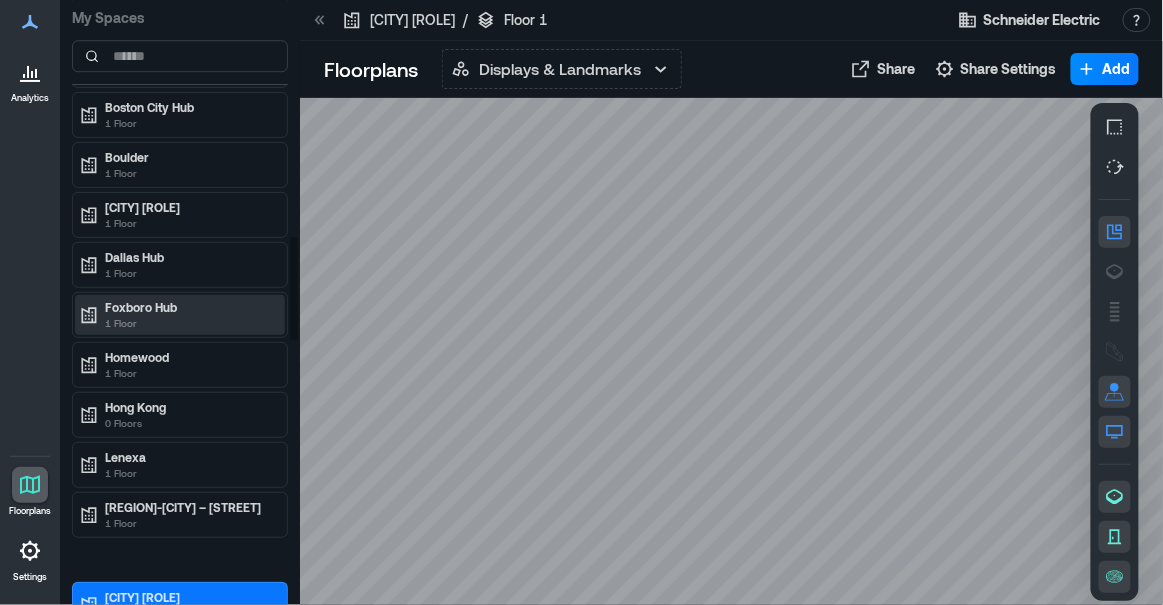 click on "1 Floor" at bounding box center (189, 323) 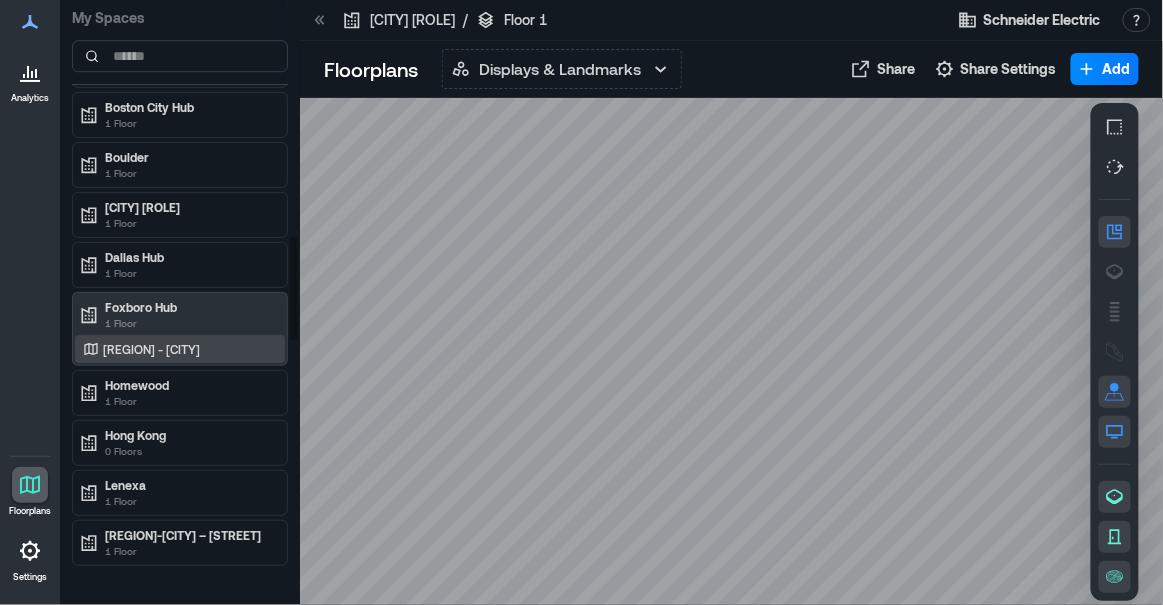 click on "[REGION] - [CITY]" at bounding box center [176, 349] 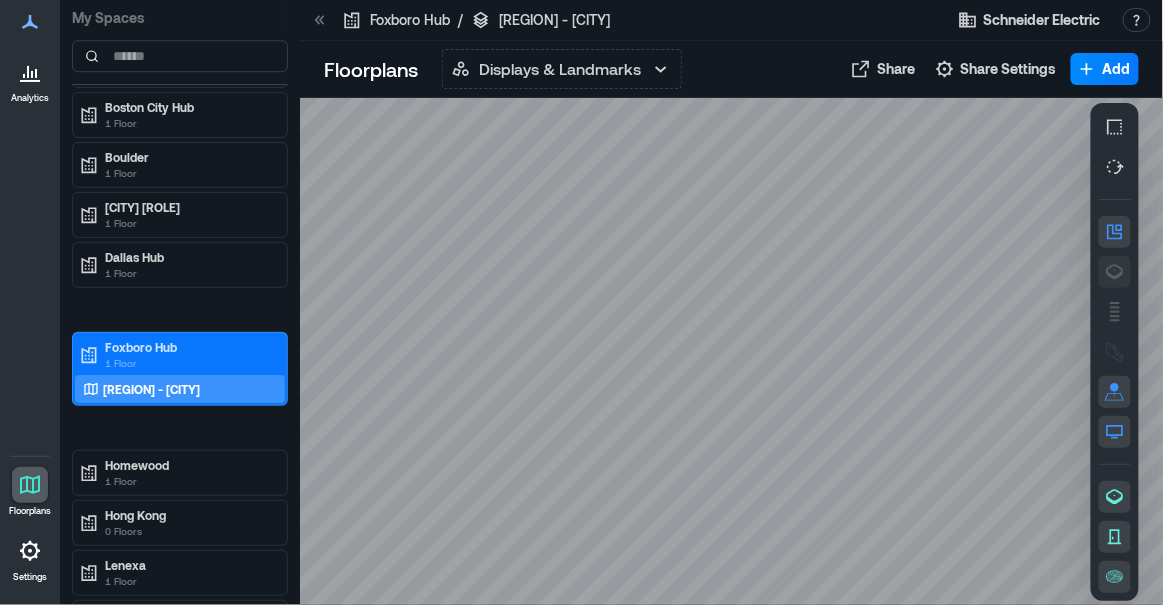 click 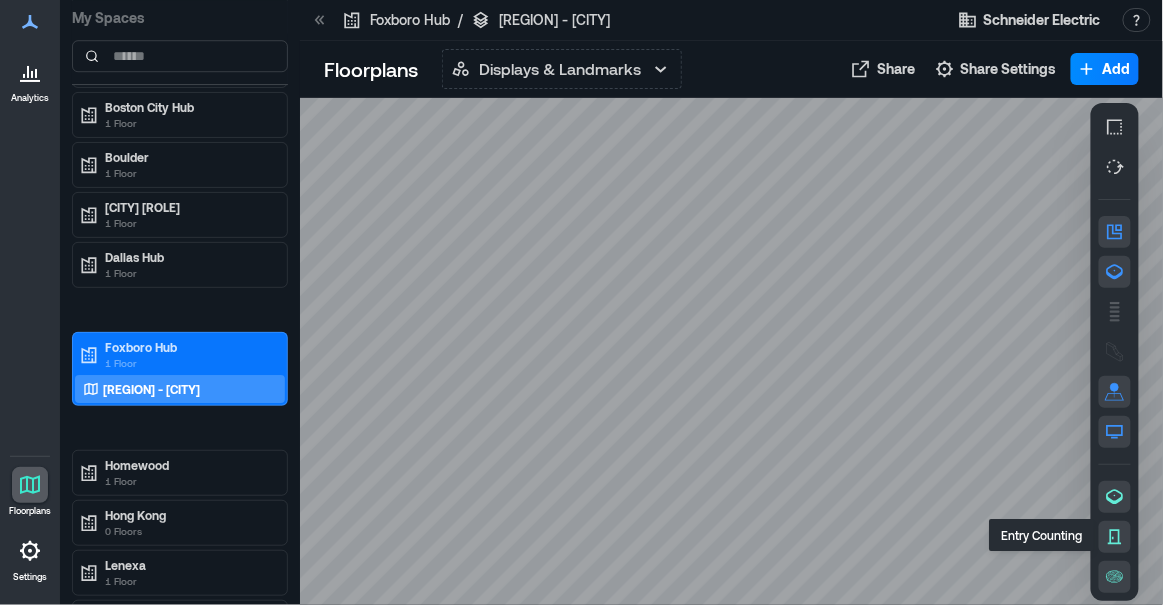 click 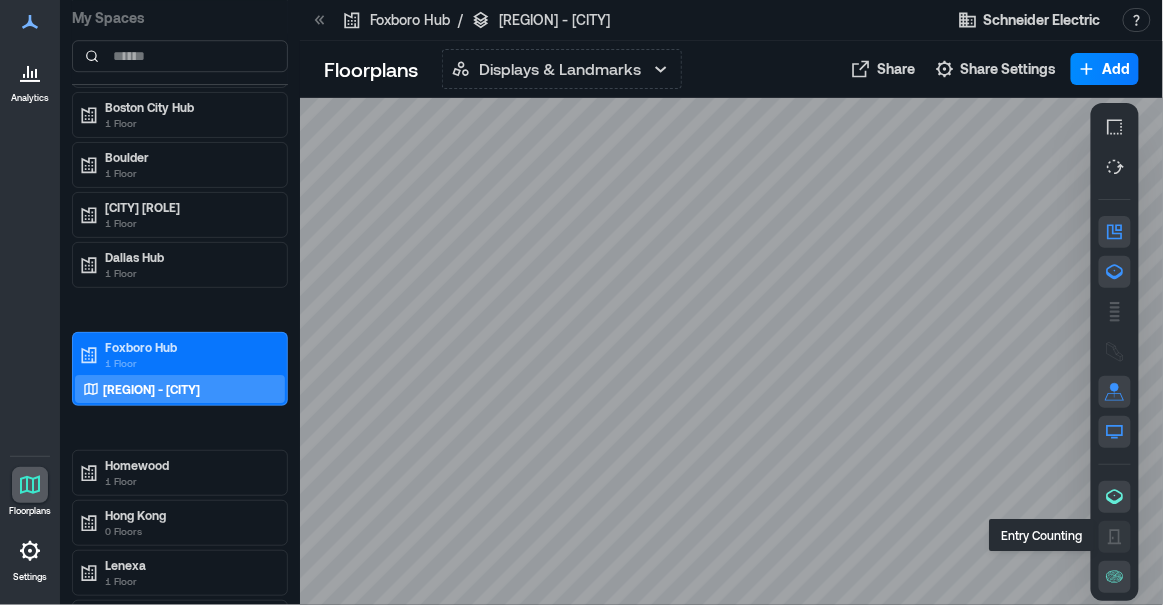 click 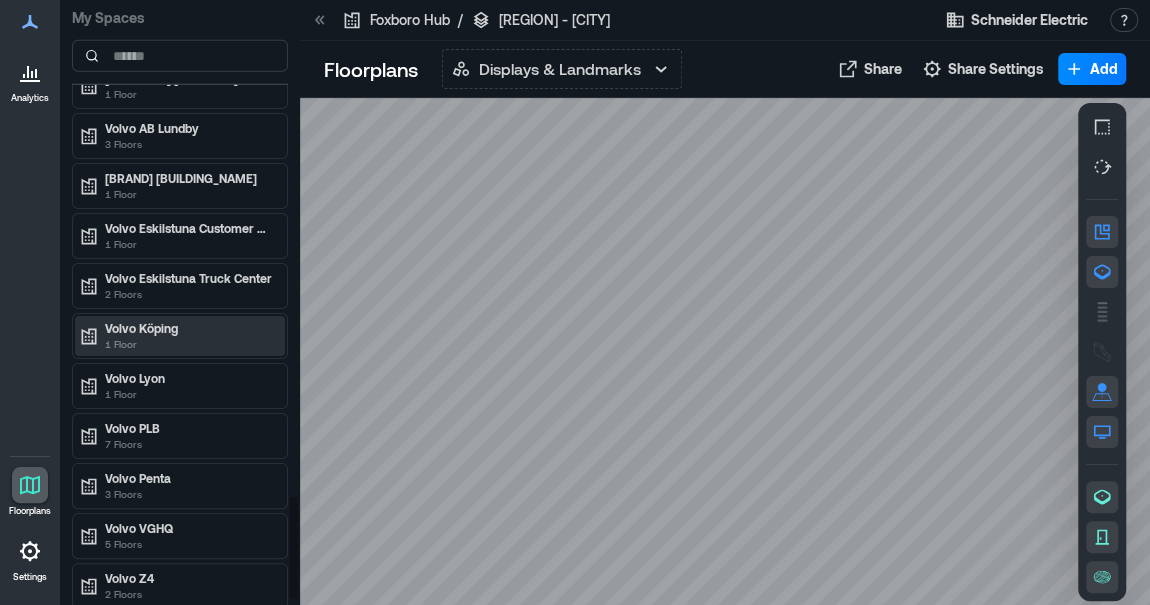 scroll, scrollTop: 2978, scrollLeft: 0, axis: vertical 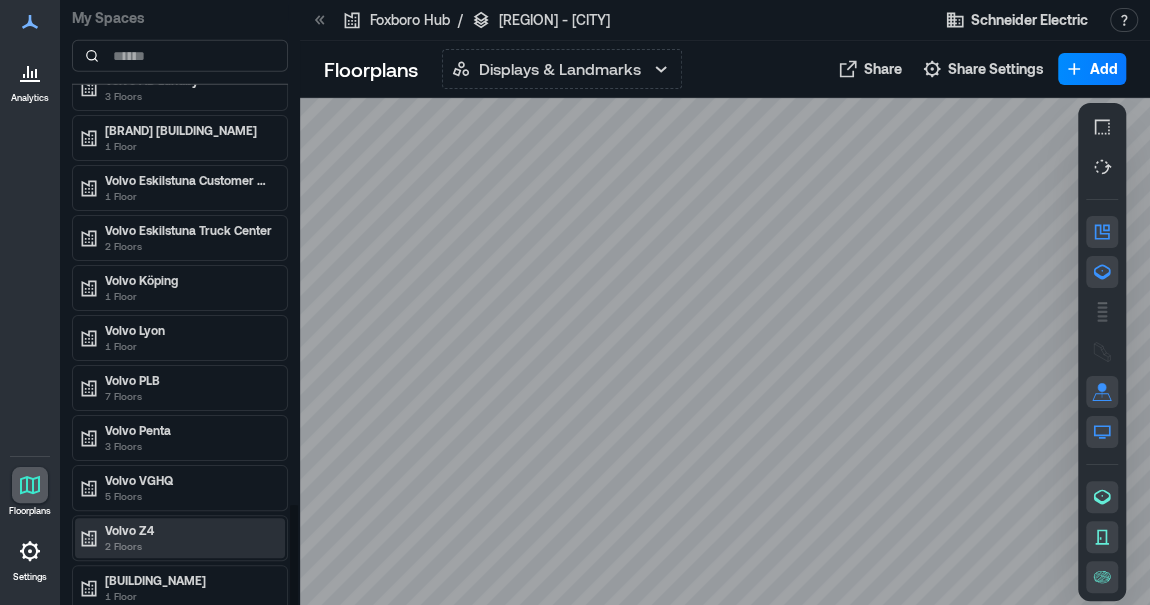 click on "Volvo Z4" at bounding box center (189, 530) 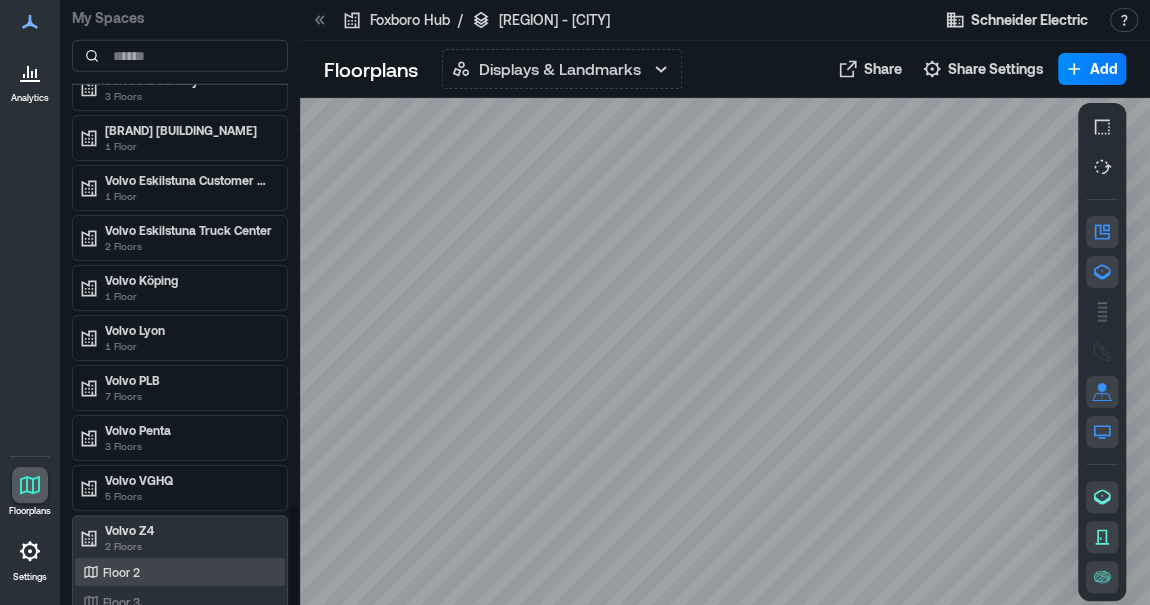 click on "Floor 2" at bounding box center [176, 572] 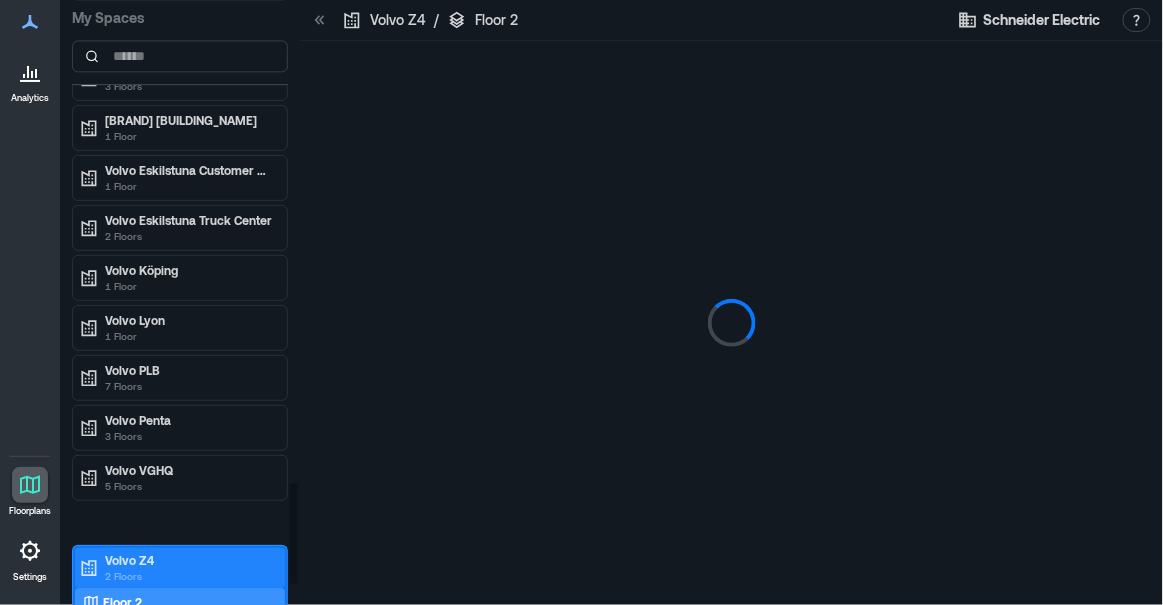 scroll, scrollTop: 2898, scrollLeft: 0, axis: vertical 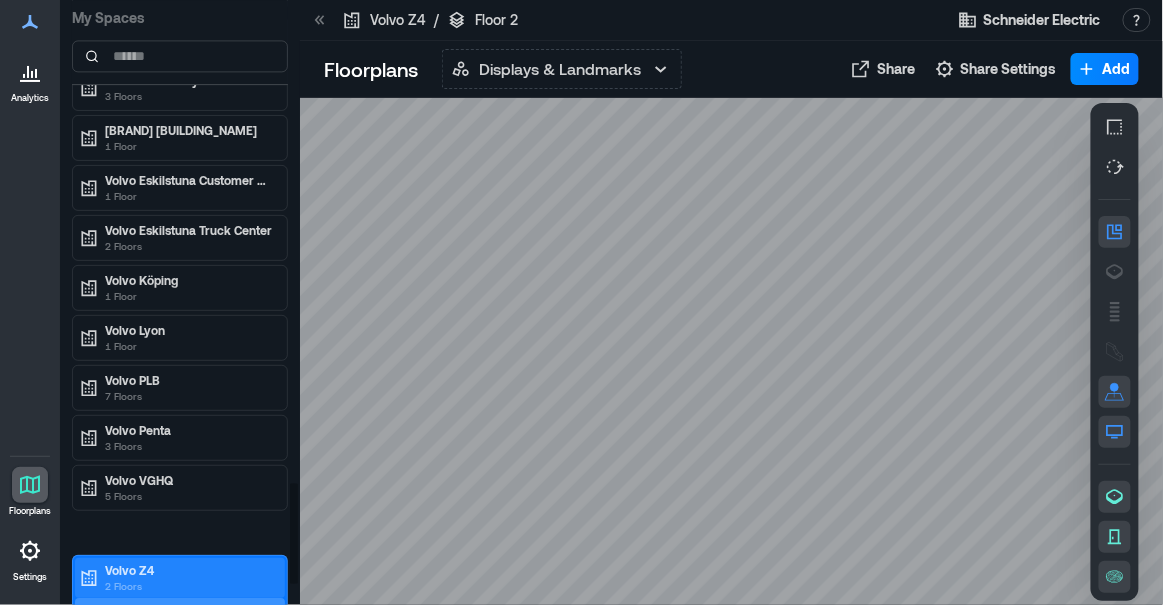 click on "Volvo Z4" at bounding box center (189, 570) 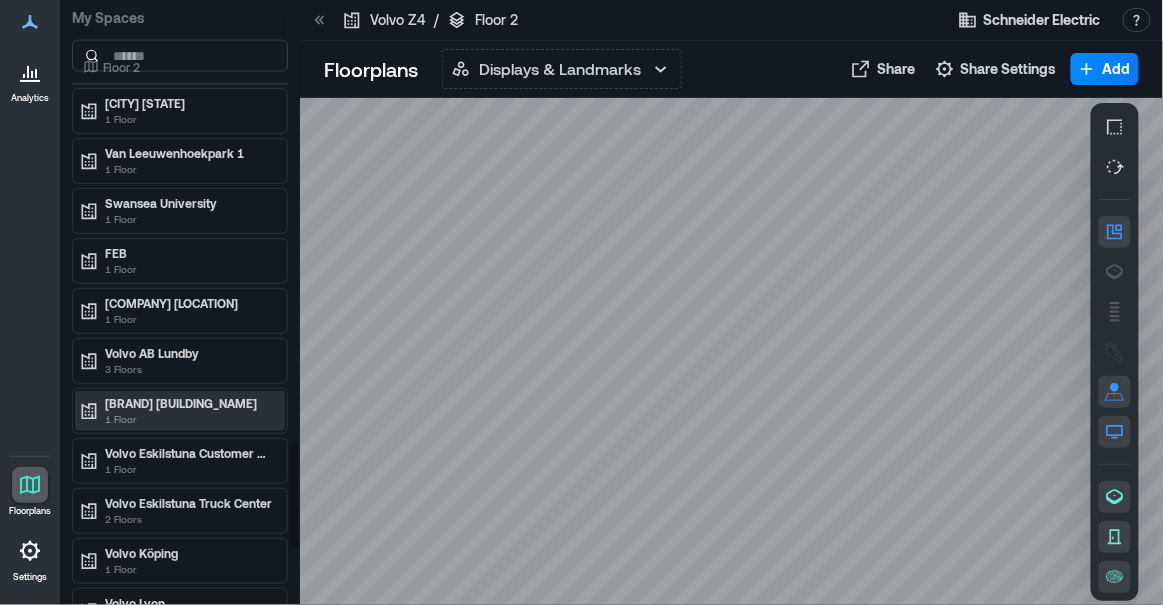 scroll, scrollTop: 2443, scrollLeft: 0, axis: vertical 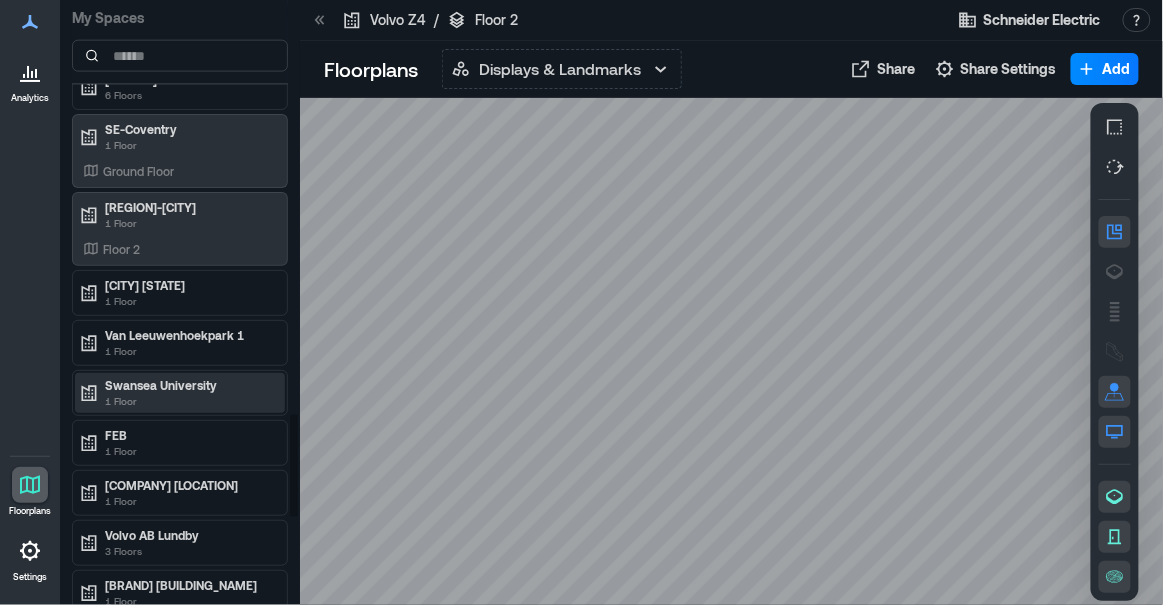 click on "Swansea University" at bounding box center (189, 385) 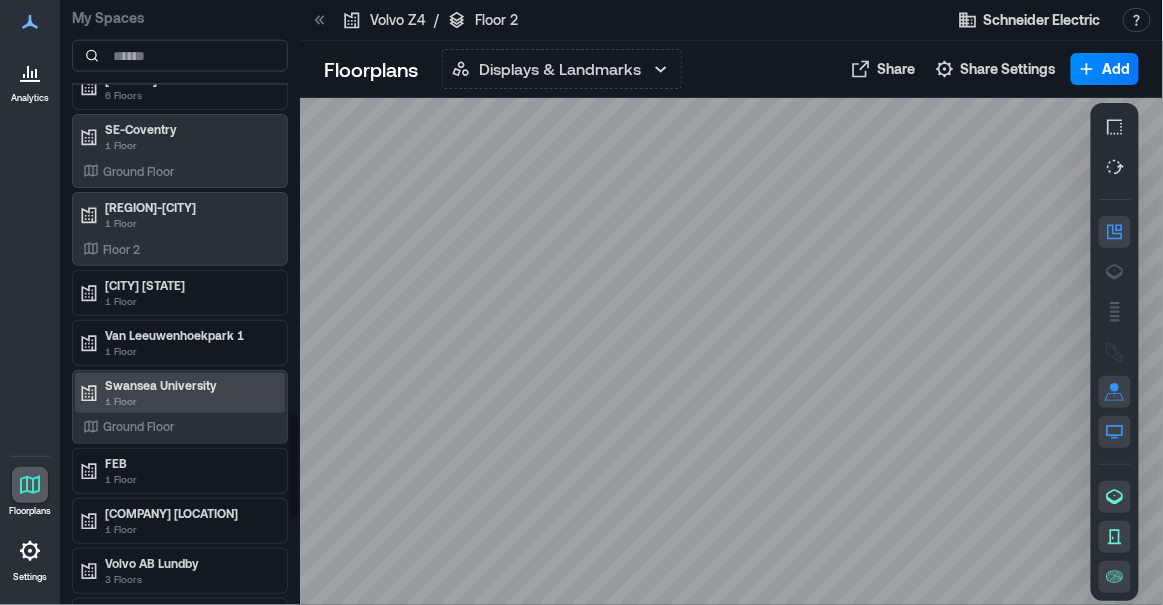 click on "Swansea University" at bounding box center [189, 385] 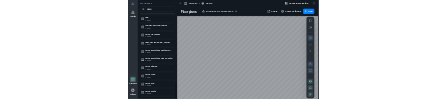 scroll, scrollTop: 2978, scrollLeft: 0, axis: vertical 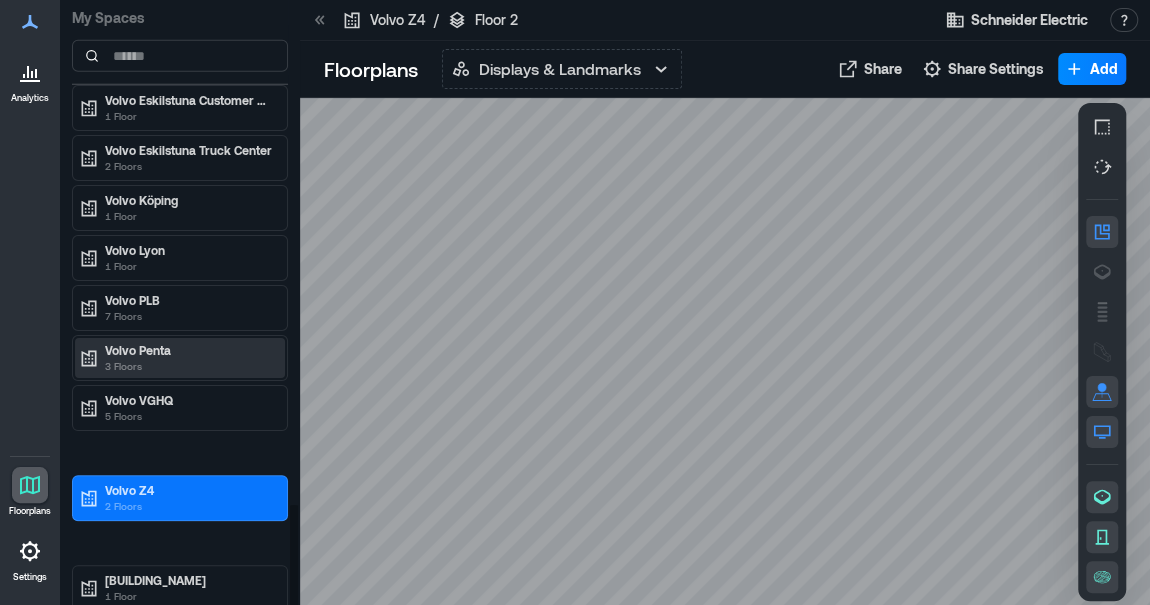 click on "3 Floors" at bounding box center [189, 366] 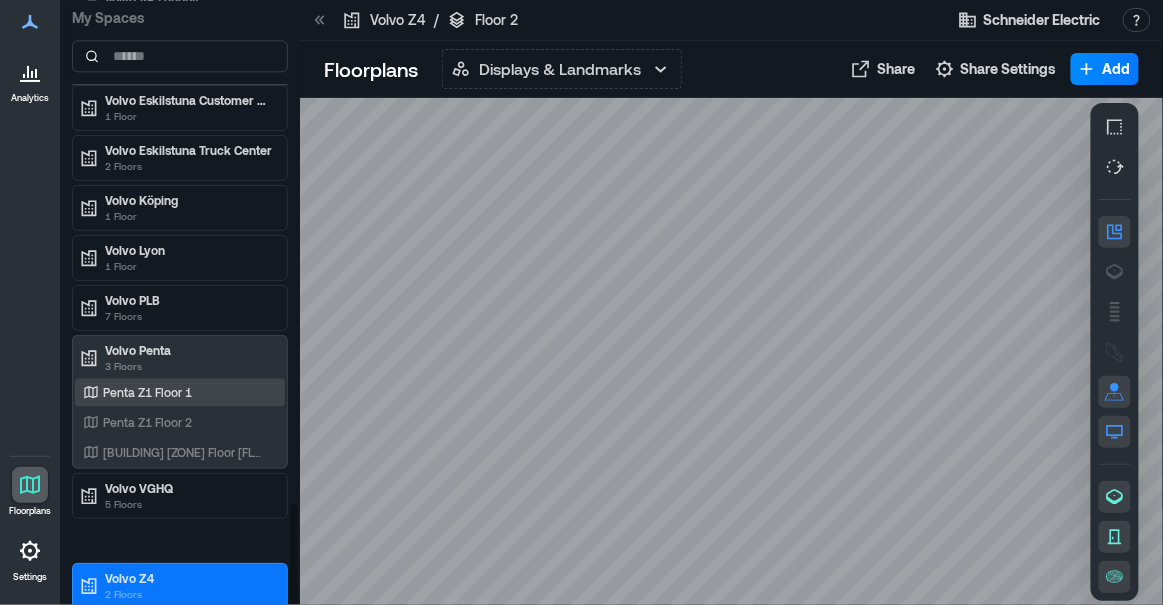 click on "Penta Z1 Floor 1" at bounding box center (147, 392) 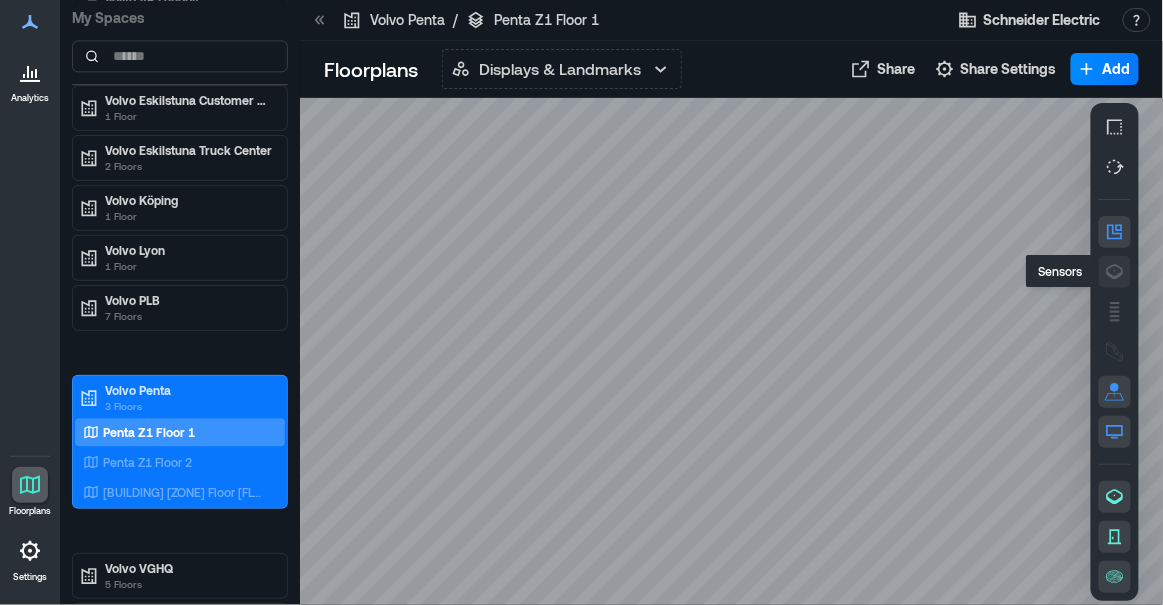 click 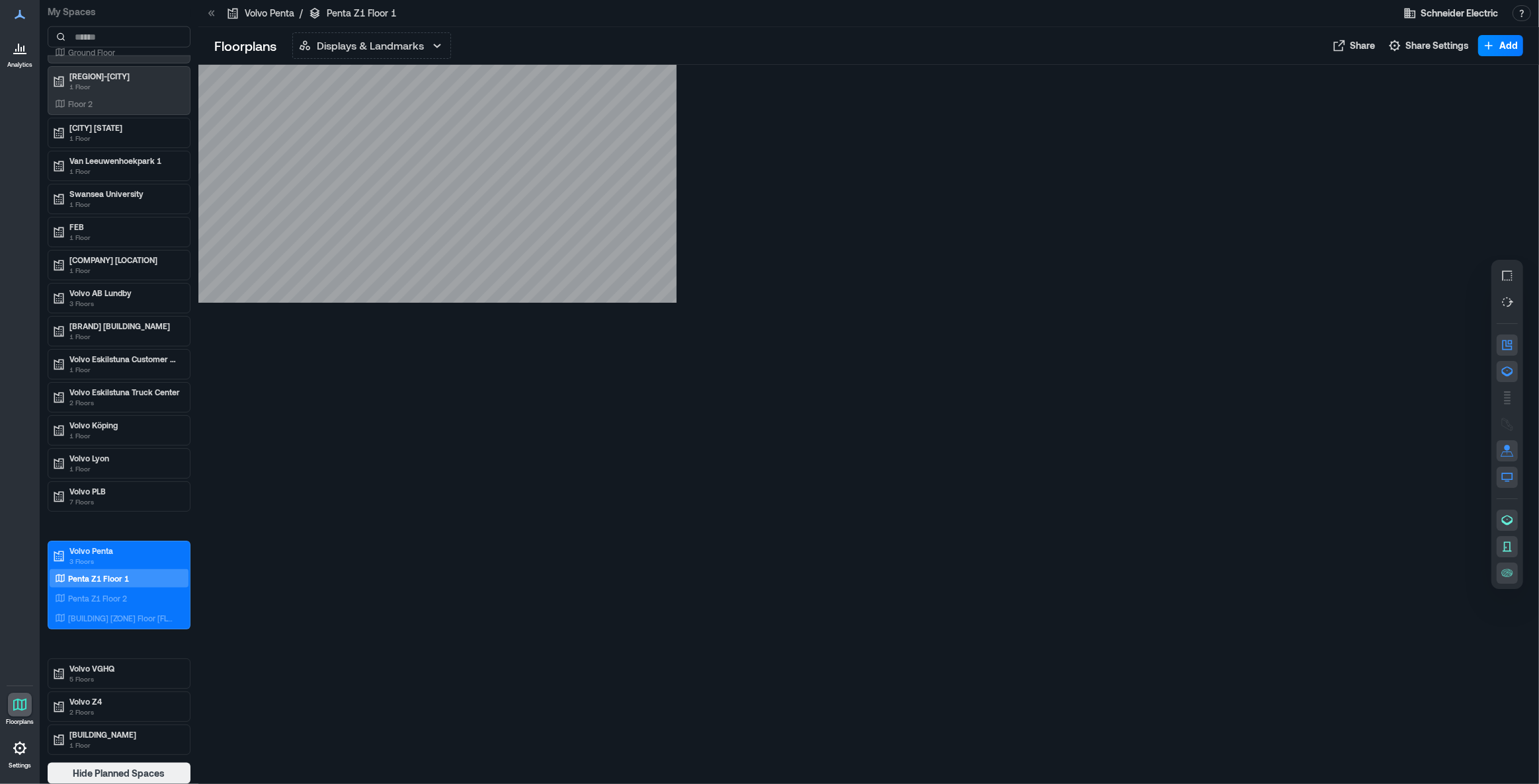 scroll, scrollTop: 1665, scrollLeft: 0, axis: vertical 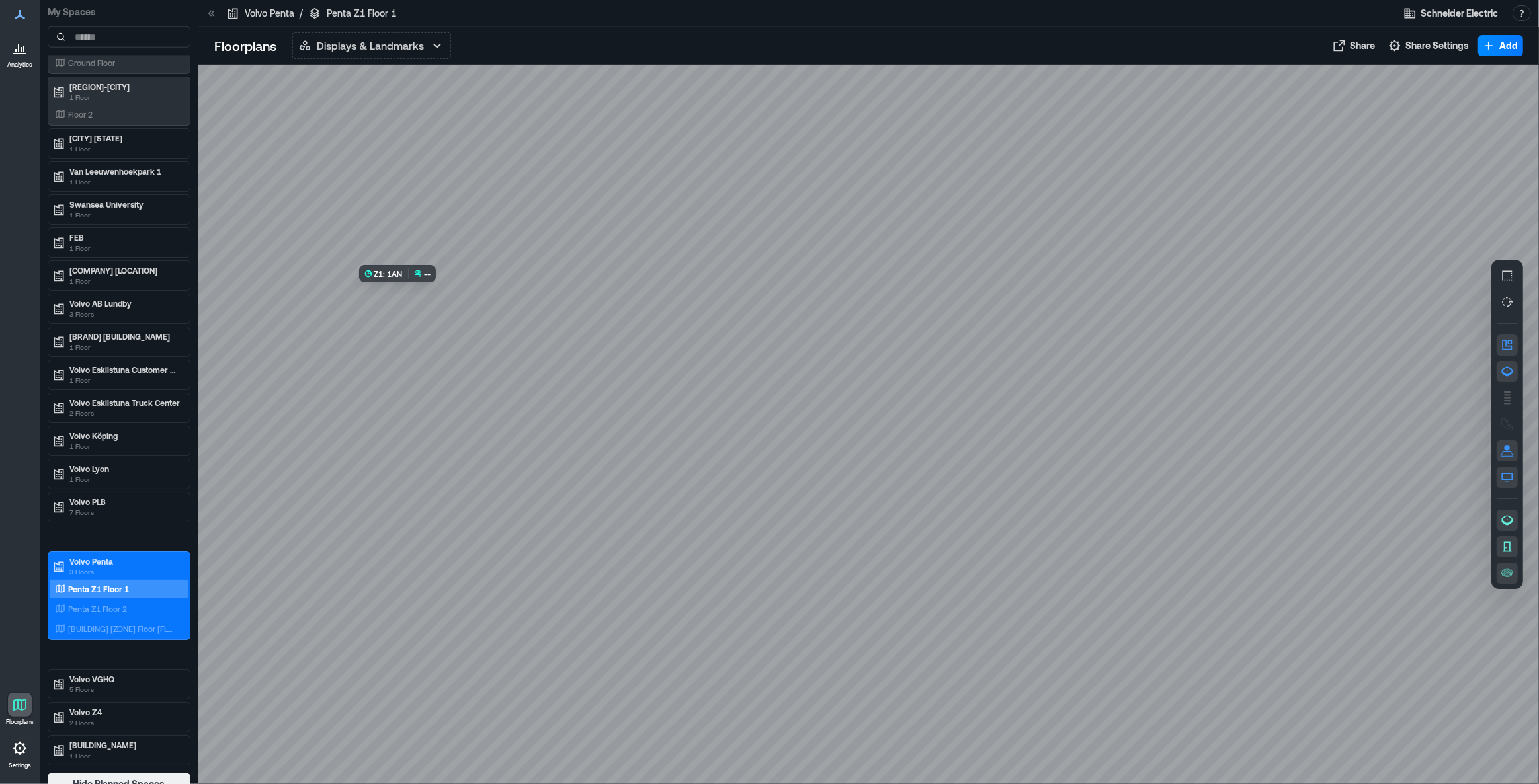 click at bounding box center (868, 424) 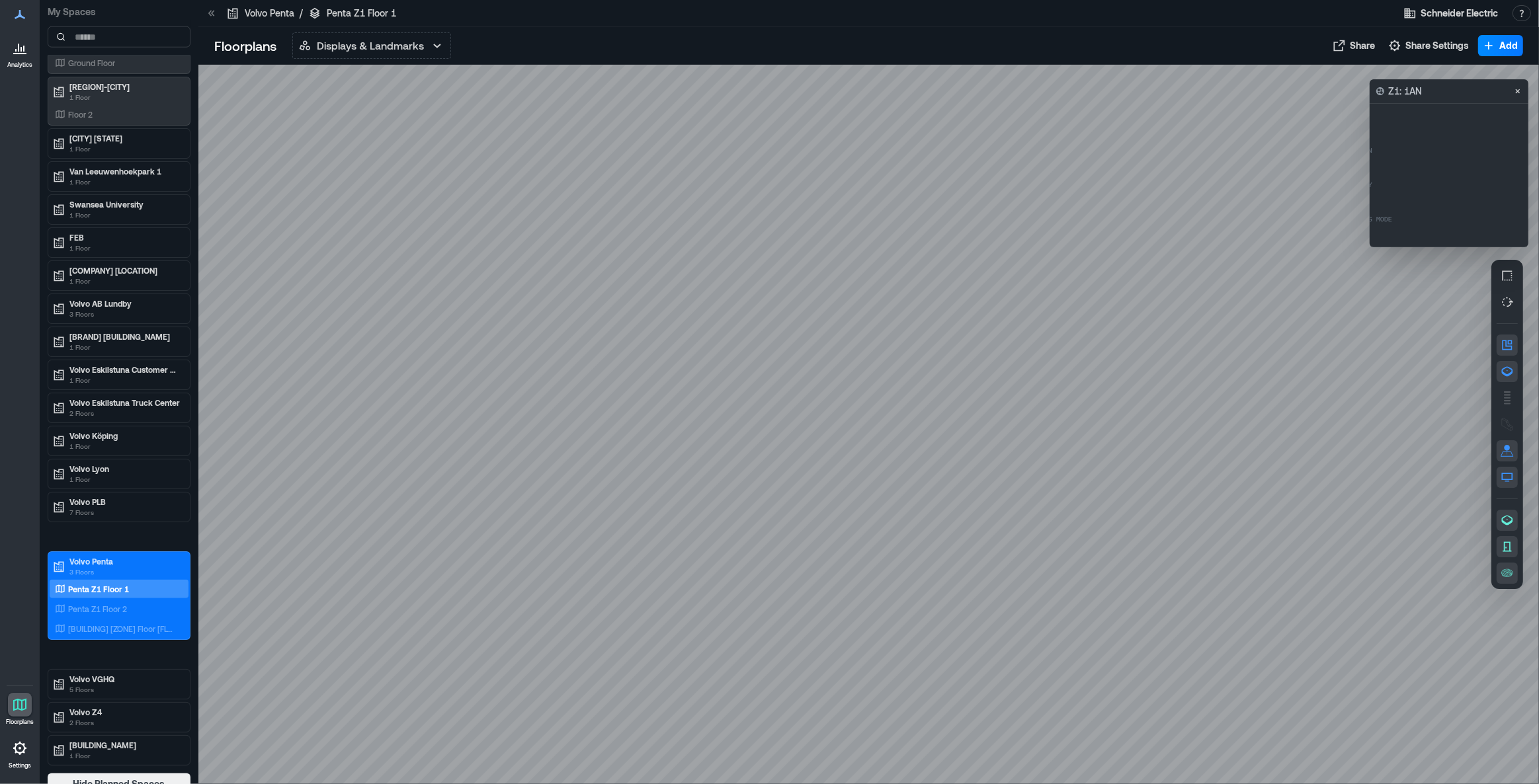 scroll, scrollTop: 0, scrollLeft: 0, axis: both 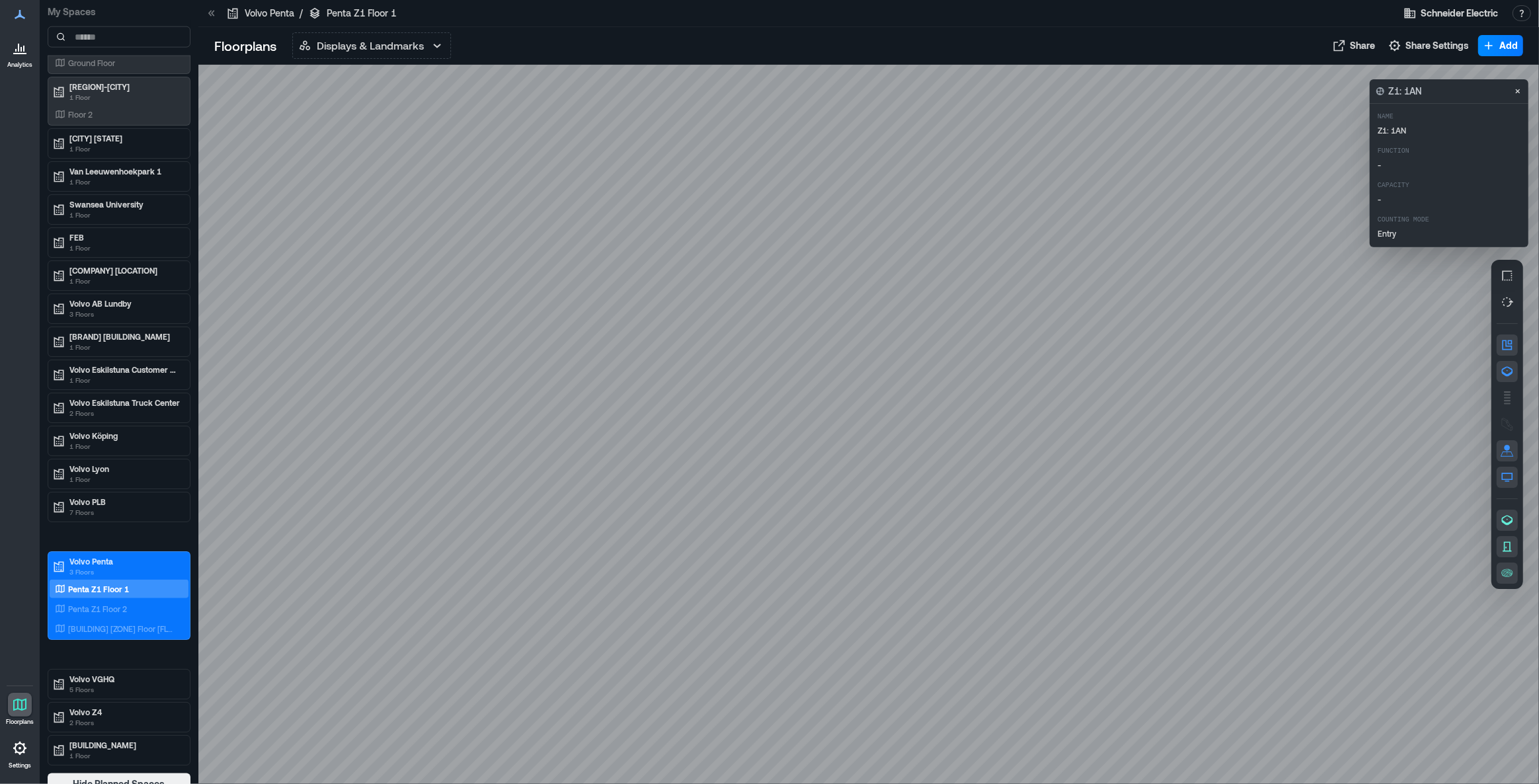 click at bounding box center (868, 424) 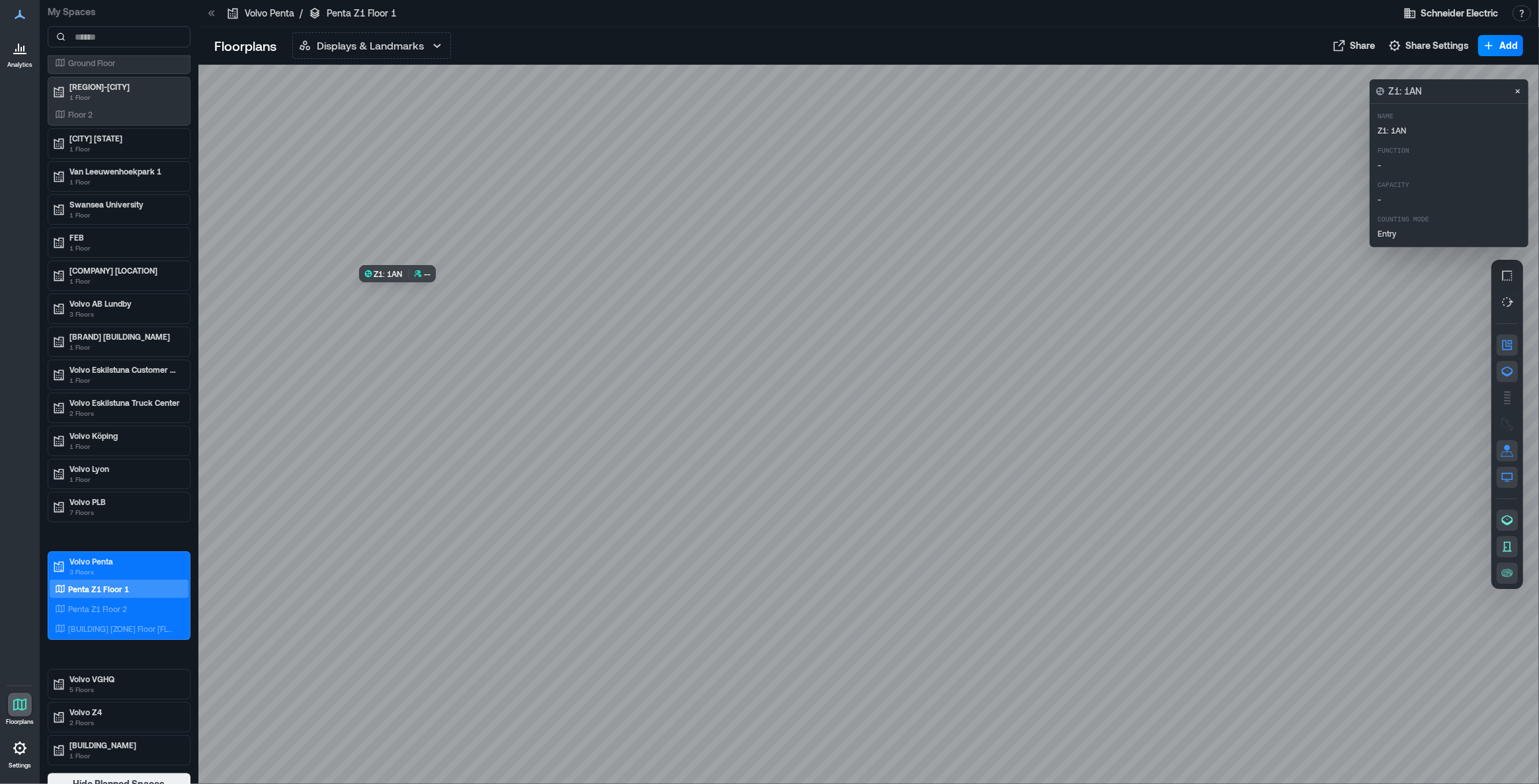 click at bounding box center [868, 424] 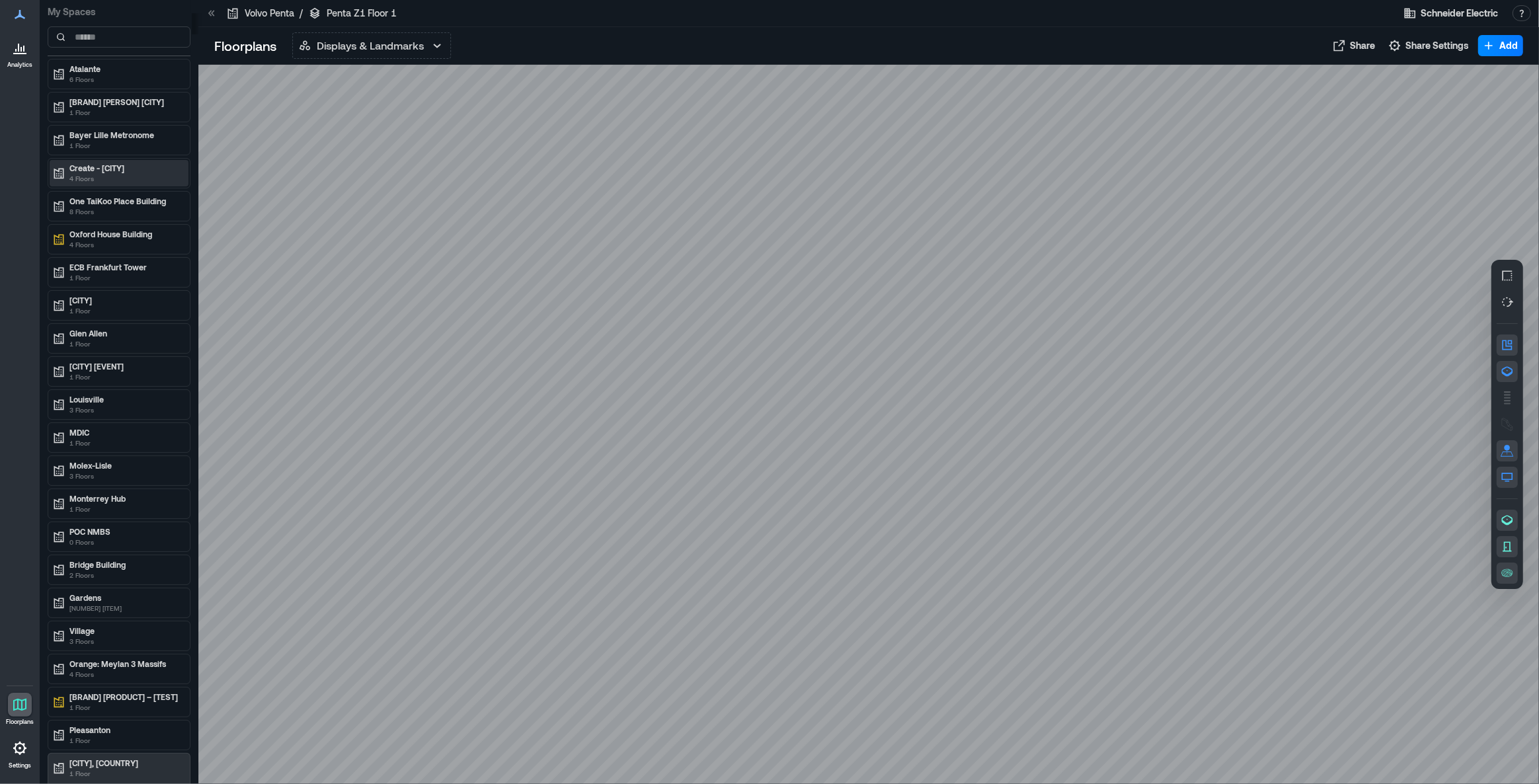 scroll, scrollTop: 0, scrollLeft: 0, axis: both 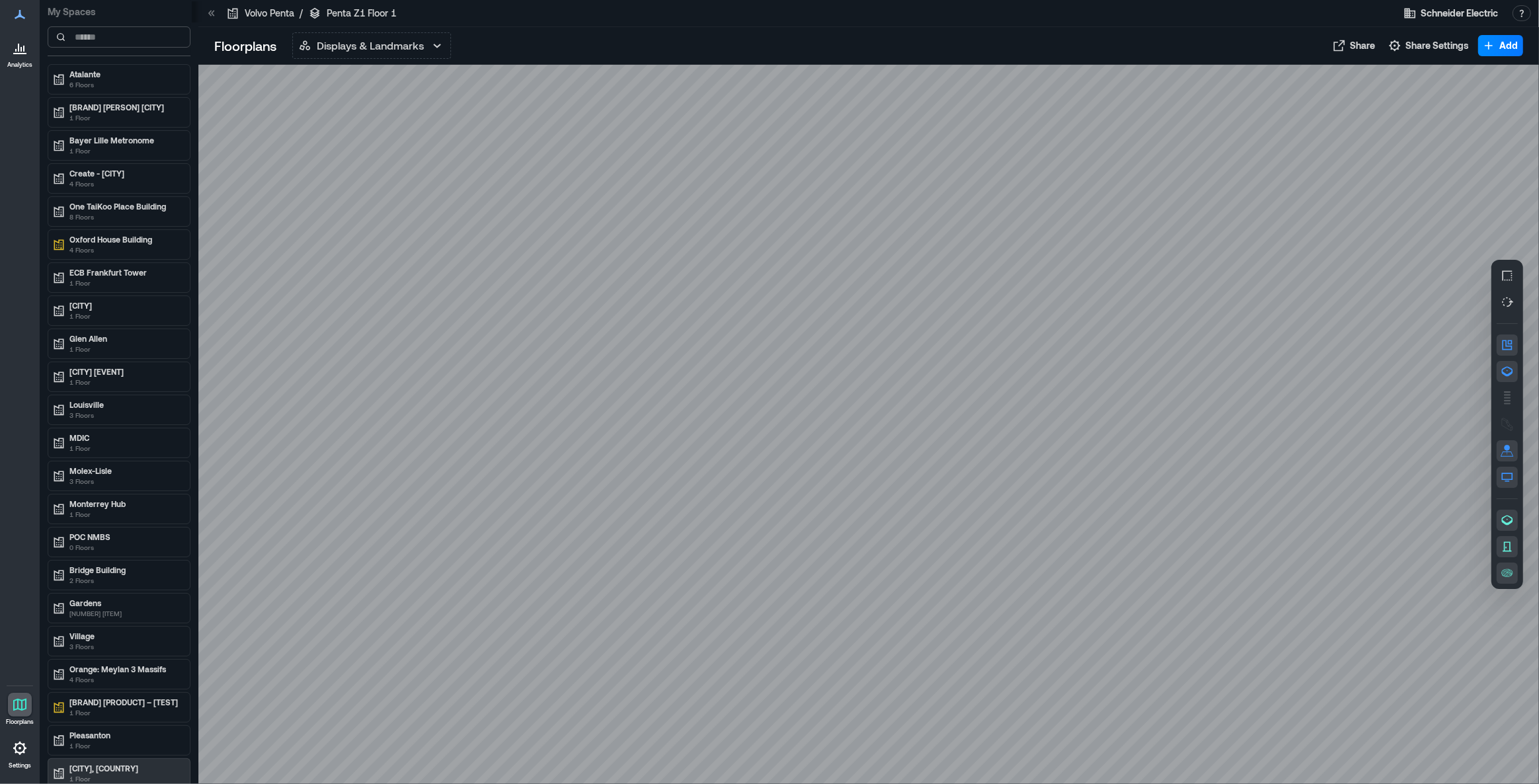 click at bounding box center [119, 37] 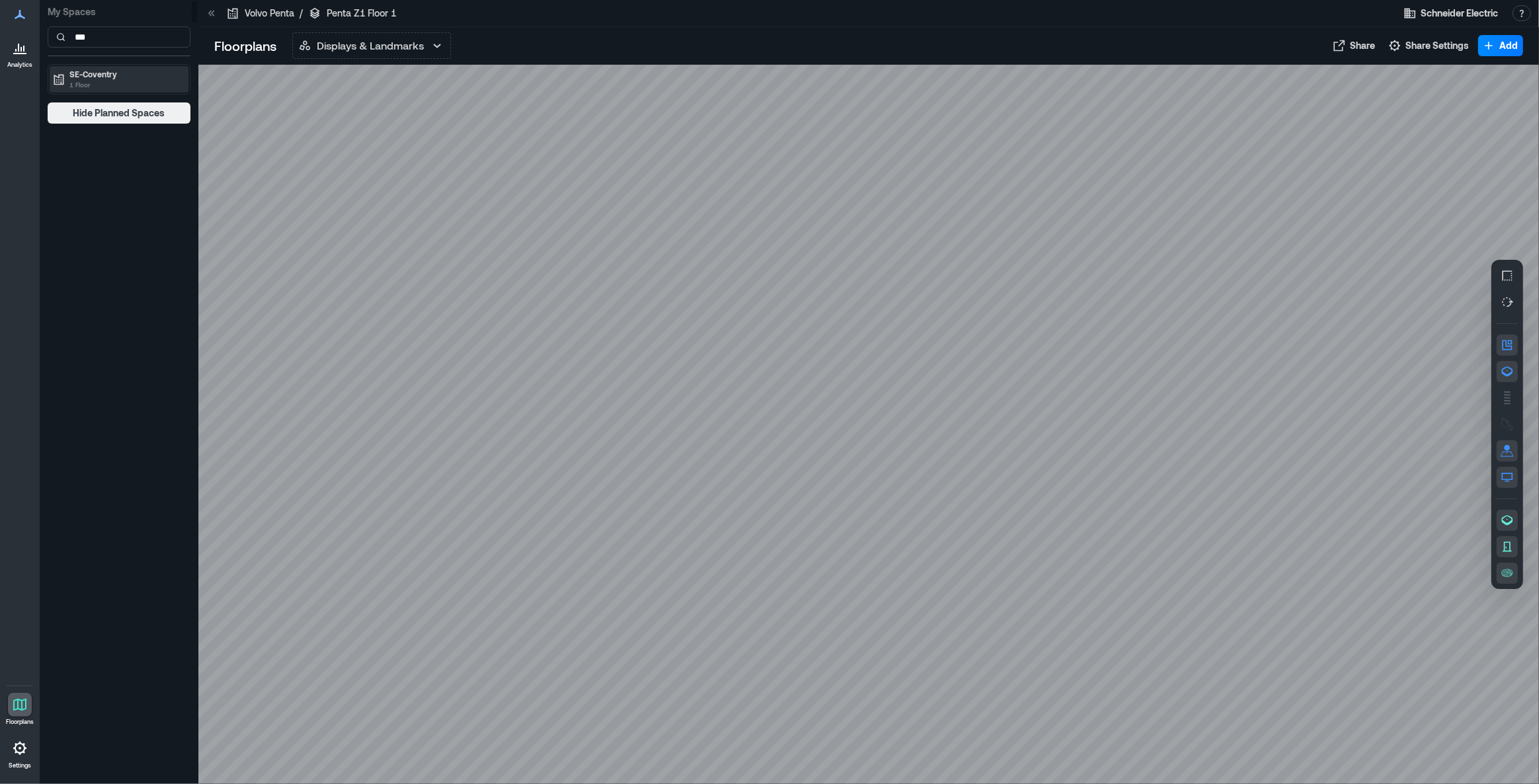 type on "***" 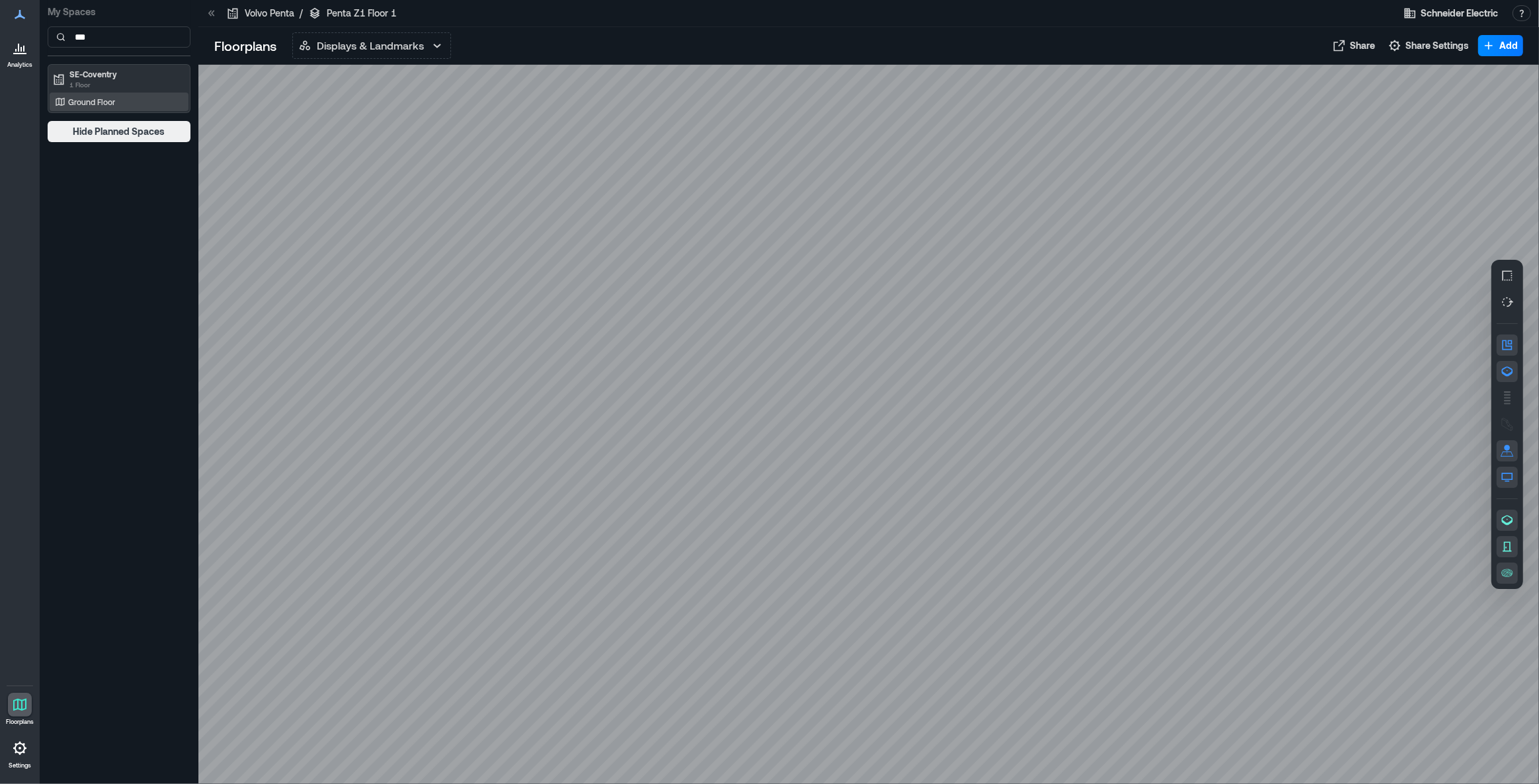 click on "Ground Floor" at bounding box center [116, 102] 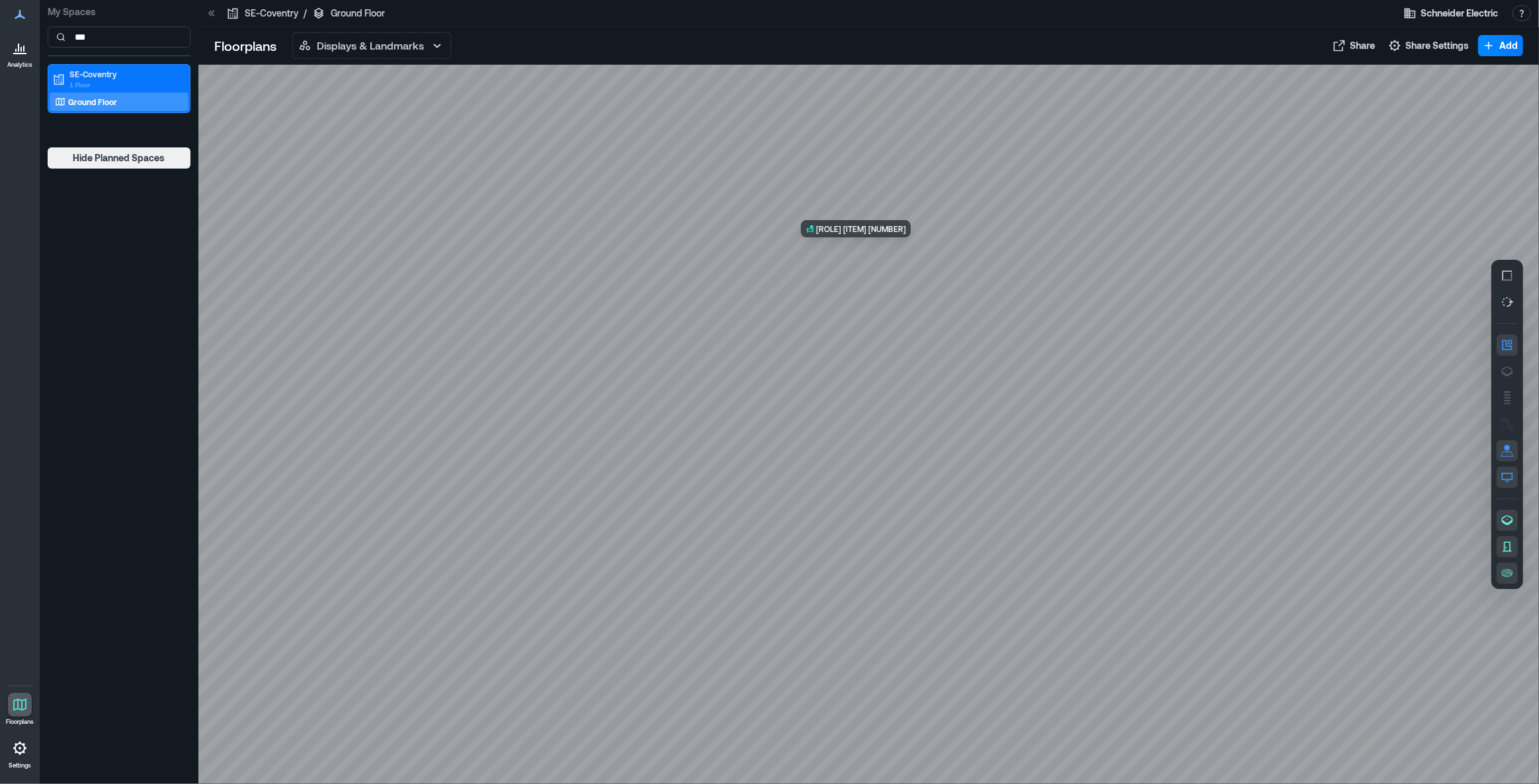 click at bounding box center (868, 424) 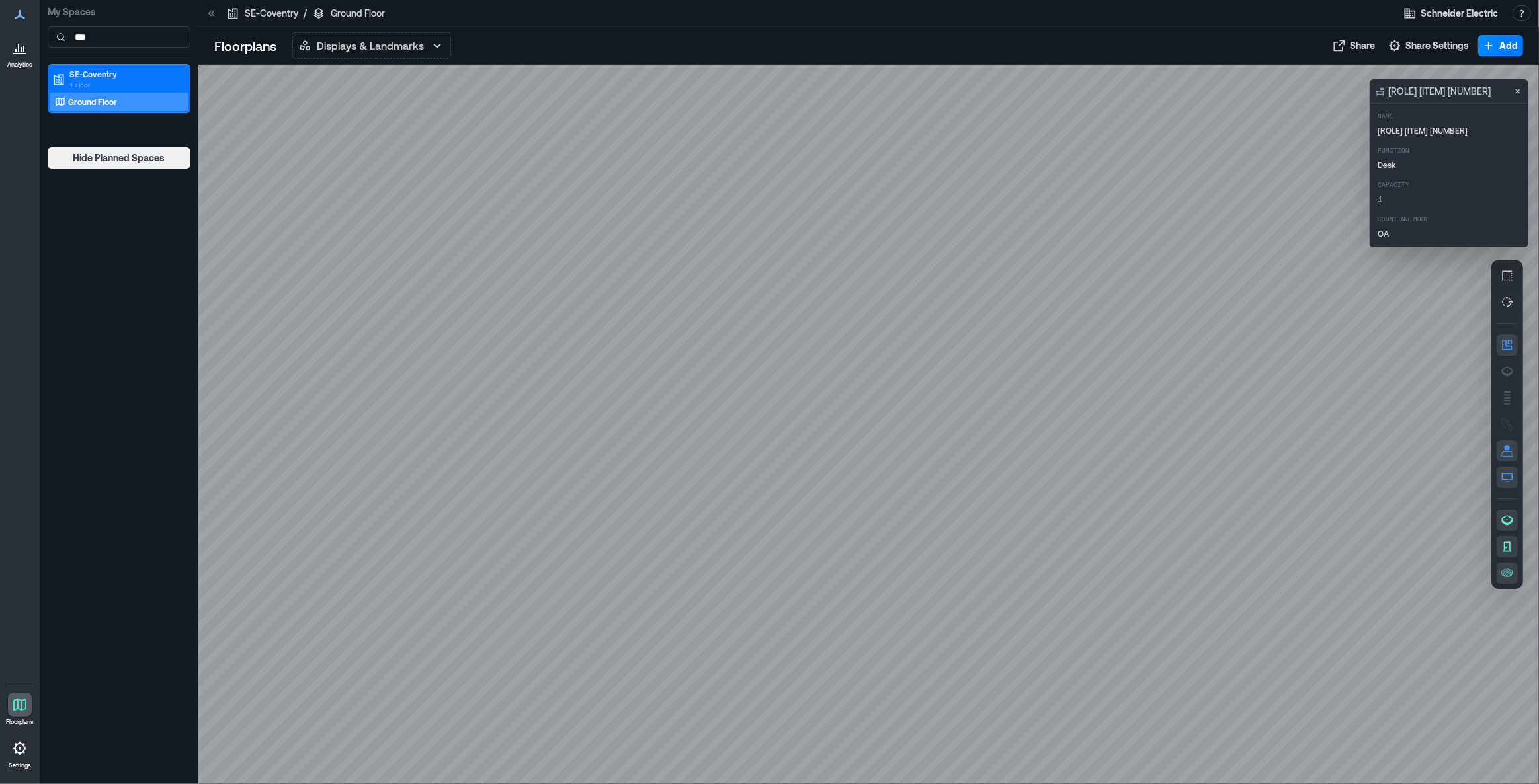 click at bounding box center [868, 424] 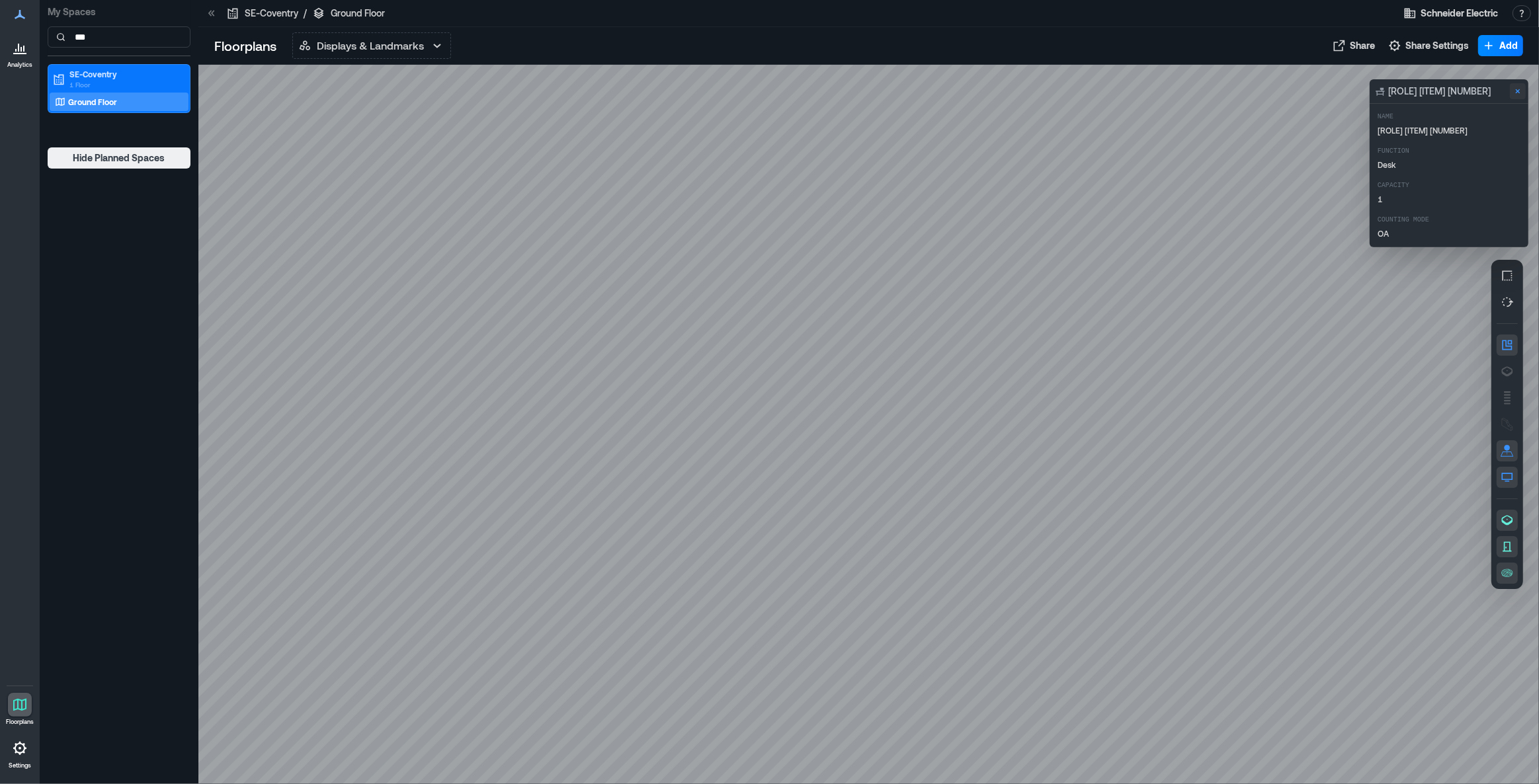 click 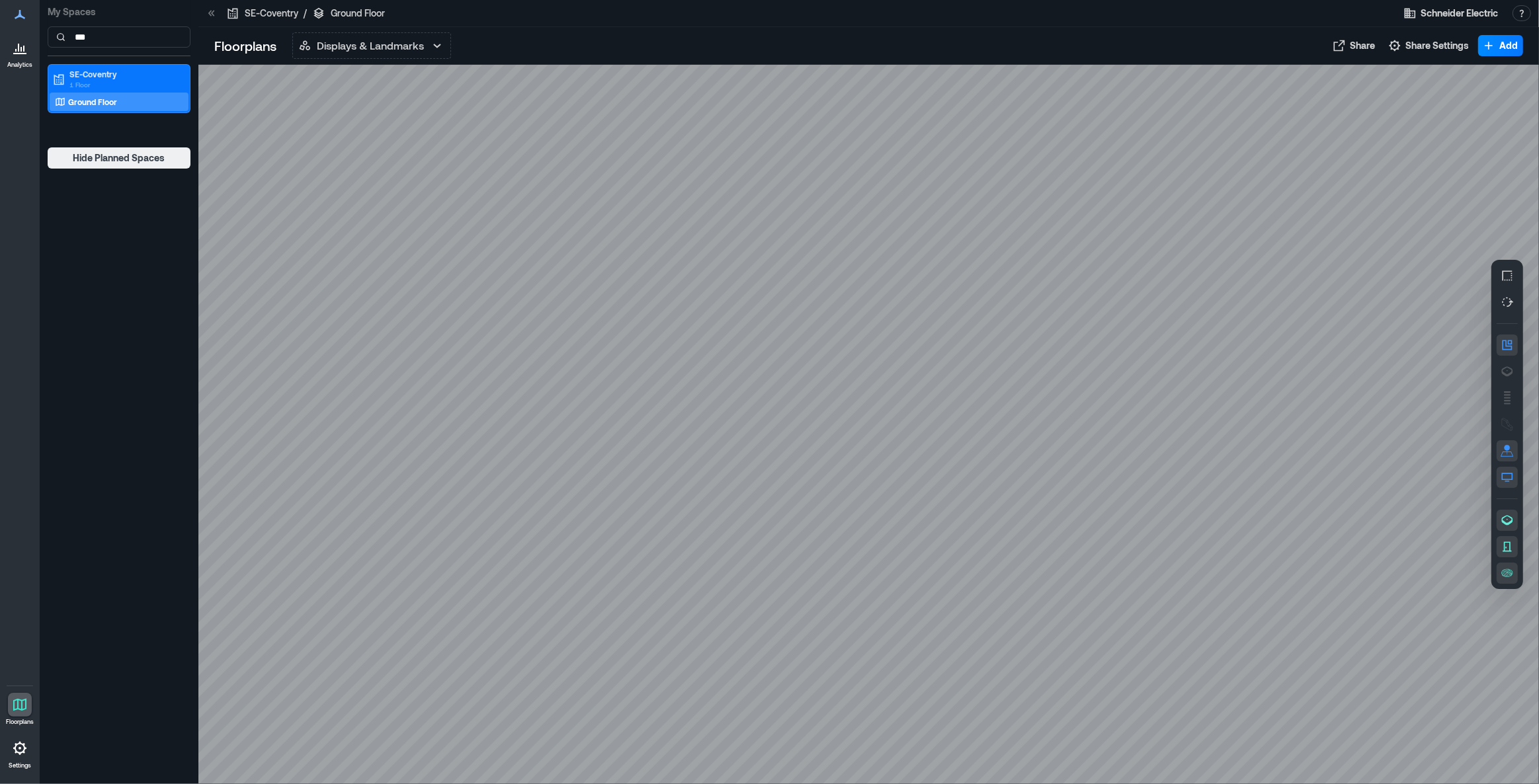 click at bounding box center (20, 748) 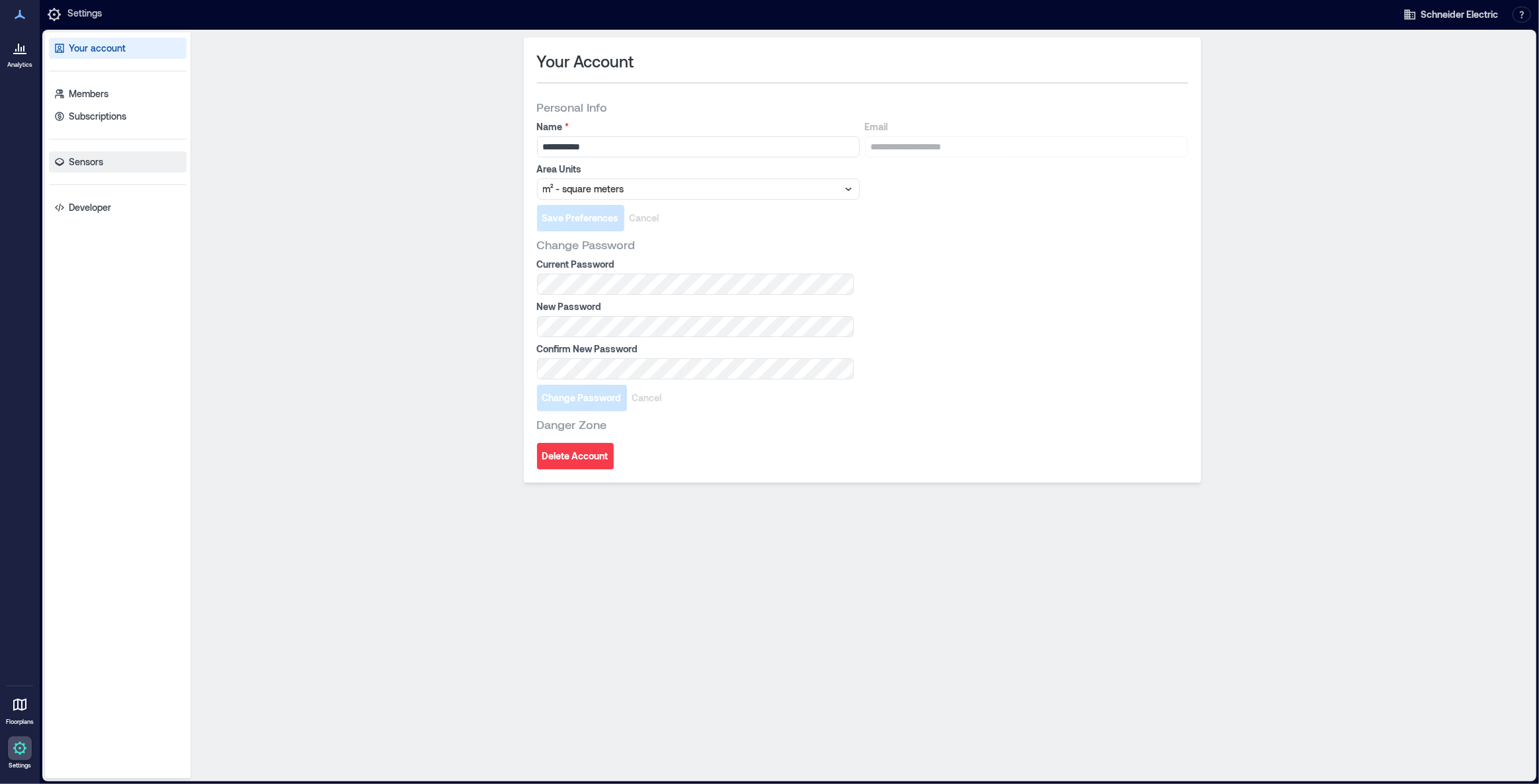 click on "Sensors" at bounding box center [86, 162] 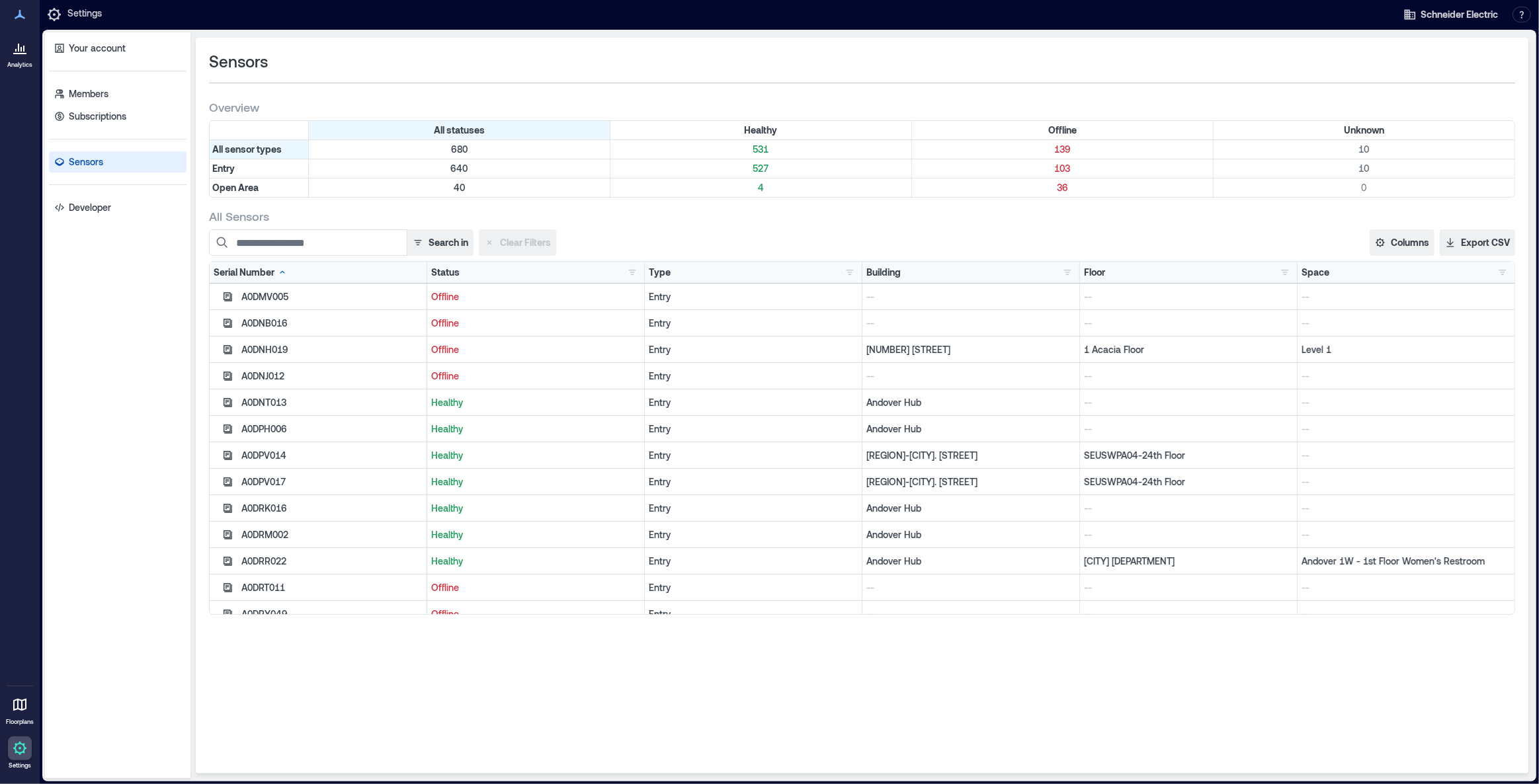 click 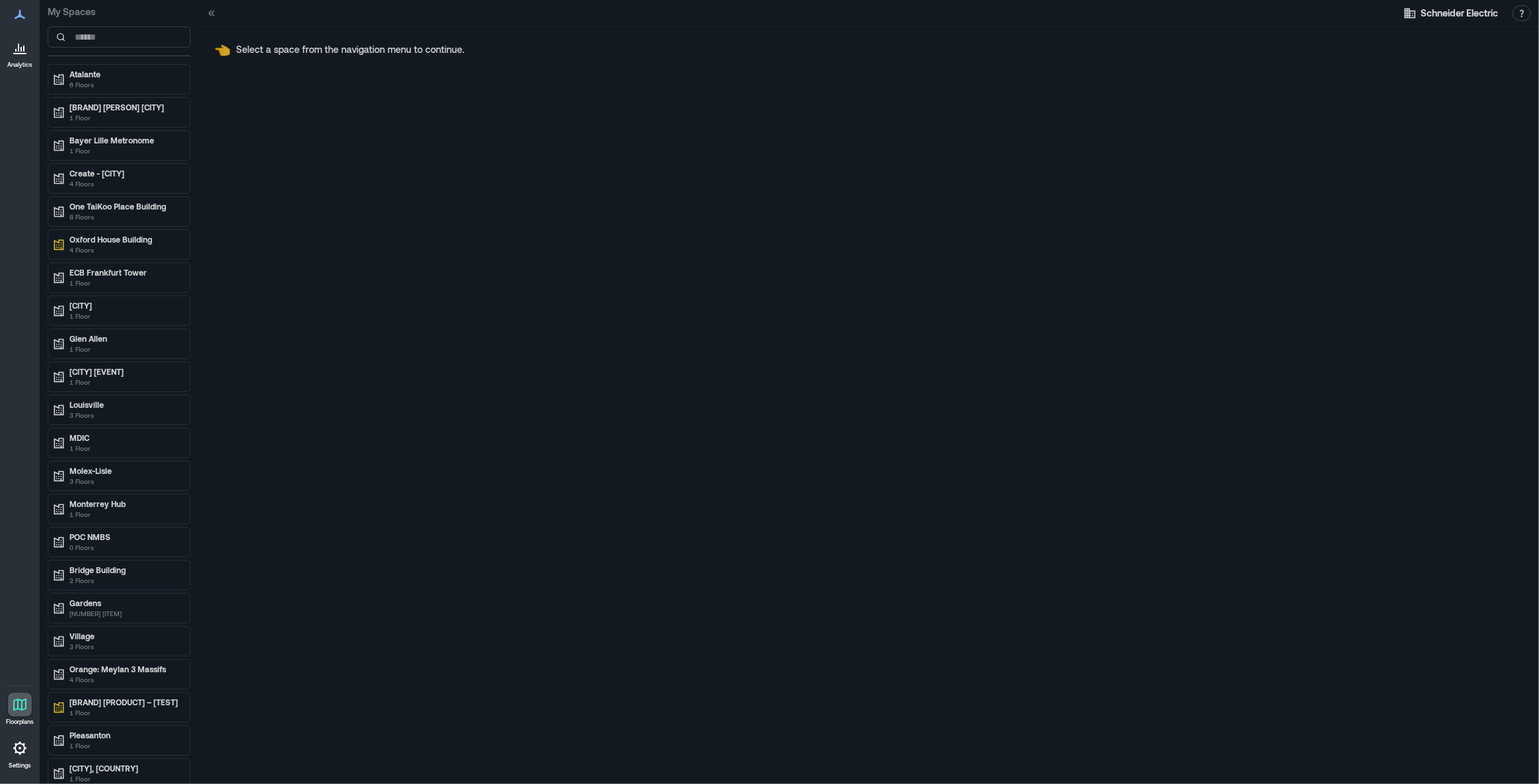 click 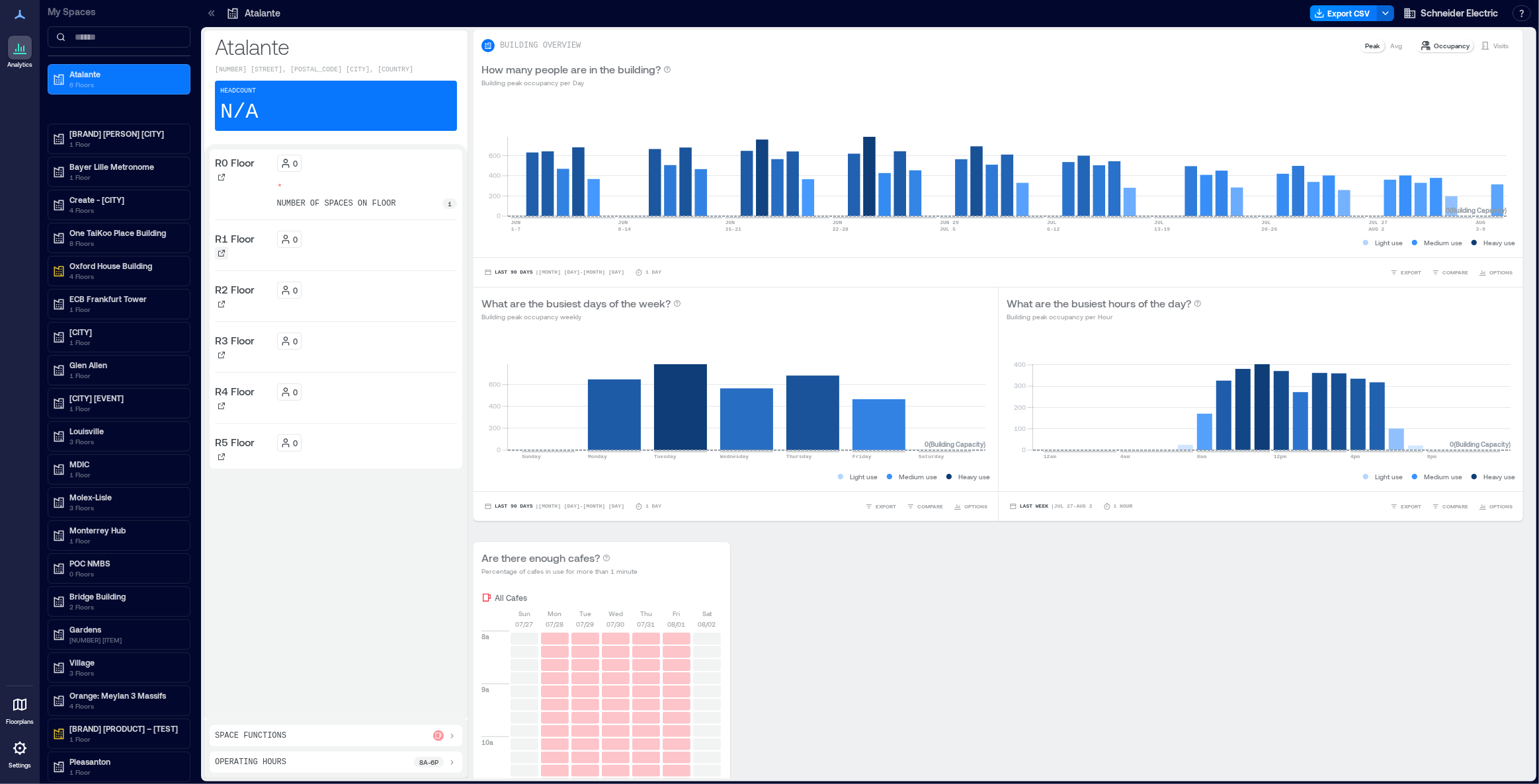 click 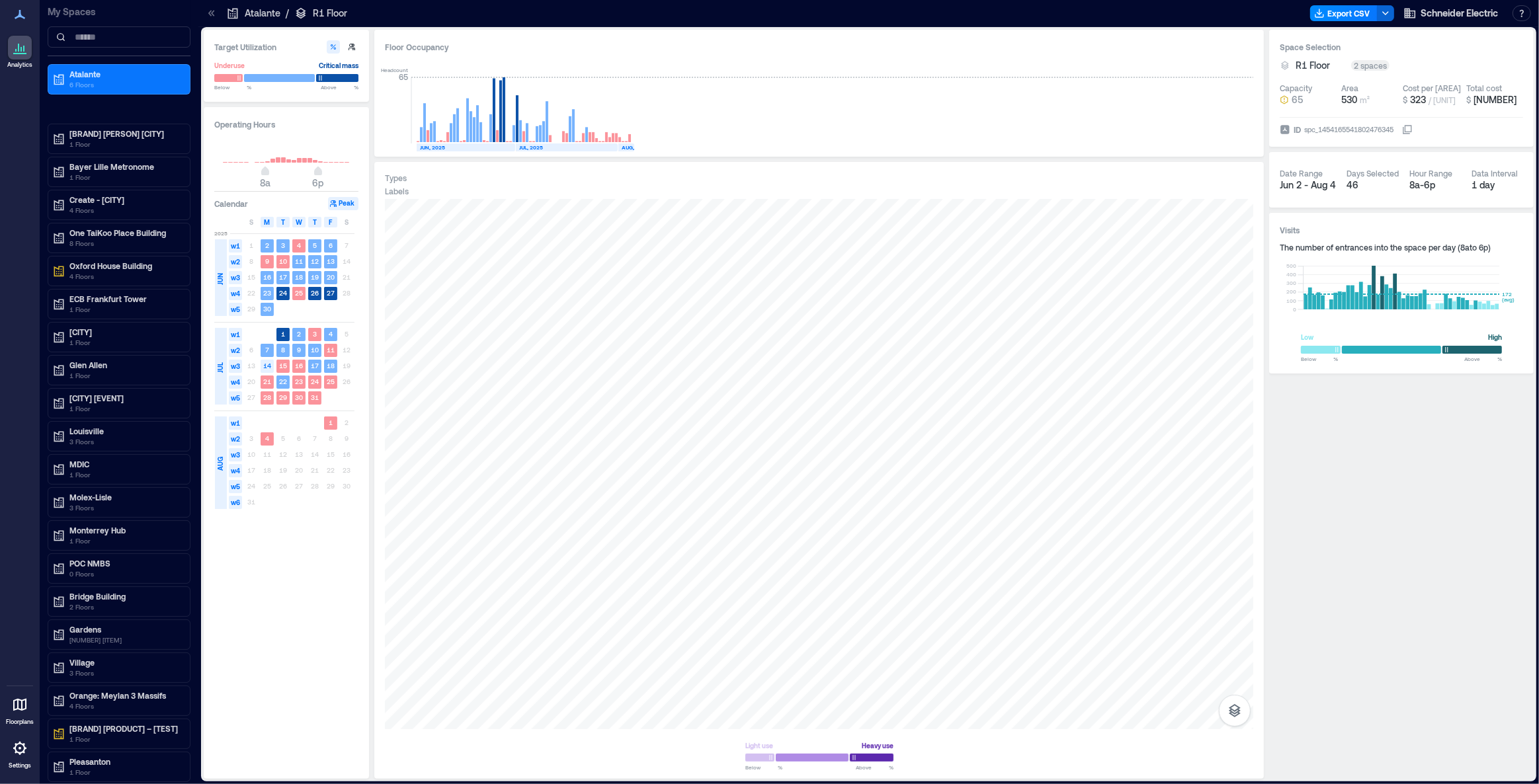 click on "spc_1454165541802476345" at bounding box center (1349, 130) 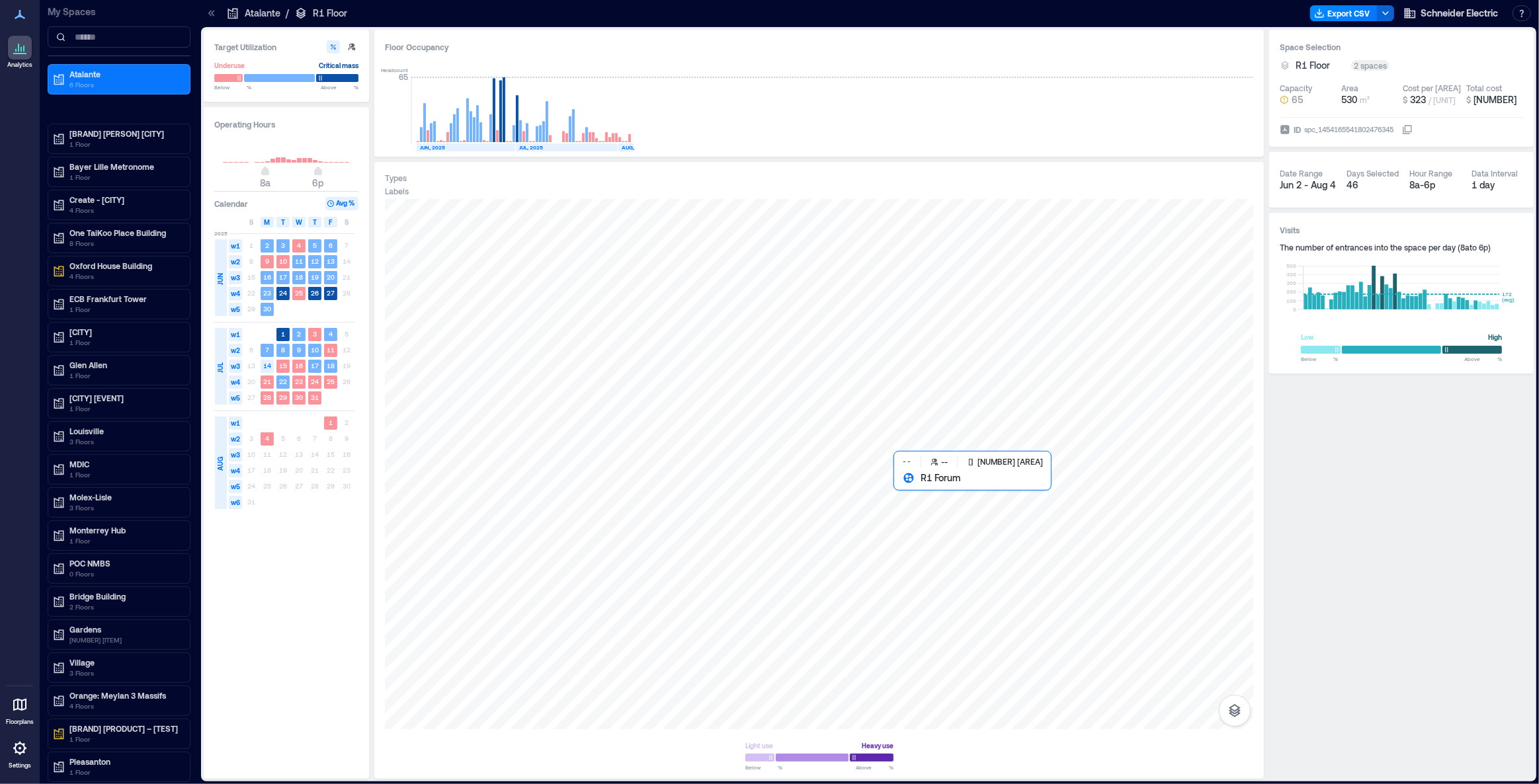 click at bounding box center (819, 464) 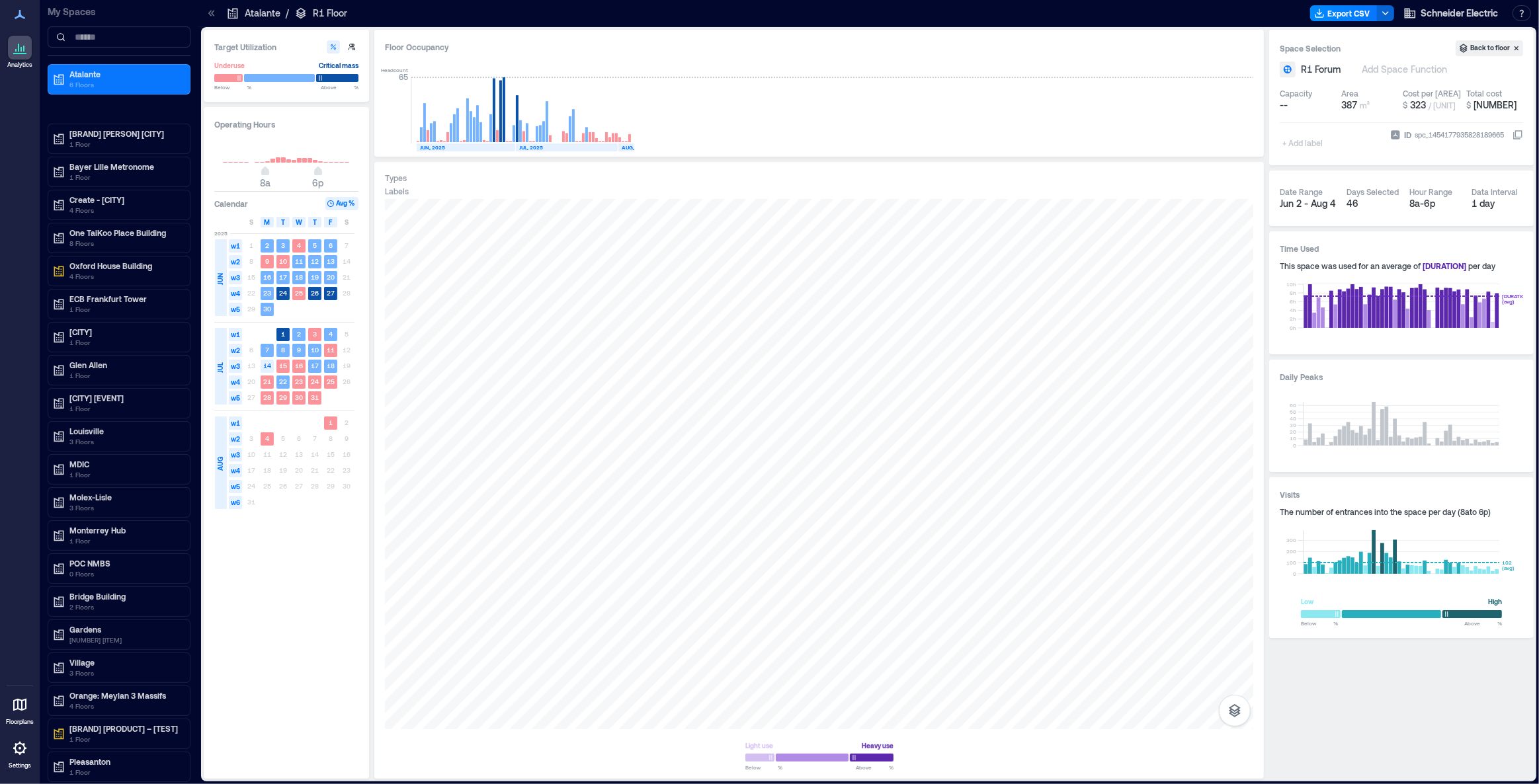click at bounding box center [20, 748] 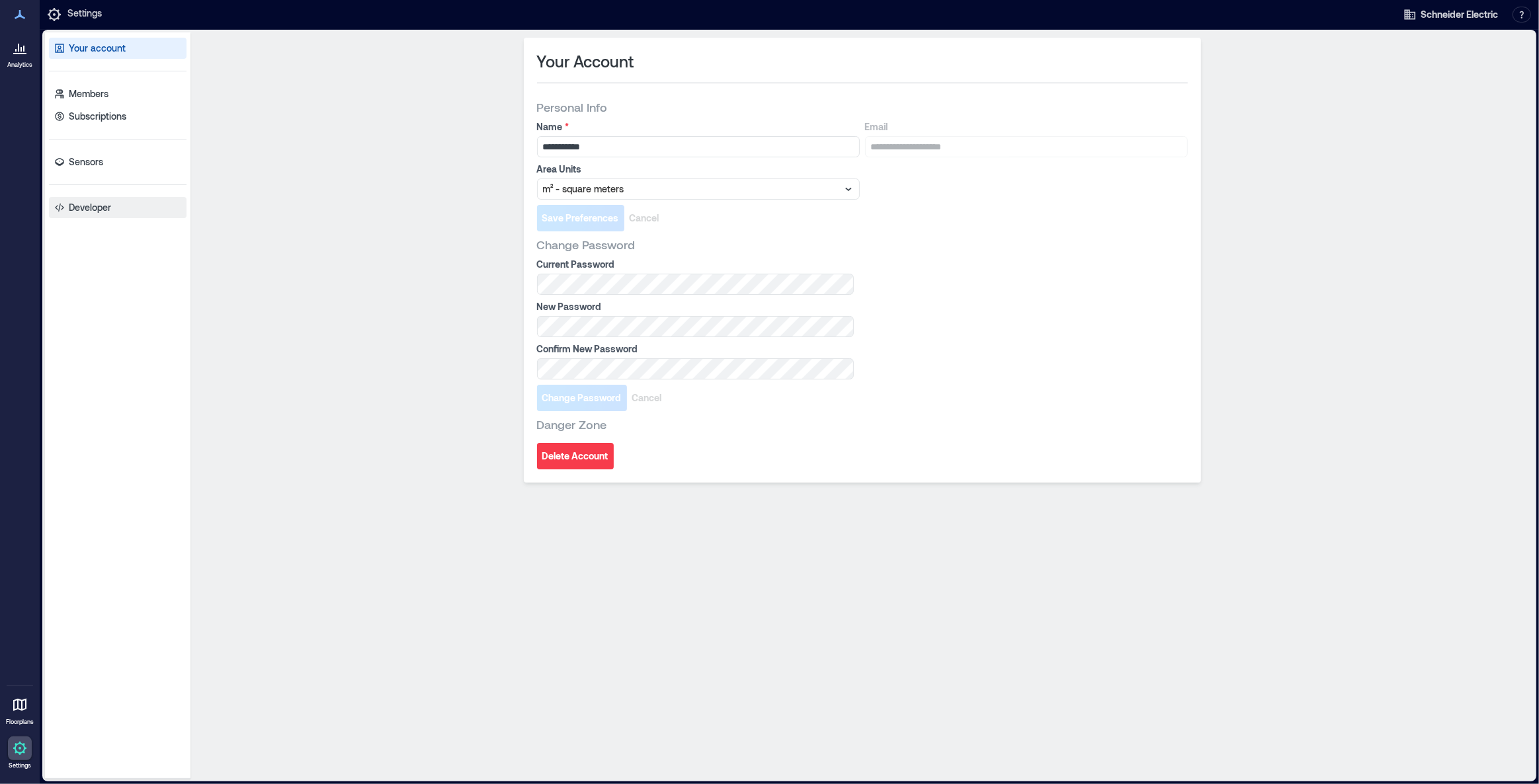 click on "Developer" at bounding box center [90, 208] 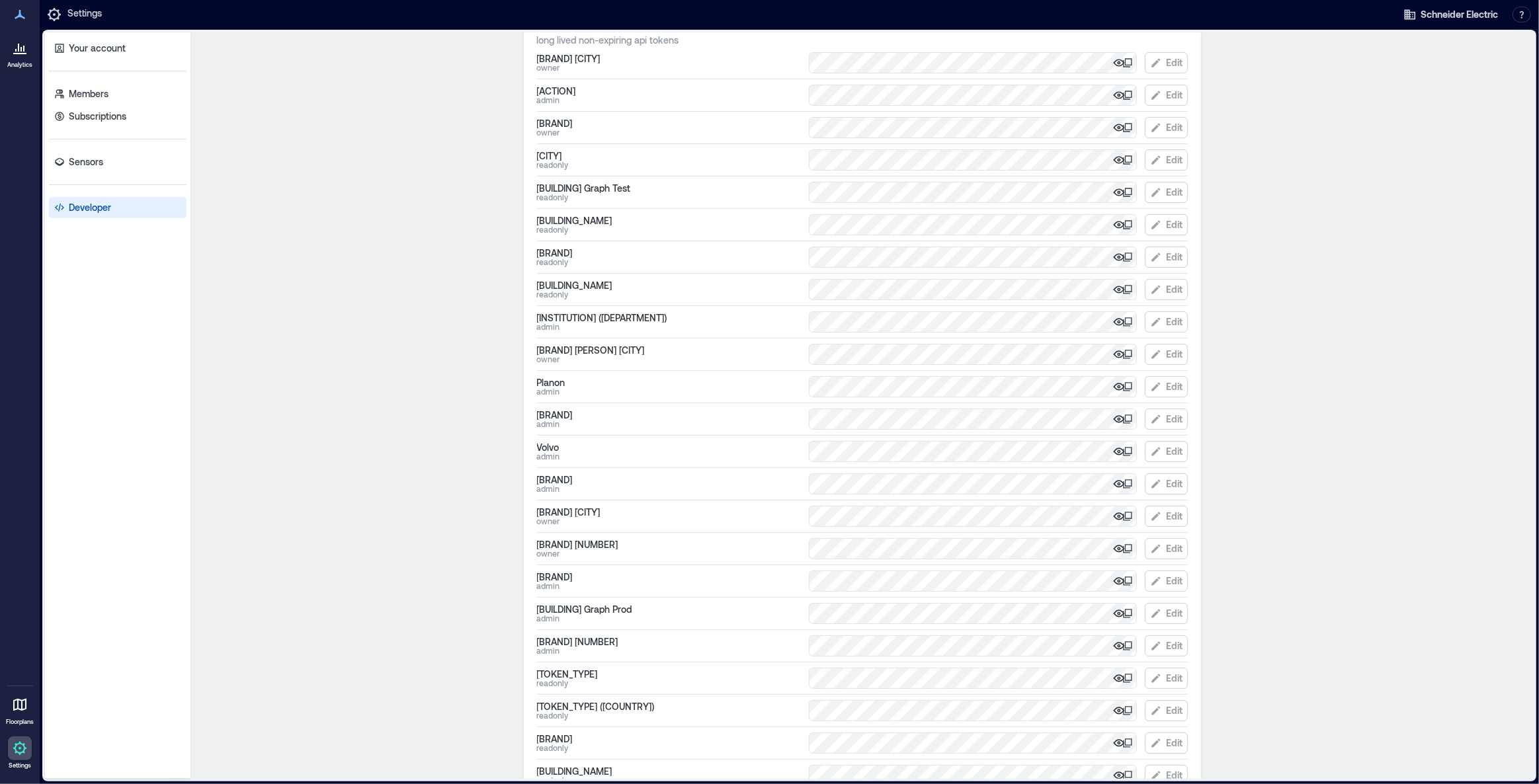 scroll, scrollTop: 0, scrollLeft: 0, axis: both 